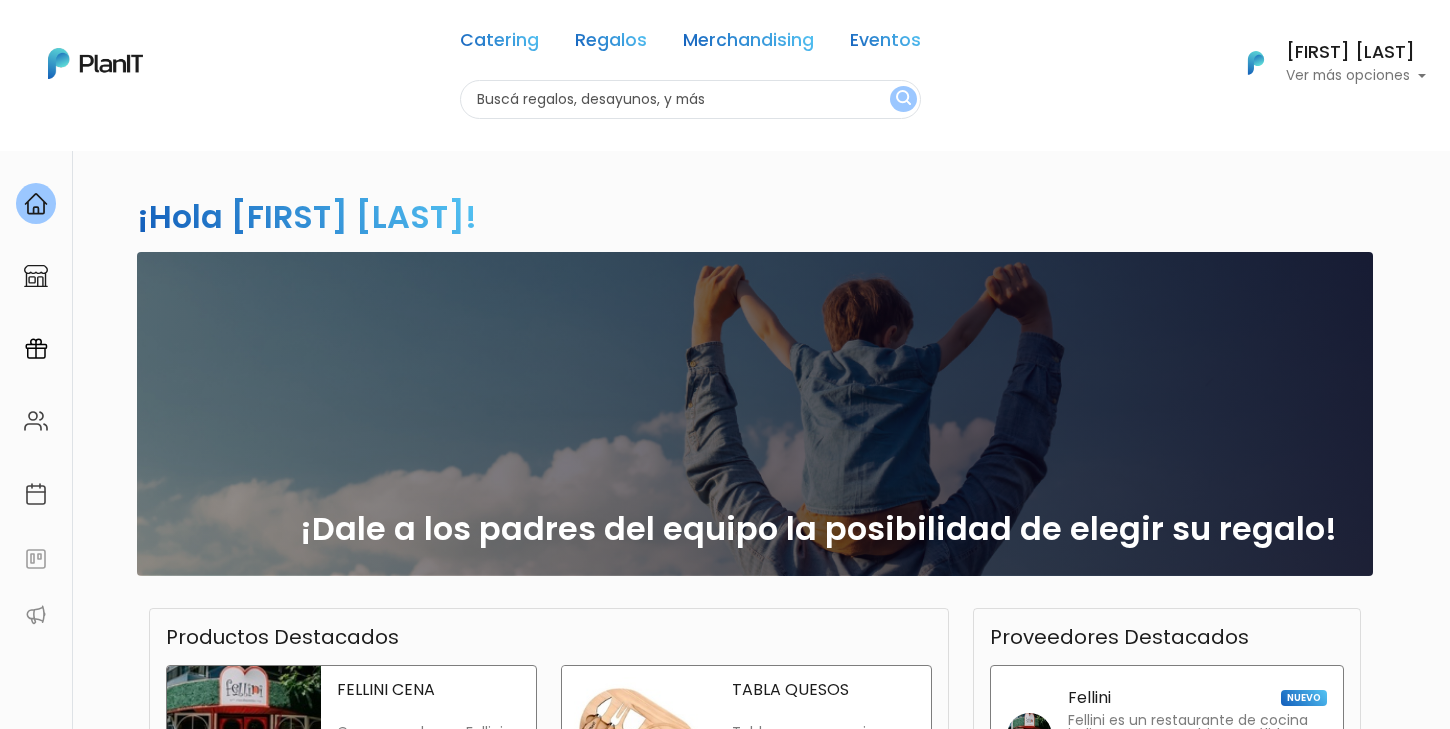 scroll, scrollTop: 0, scrollLeft: 0, axis: both 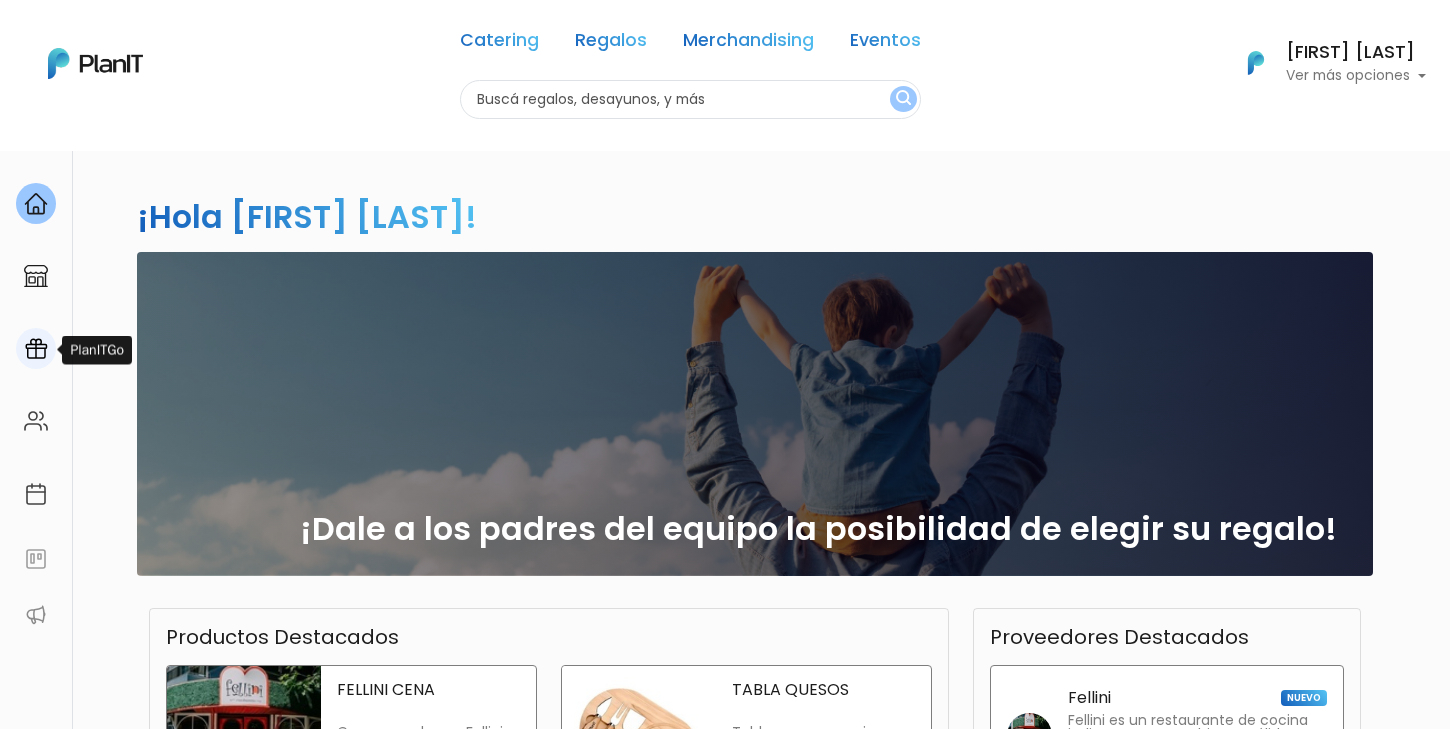click at bounding box center [36, 349] 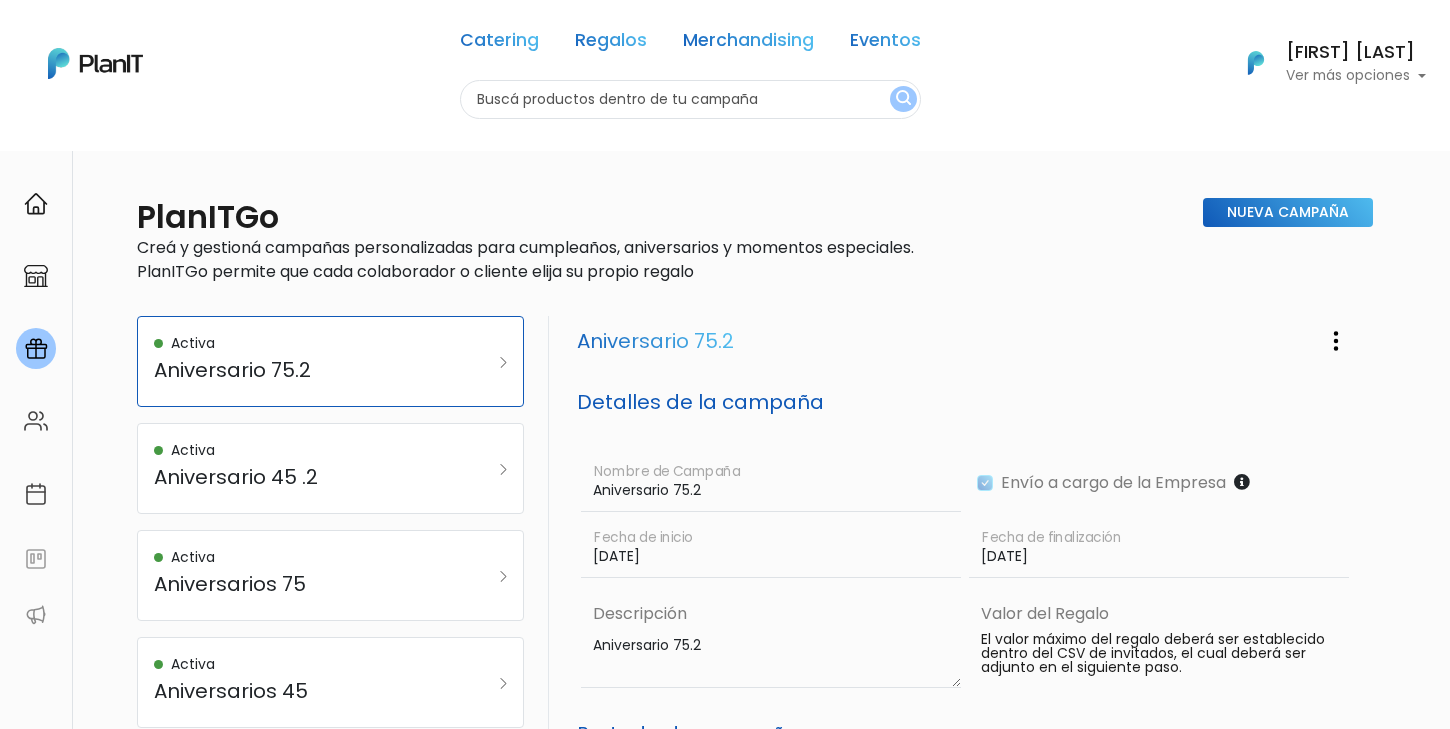 scroll, scrollTop: 0, scrollLeft: 0, axis: both 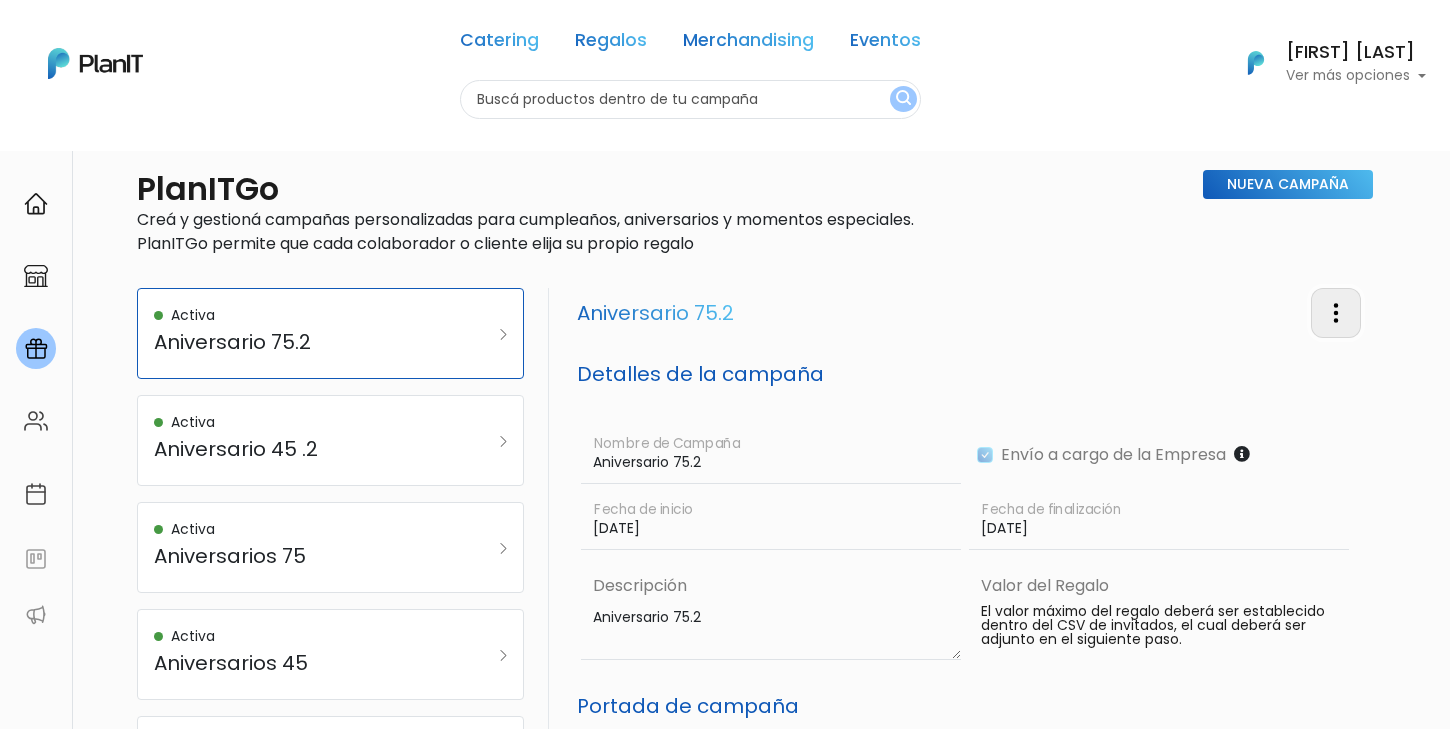 click at bounding box center [1336, 312] 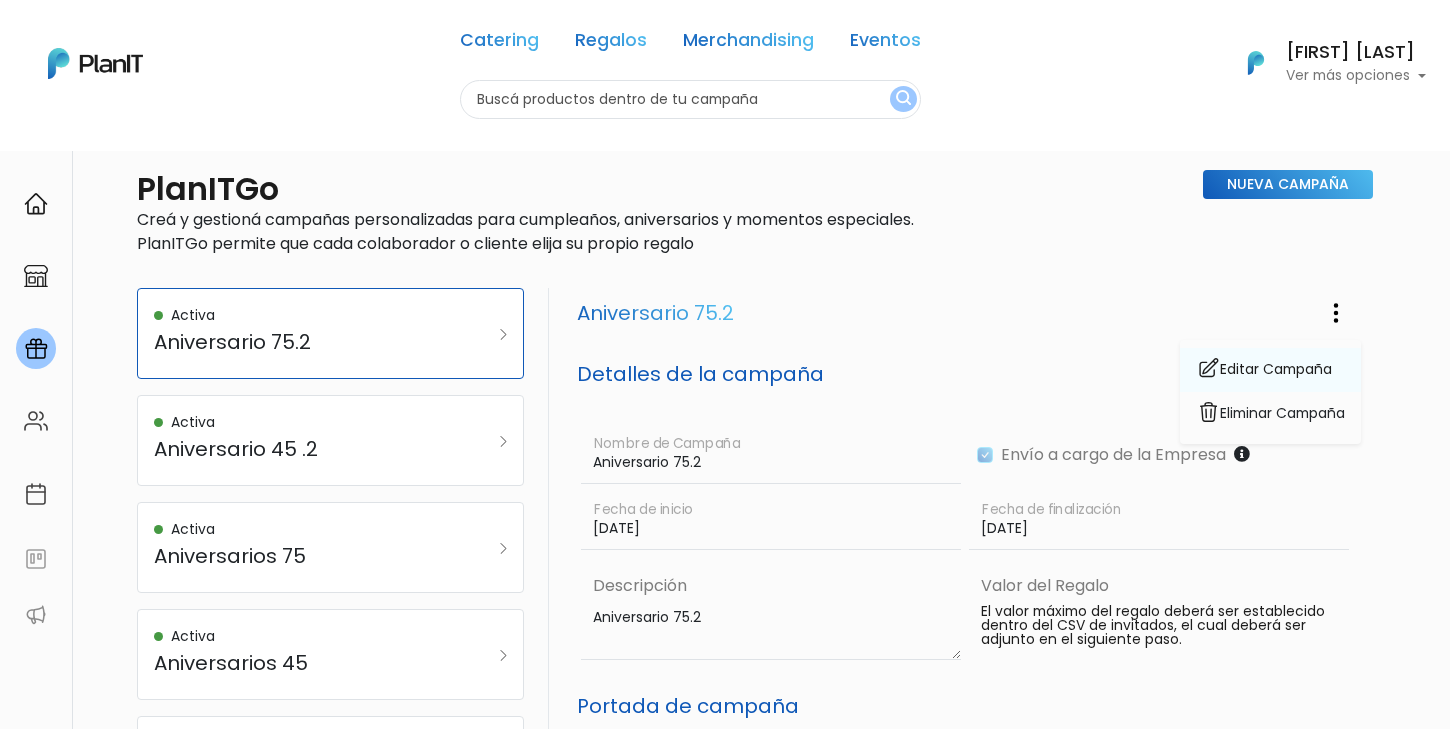 click on "Editar Campaña" at bounding box center [1270, 370] 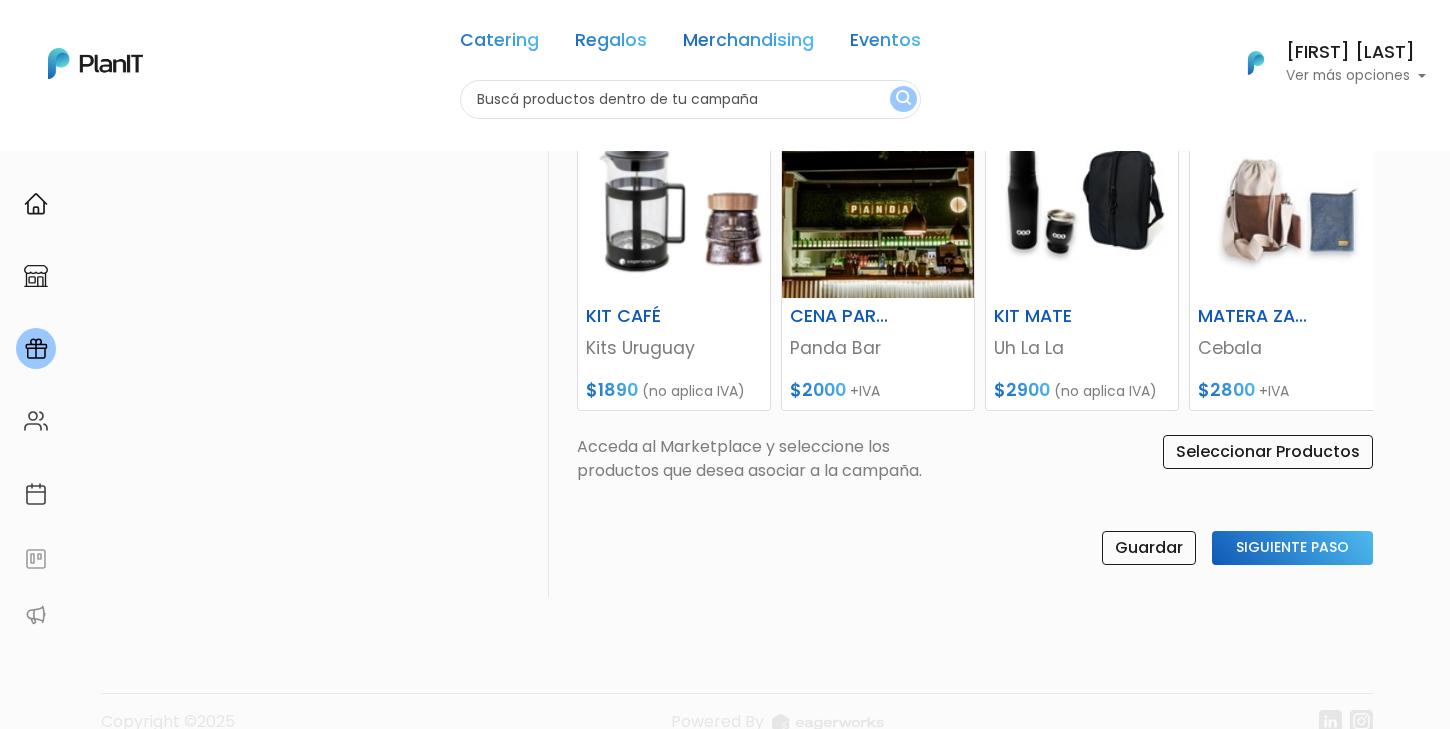 scroll, scrollTop: 1047, scrollLeft: 0, axis: vertical 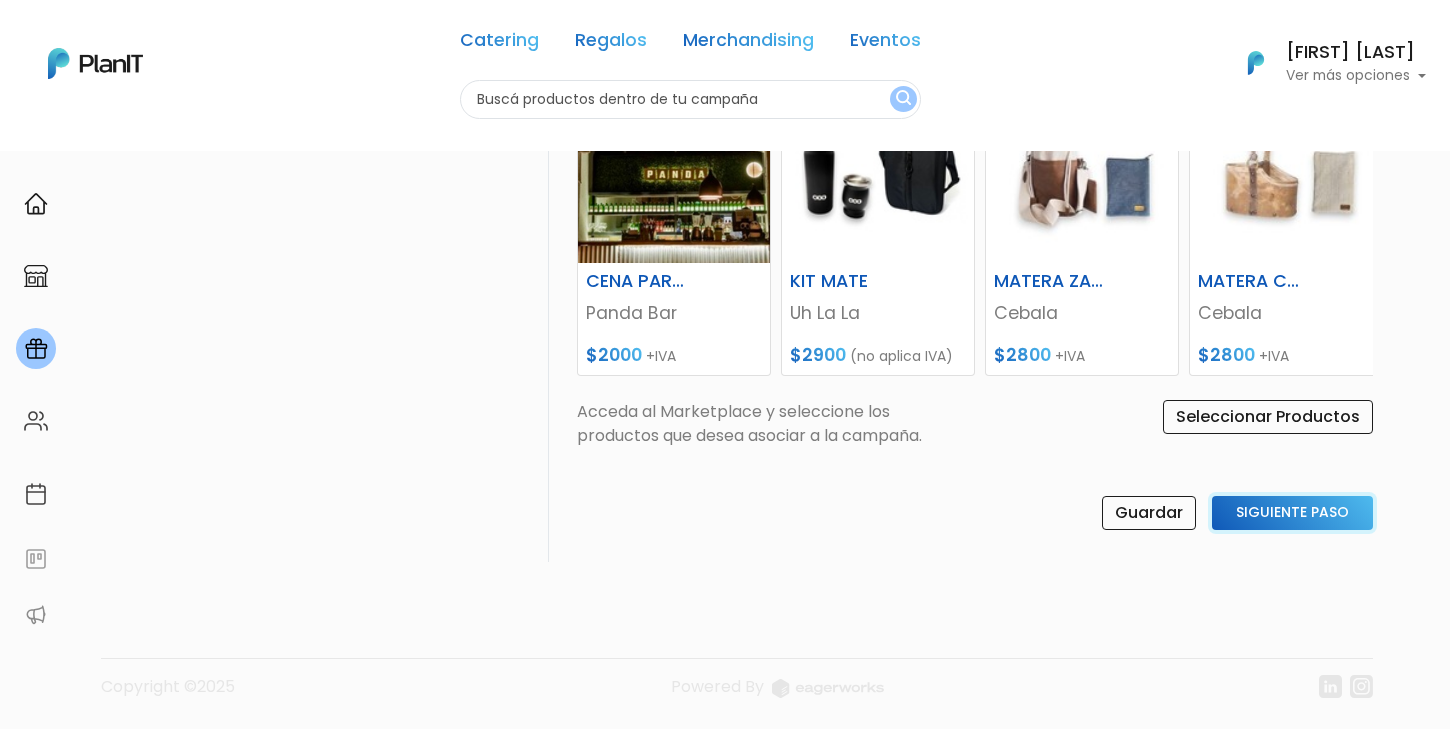 click on "Siguiente Paso" at bounding box center (1292, 513) 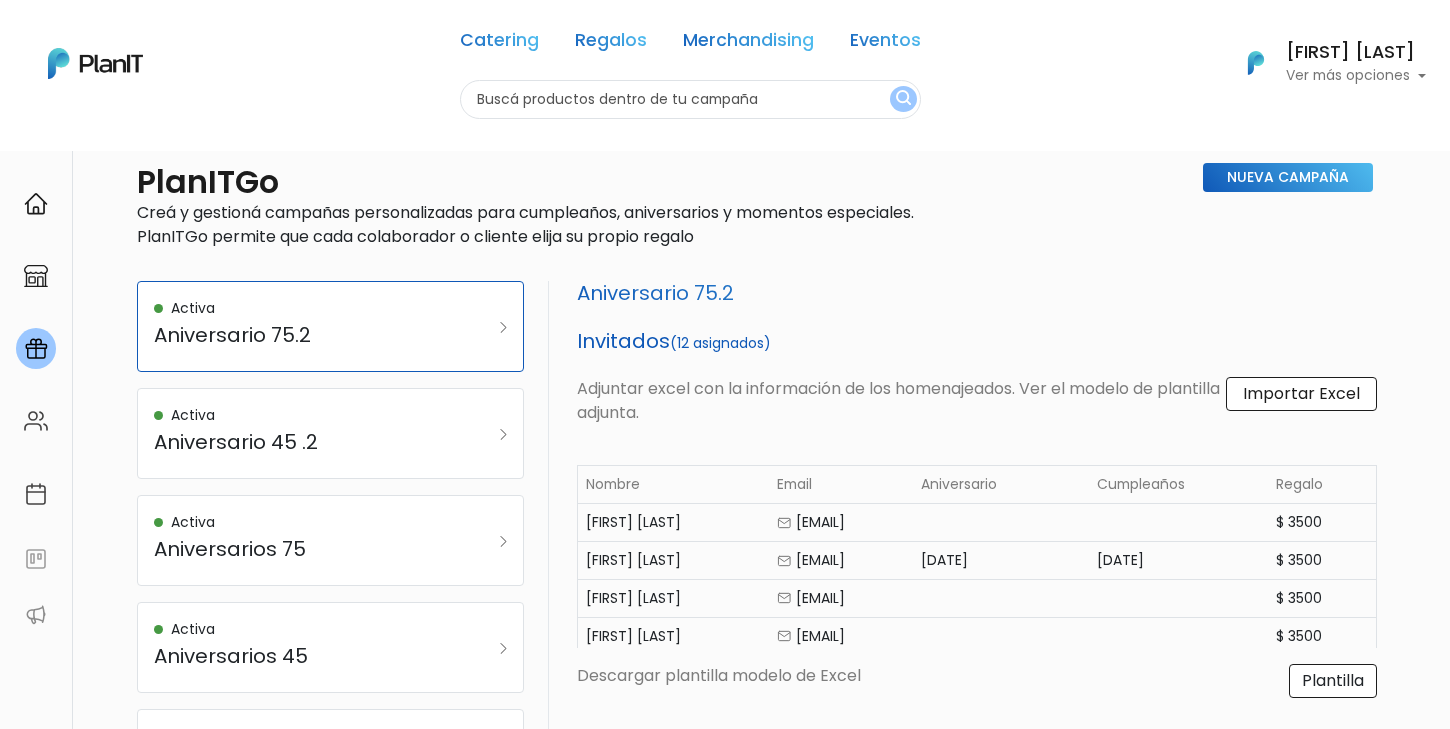 scroll, scrollTop: 28, scrollLeft: 0, axis: vertical 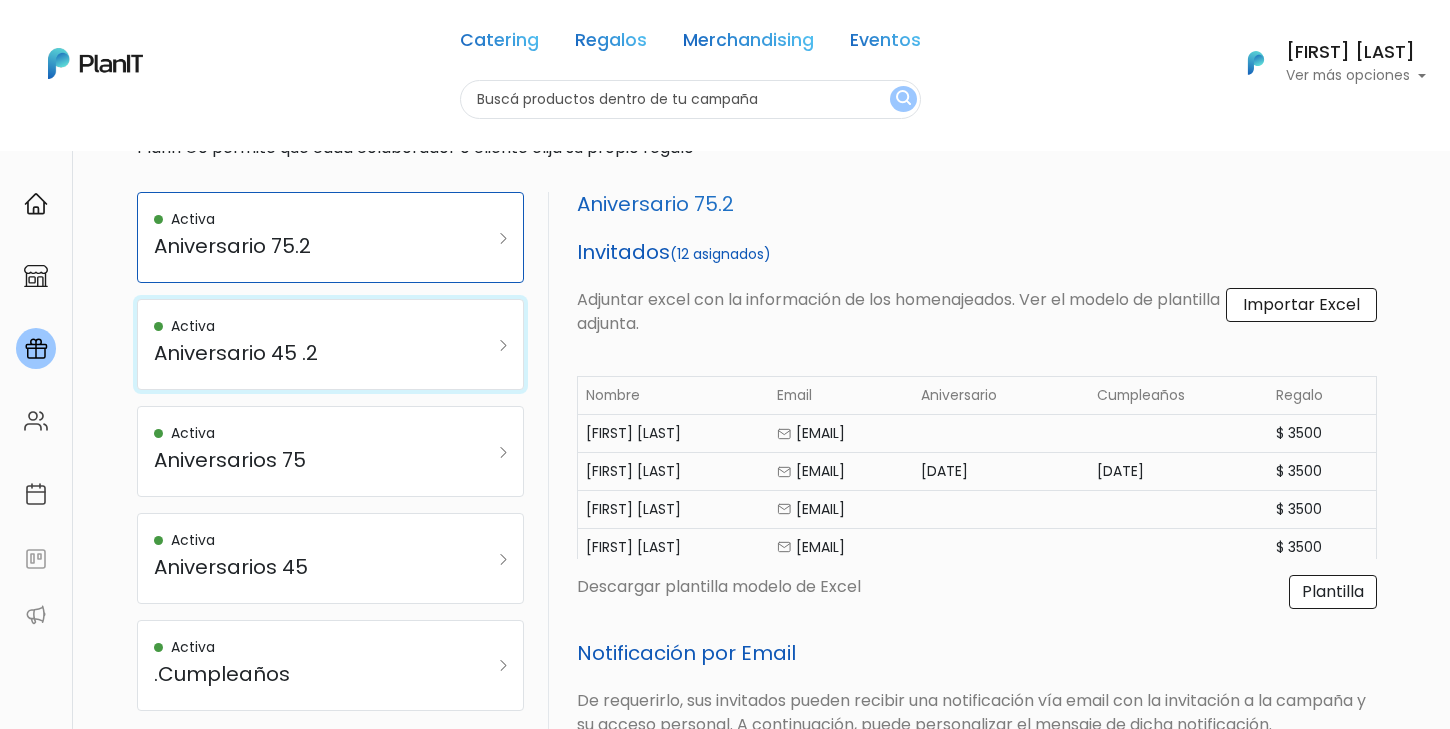 click on "Aniversario 45 .2" at bounding box center (304, 353) 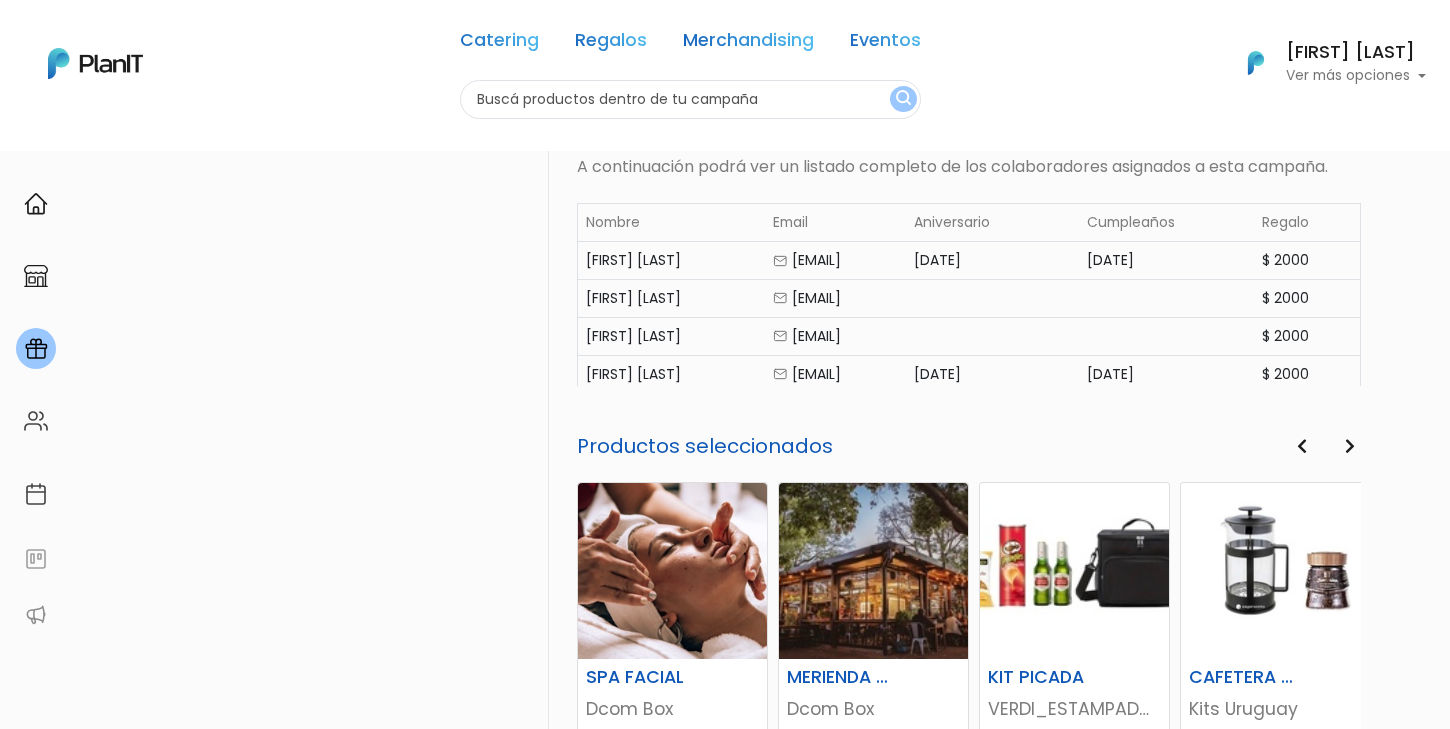 scroll, scrollTop: 940, scrollLeft: 0, axis: vertical 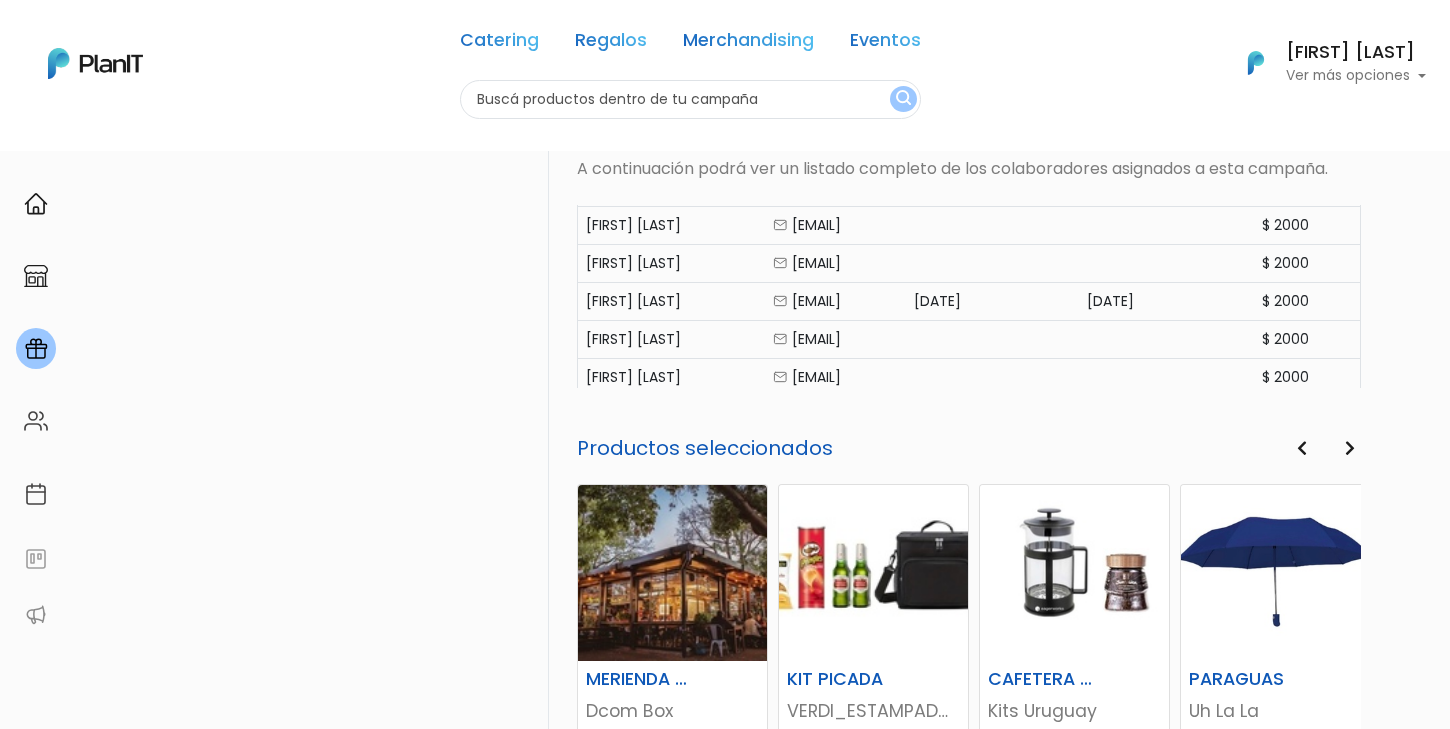 drag, startPoint x: 586, startPoint y: 302, endPoint x: 960, endPoint y: 313, distance: 374.16174 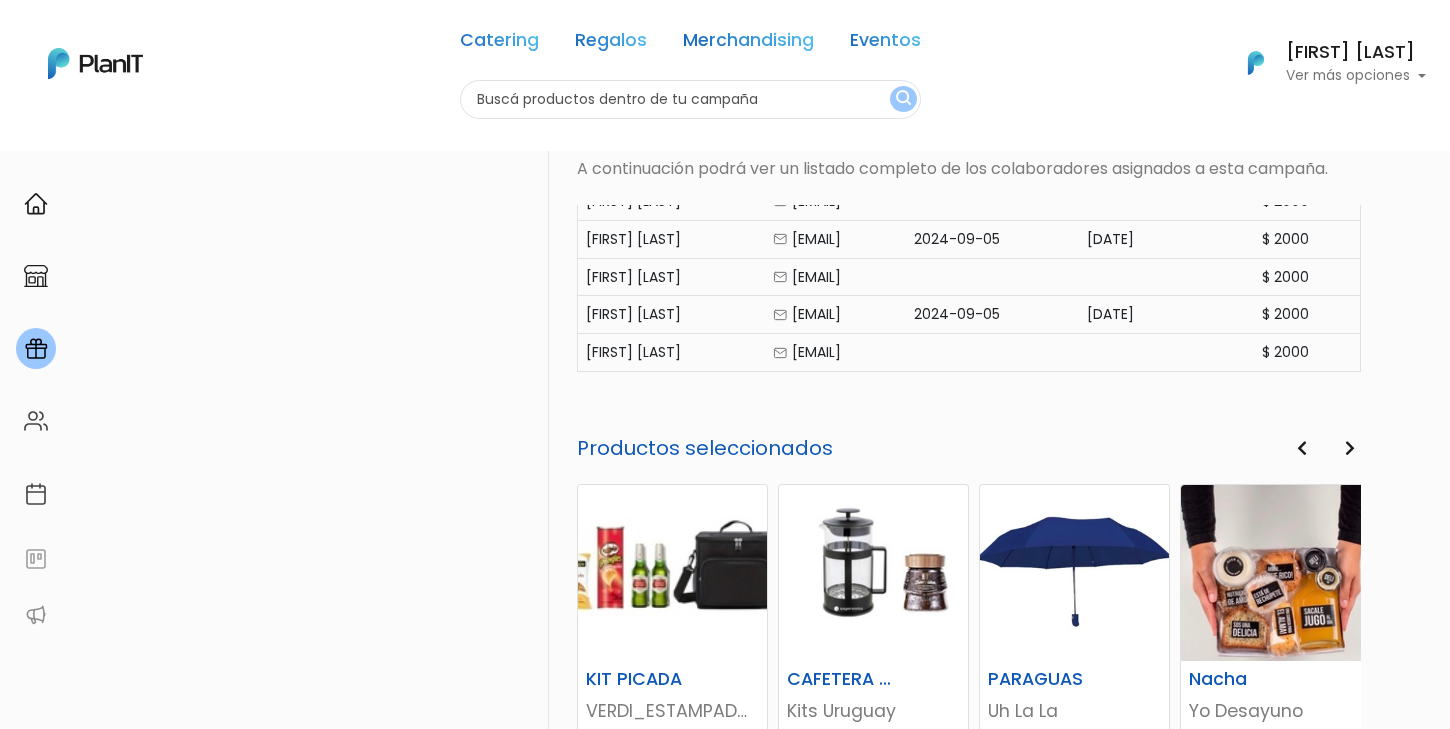 scroll, scrollTop: 0, scrollLeft: 0, axis: both 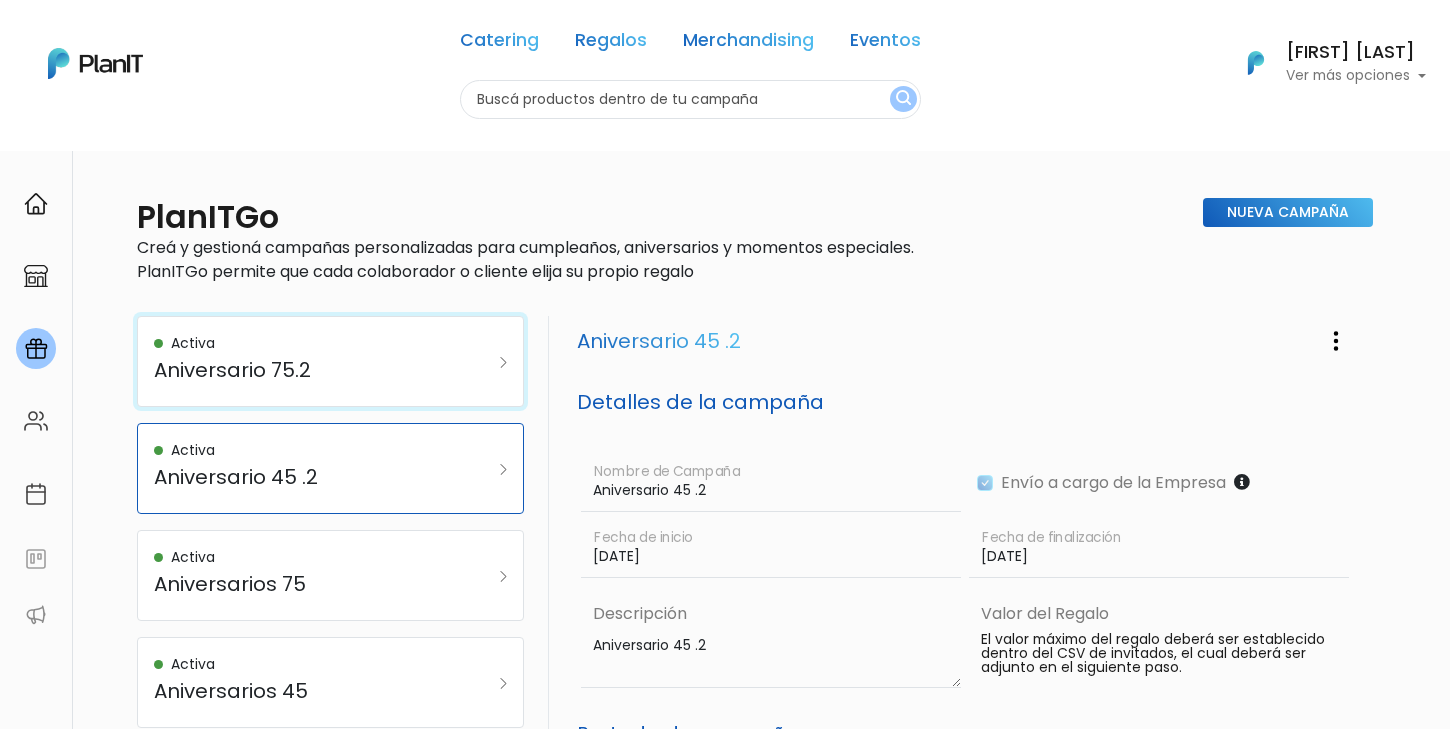 click on "Activa
Aniversario 75.2" at bounding box center (304, 361) 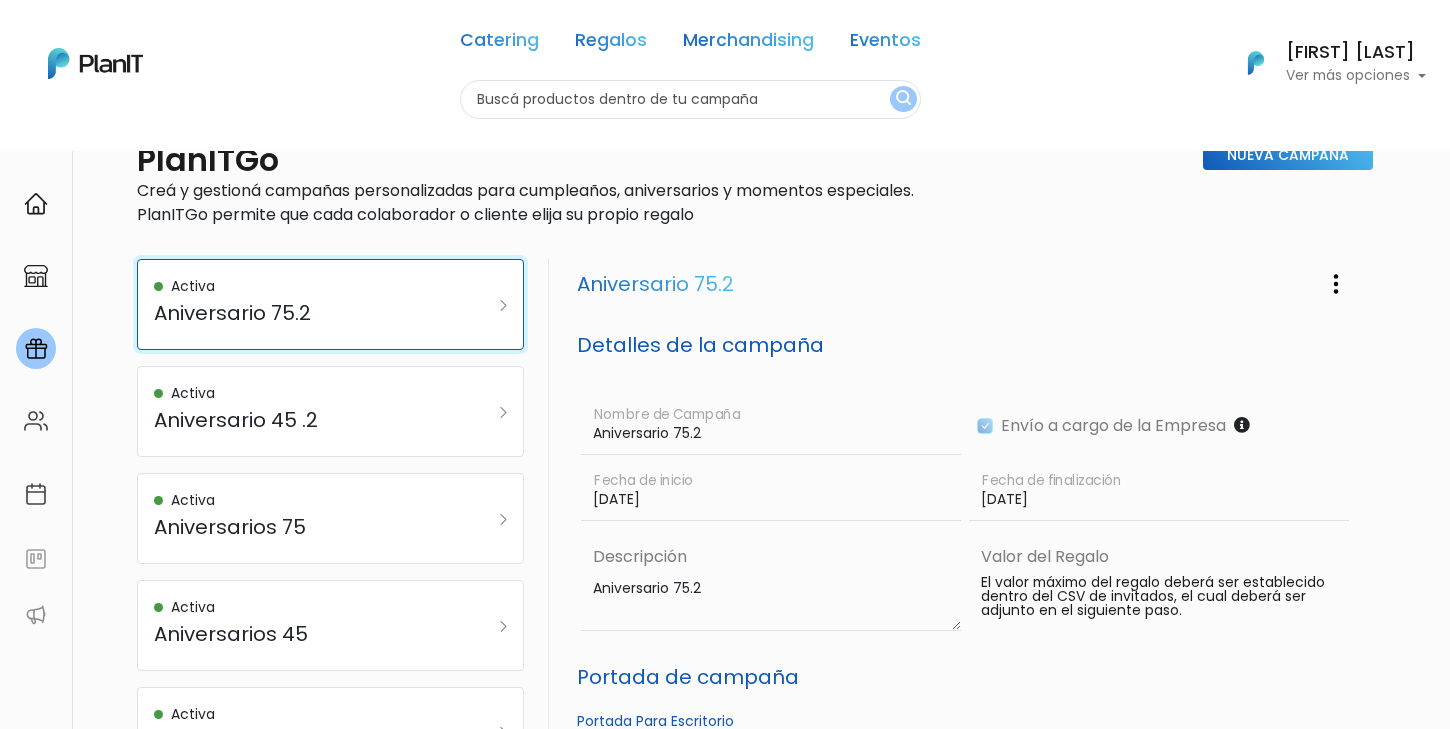 scroll, scrollTop: 0, scrollLeft: 0, axis: both 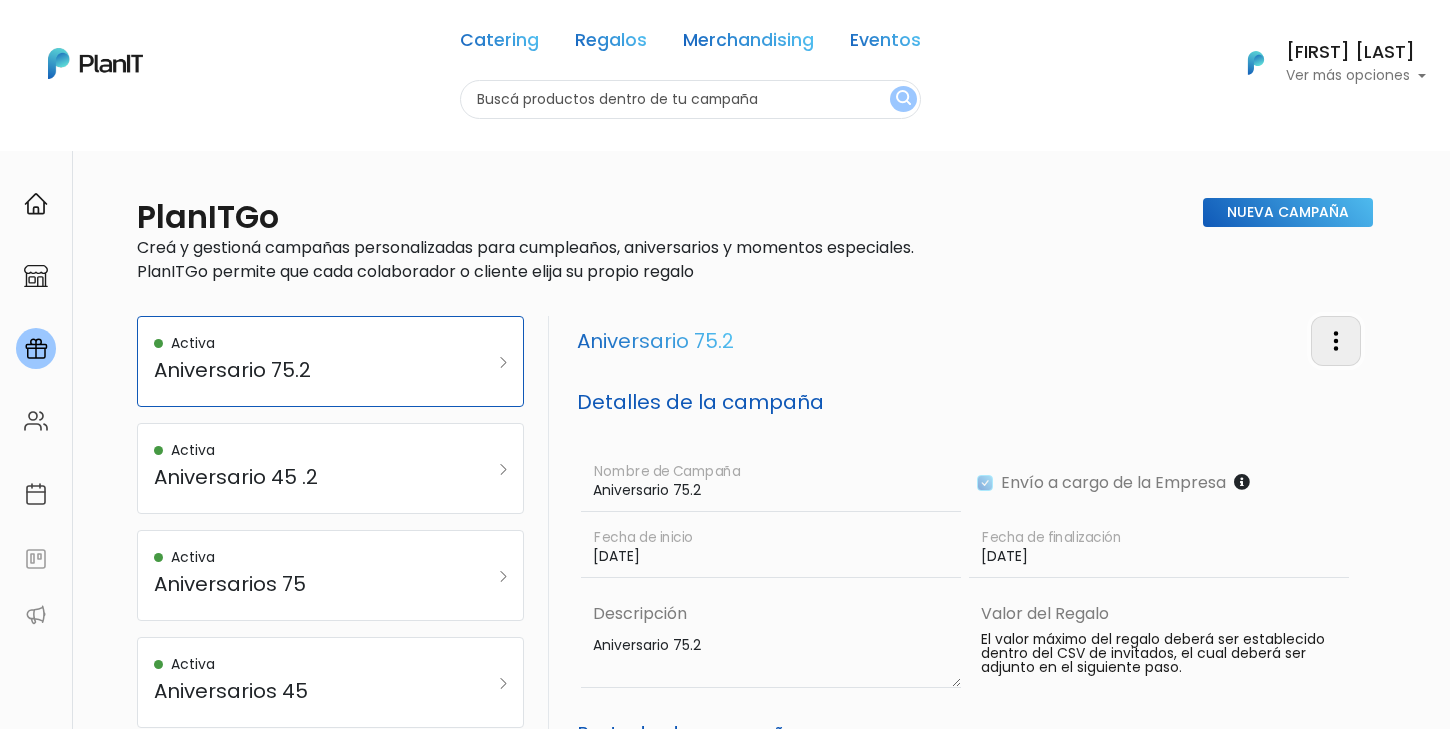click at bounding box center [1336, 341] 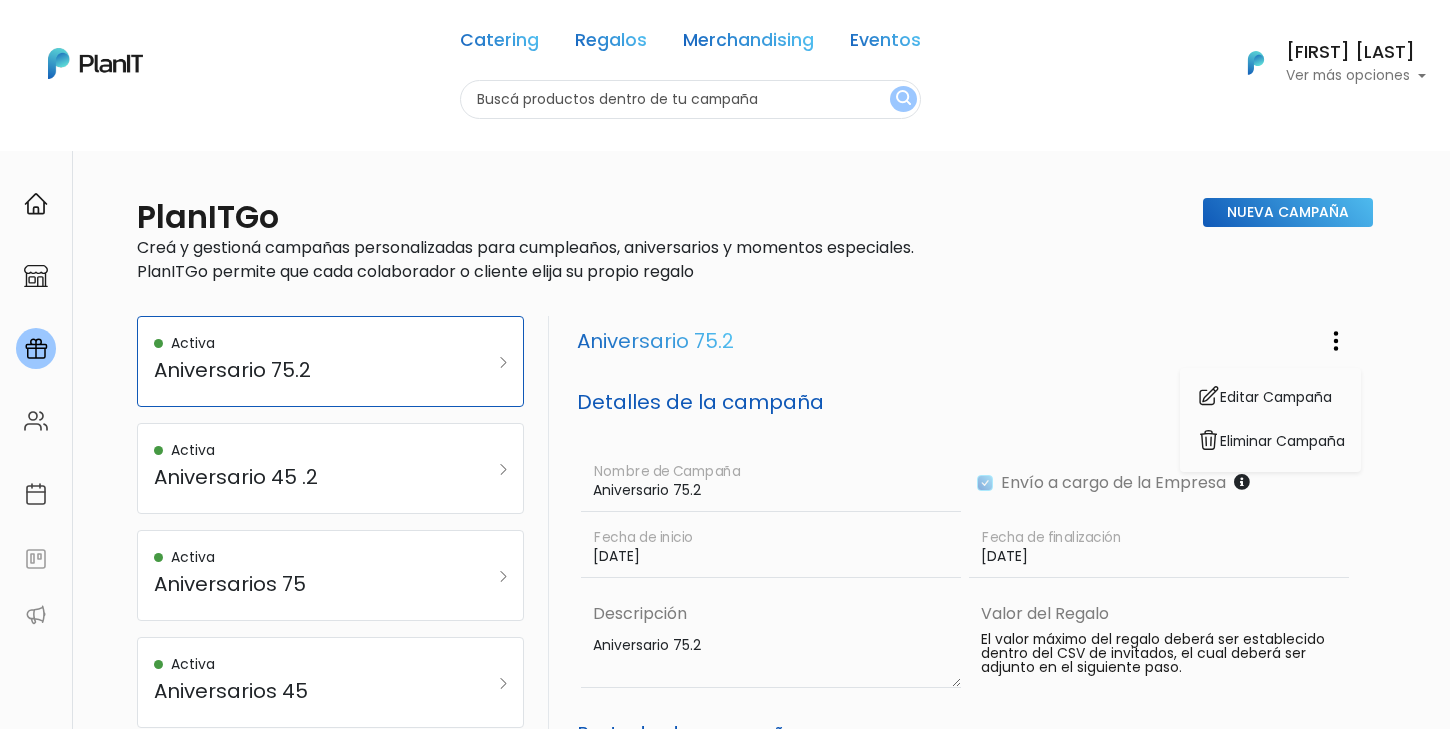click on "Aniversario 75.2
Editar Campaña
Eliminar Campaña" at bounding box center (969, 340) 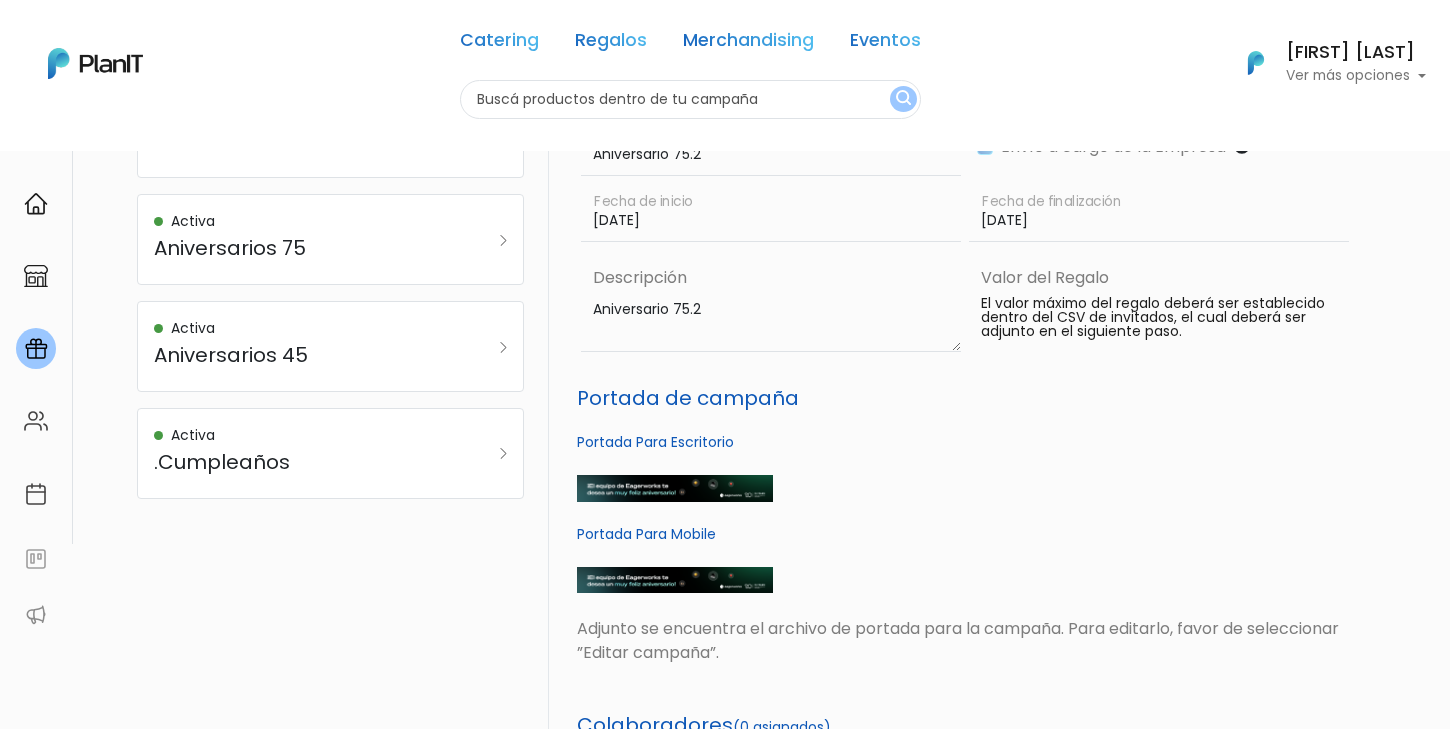 scroll, scrollTop: 163, scrollLeft: 0, axis: vertical 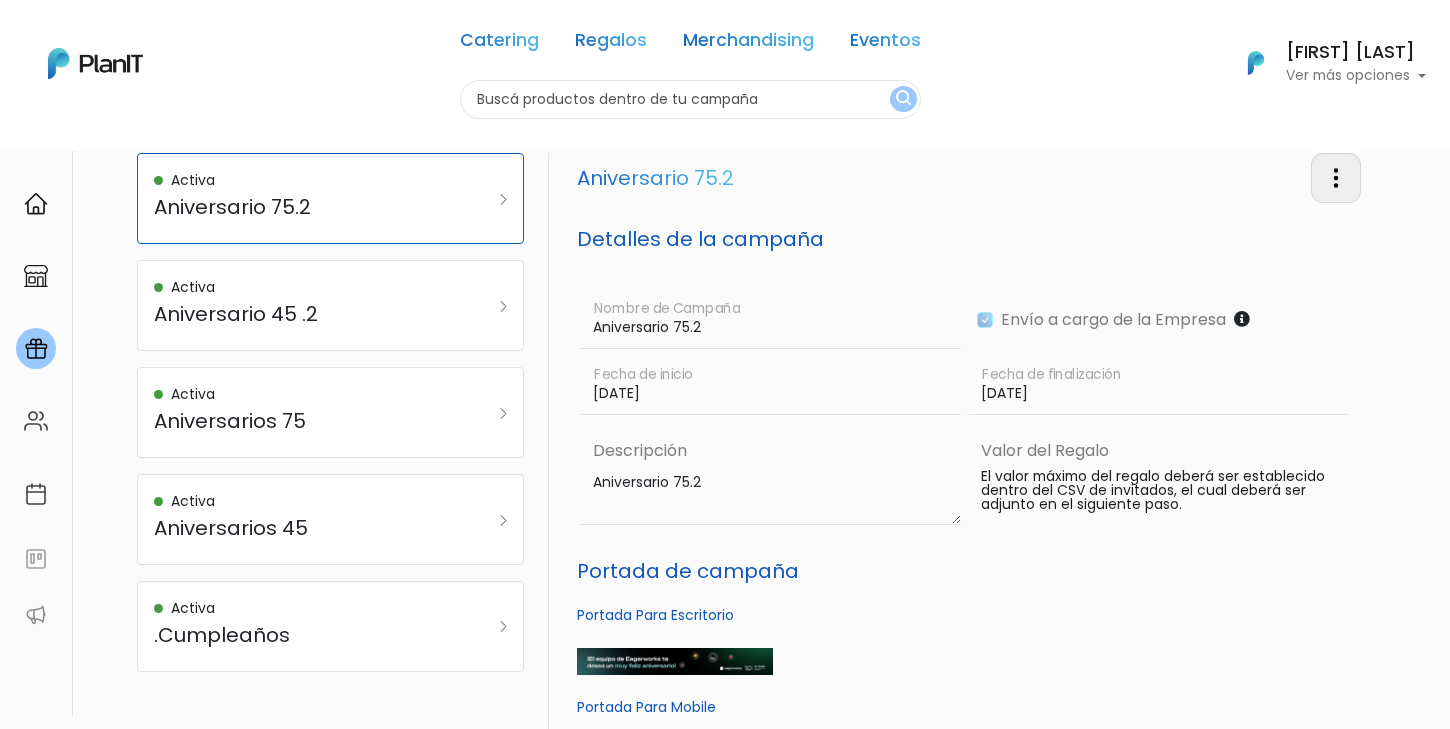 click at bounding box center [1336, 178] 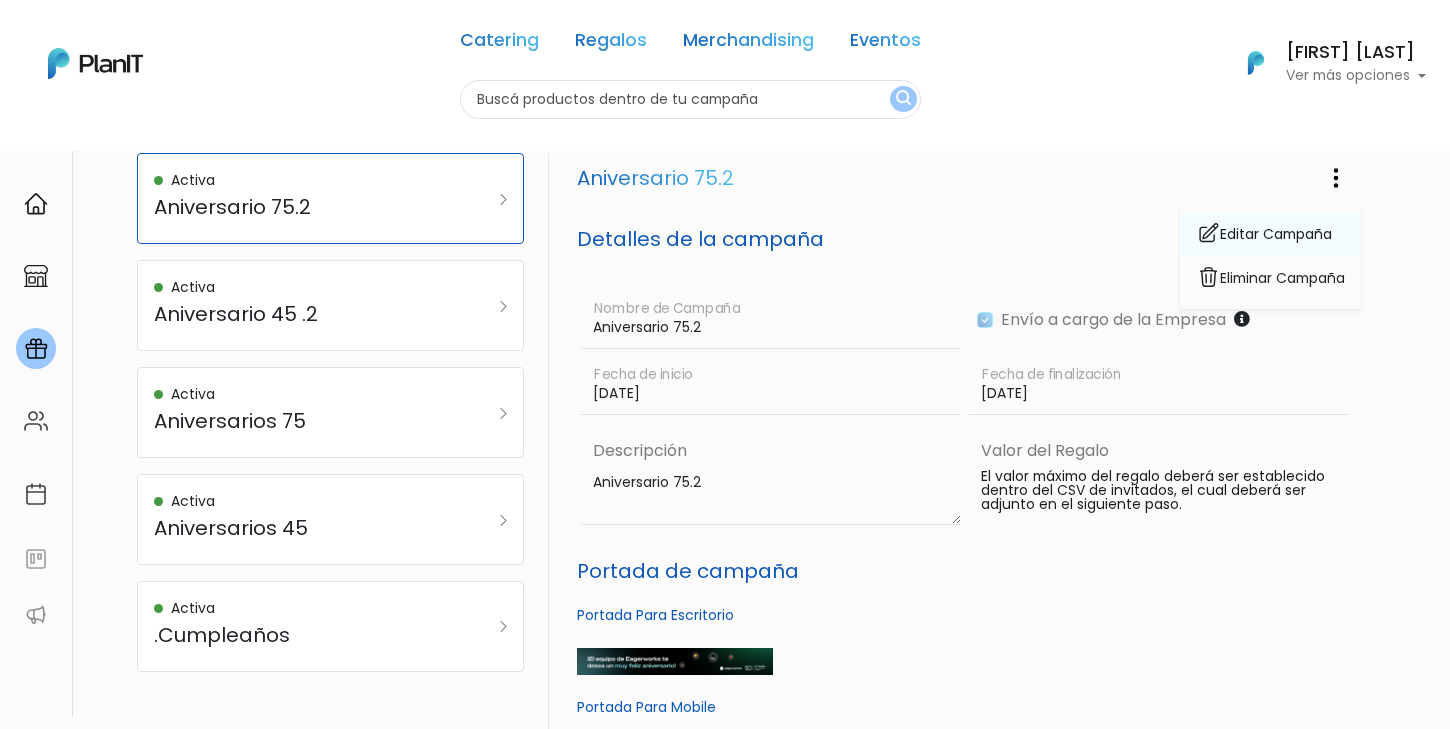 click on "Editar Campaña" at bounding box center (1270, 235) 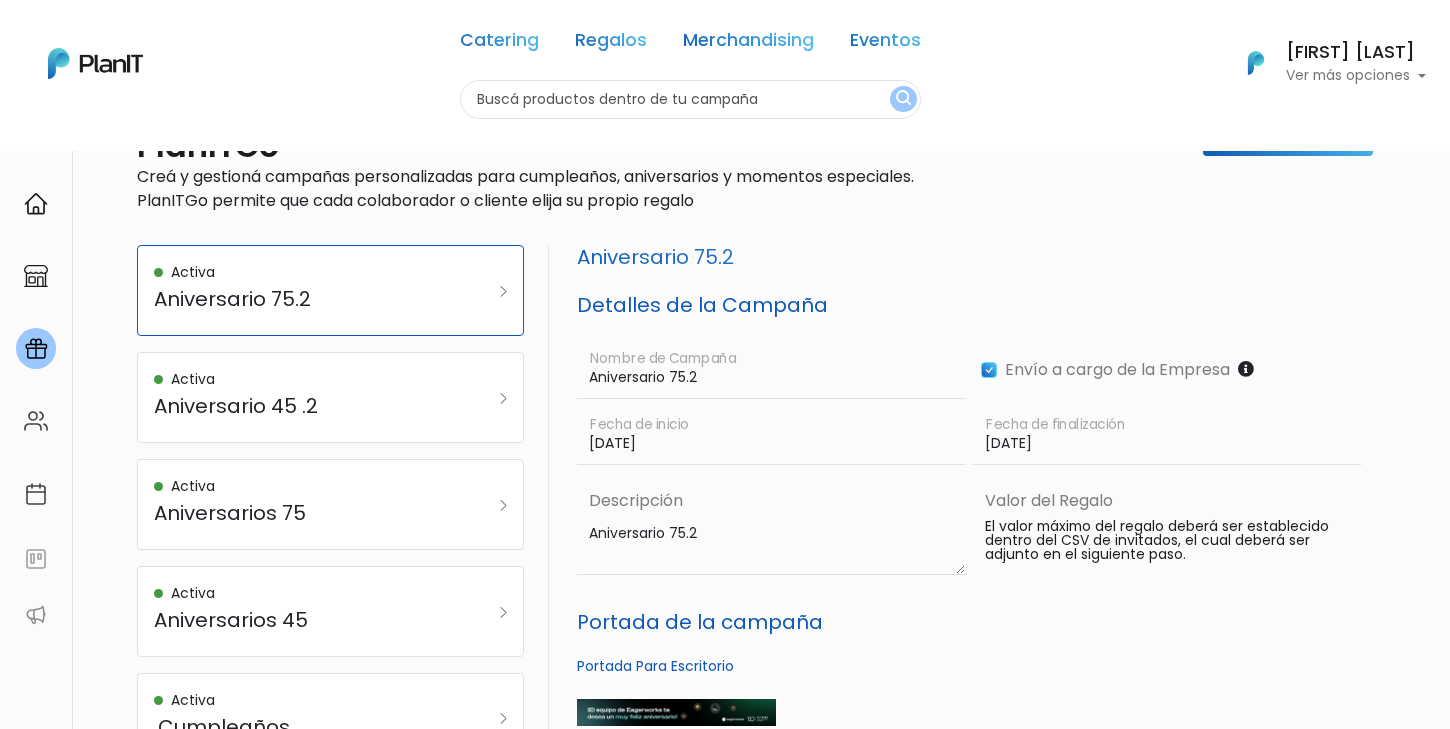 scroll, scrollTop: 0, scrollLeft: 0, axis: both 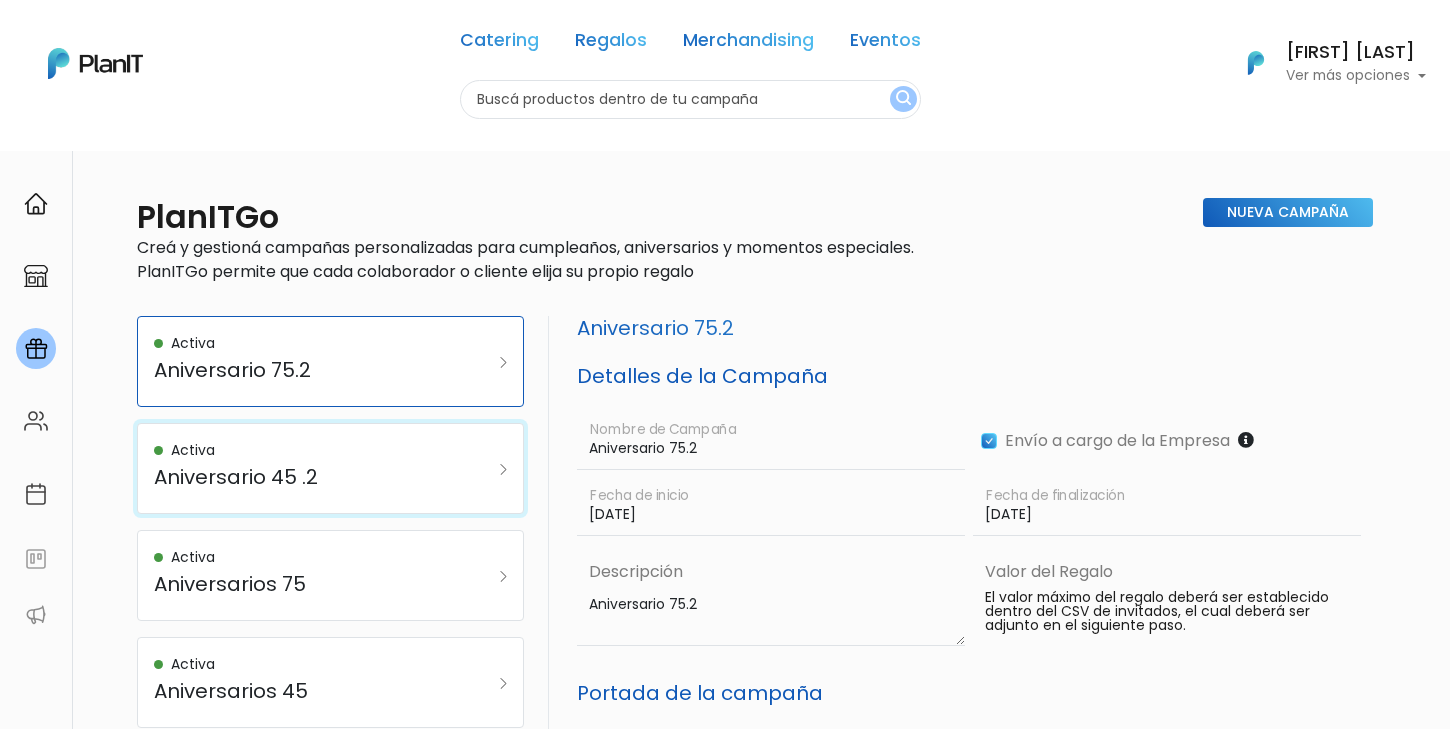 click on "Aniversario 45 .2" at bounding box center (304, 477) 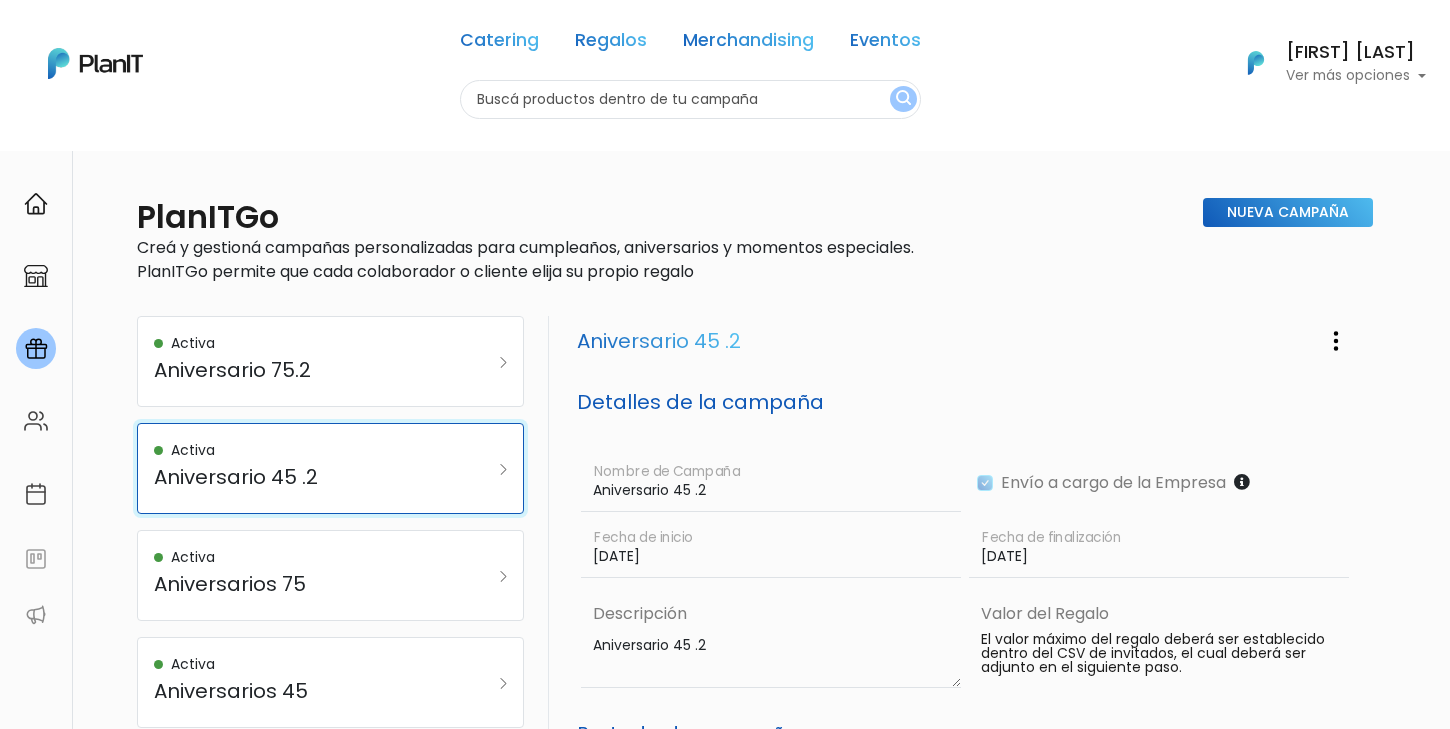 click on "Aniversario 45 .2" at bounding box center (304, 477) 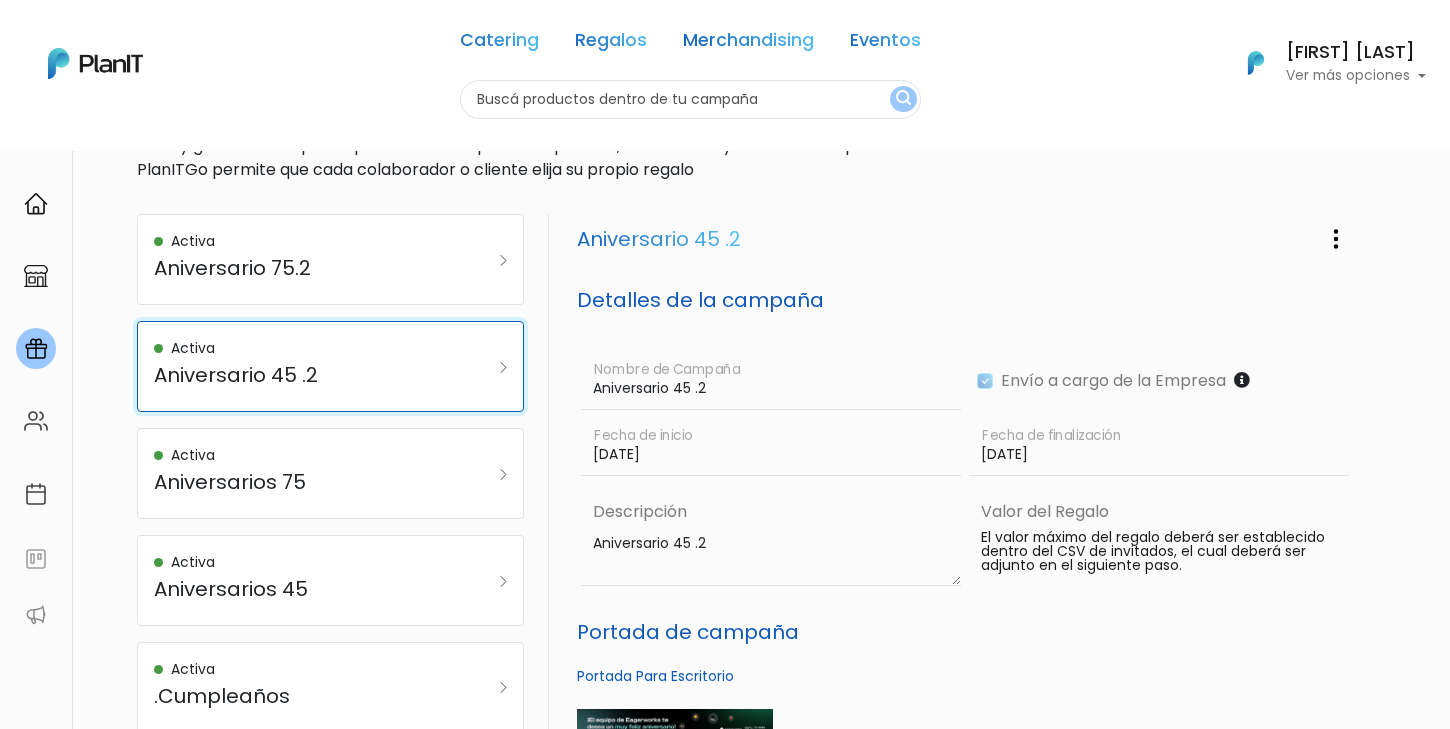 scroll, scrollTop: 69, scrollLeft: 0, axis: vertical 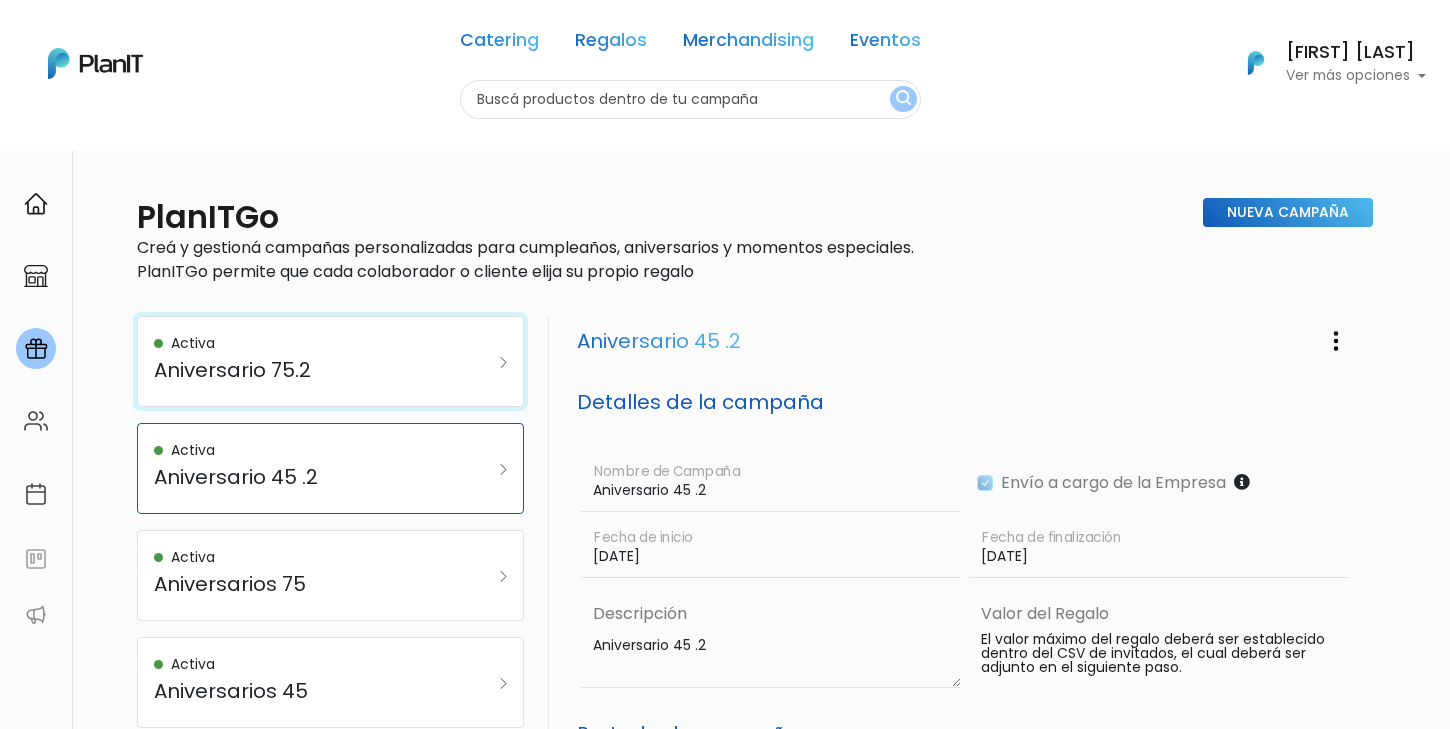 click on "Activa" at bounding box center (304, 343) 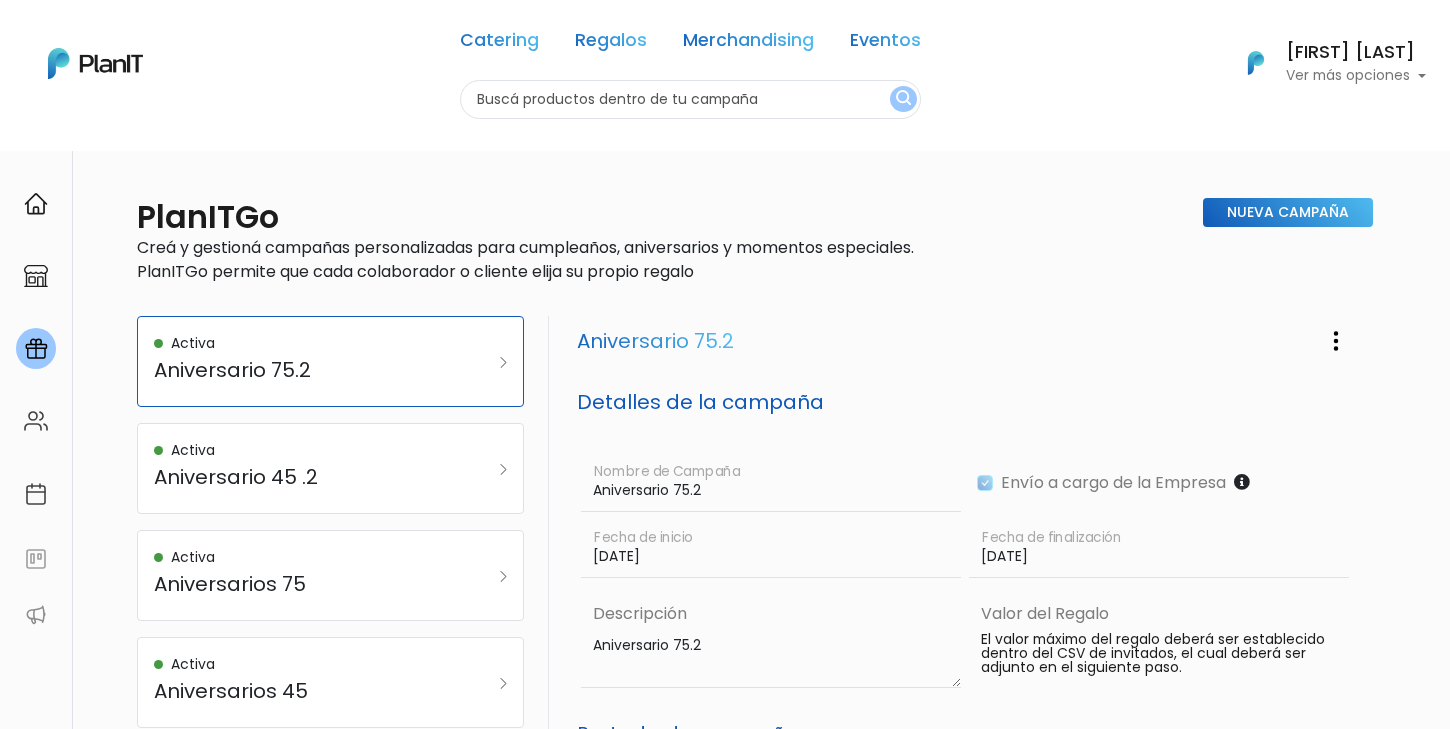 click on "PlanITGo
Creá y gestioná campañas personalizadas para cumpleaños, aniversarios y momentos especiales. PlanITGo permite que cada colaborador o cliente elija su propio regalo" at bounding box center [549, 249] 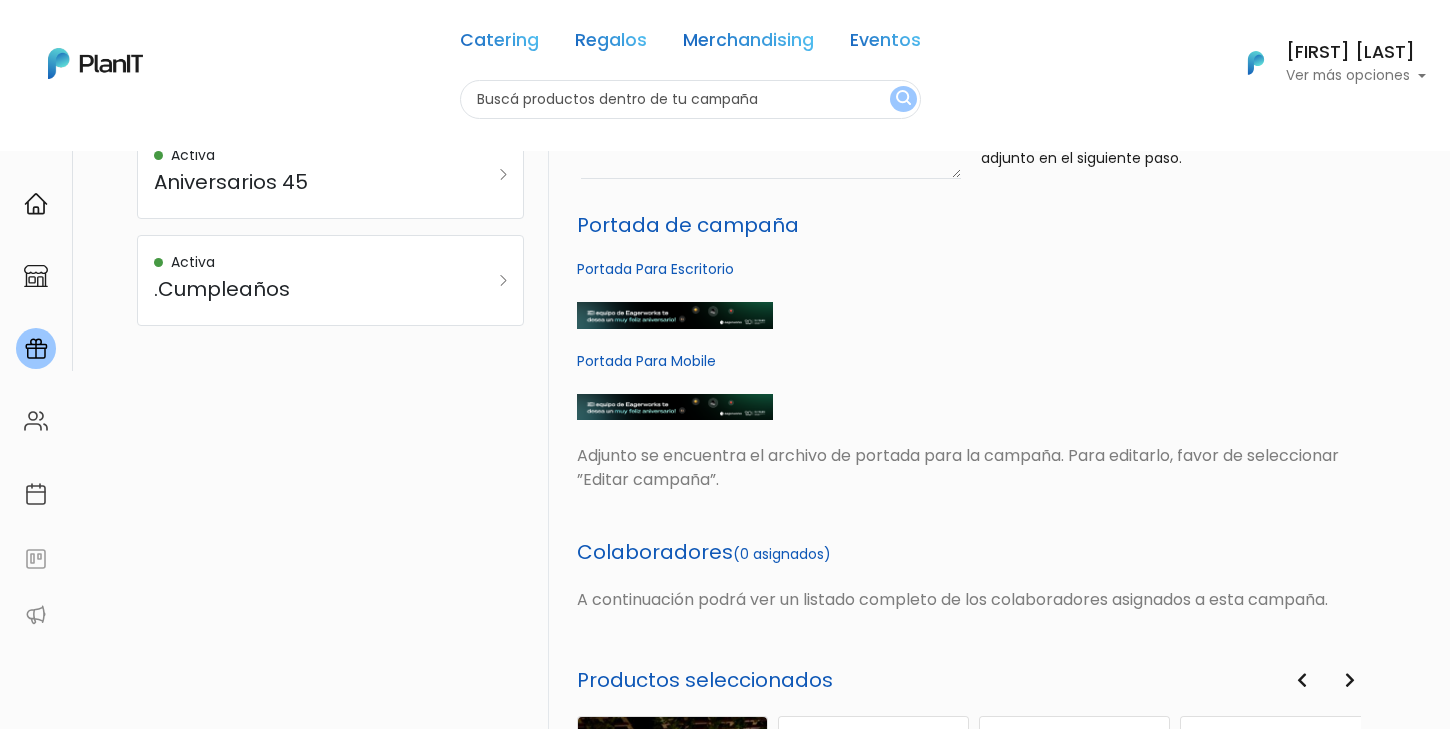 scroll, scrollTop: 0, scrollLeft: 0, axis: both 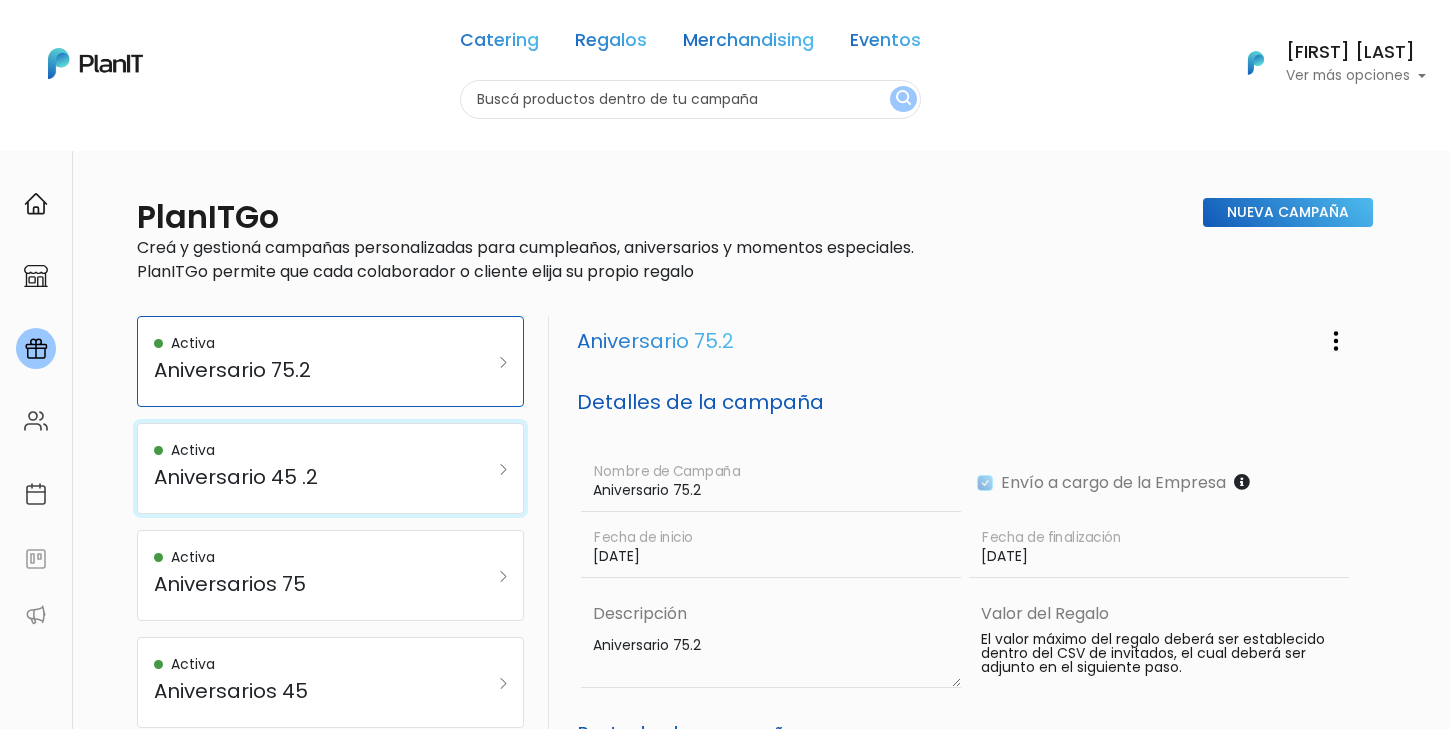 click on "Aniversario 45 .2" at bounding box center (304, 477) 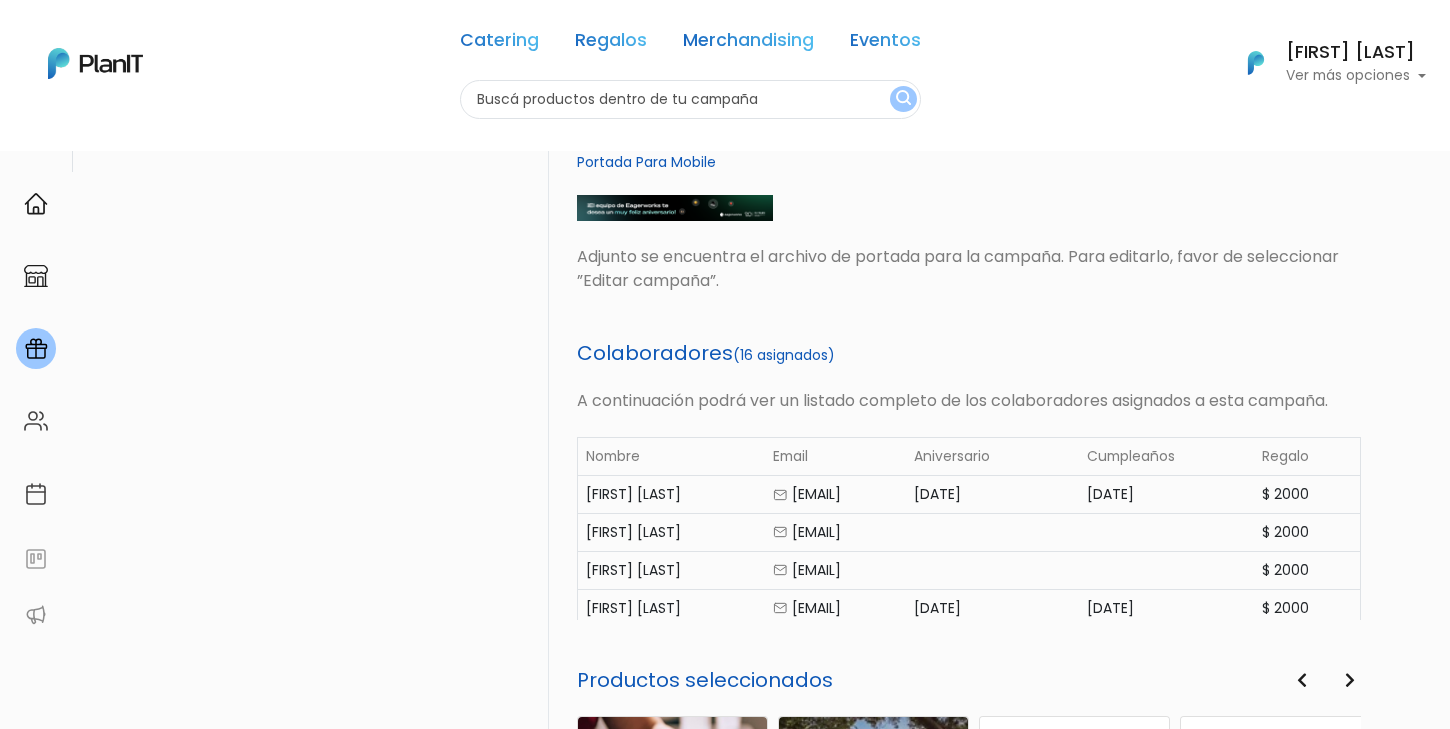 scroll, scrollTop: 786, scrollLeft: 0, axis: vertical 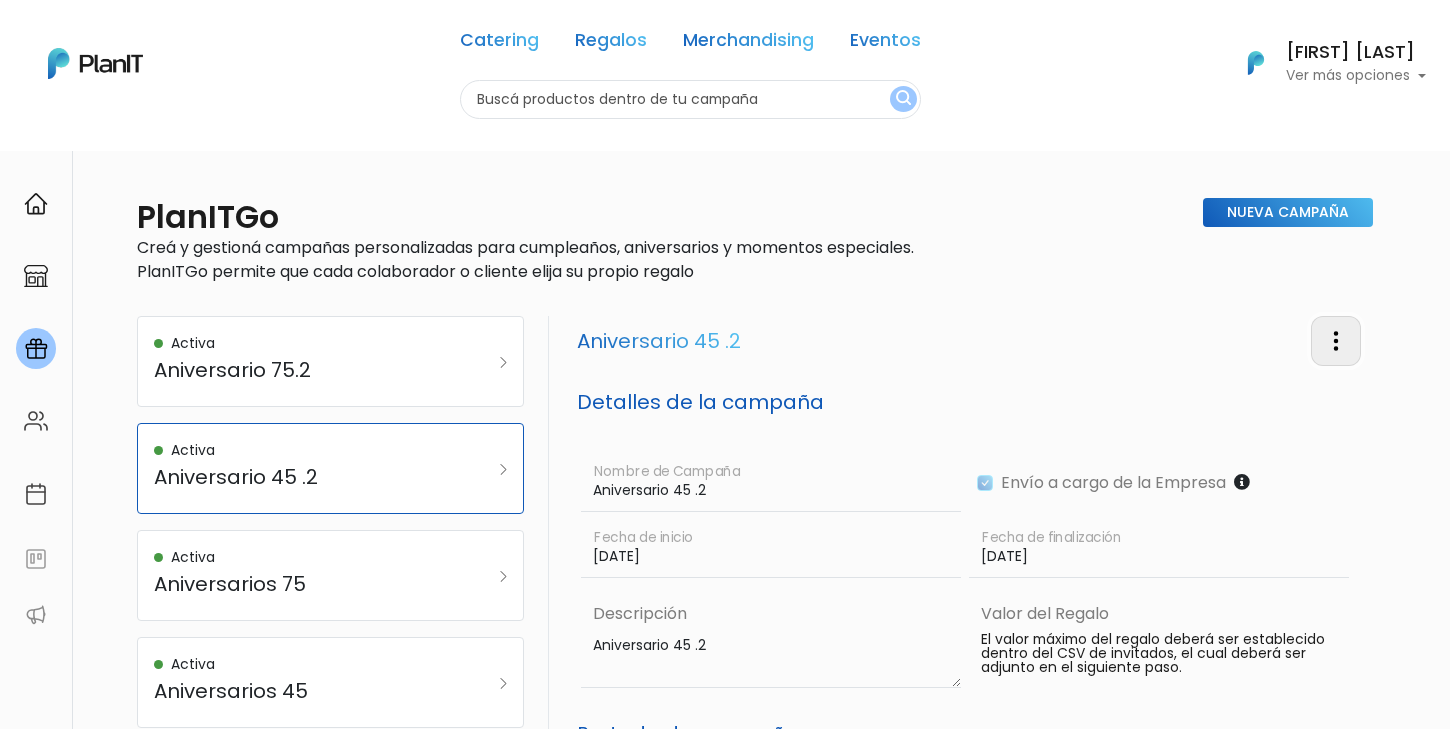 click at bounding box center (1336, 341) 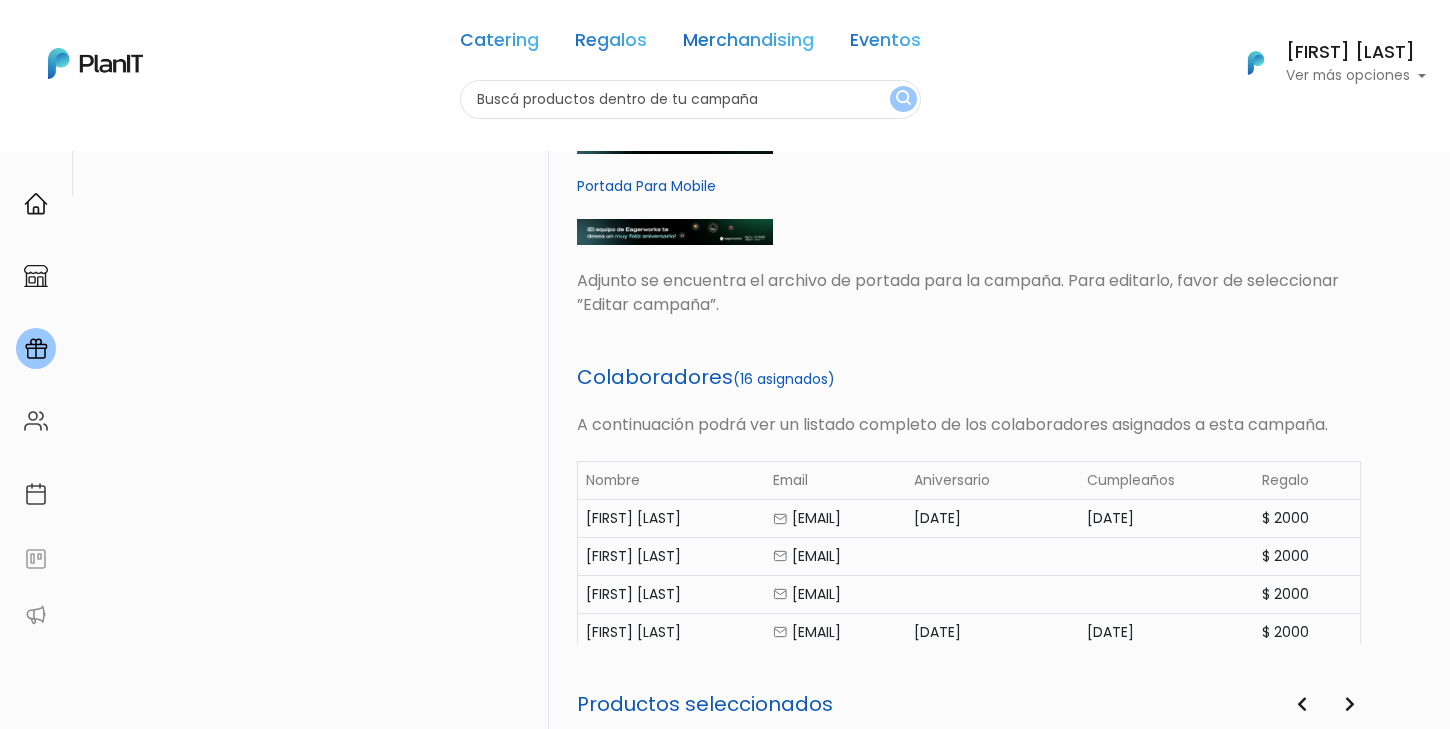 scroll, scrollTop: 919, scrollLeft: 0, axis: vertical 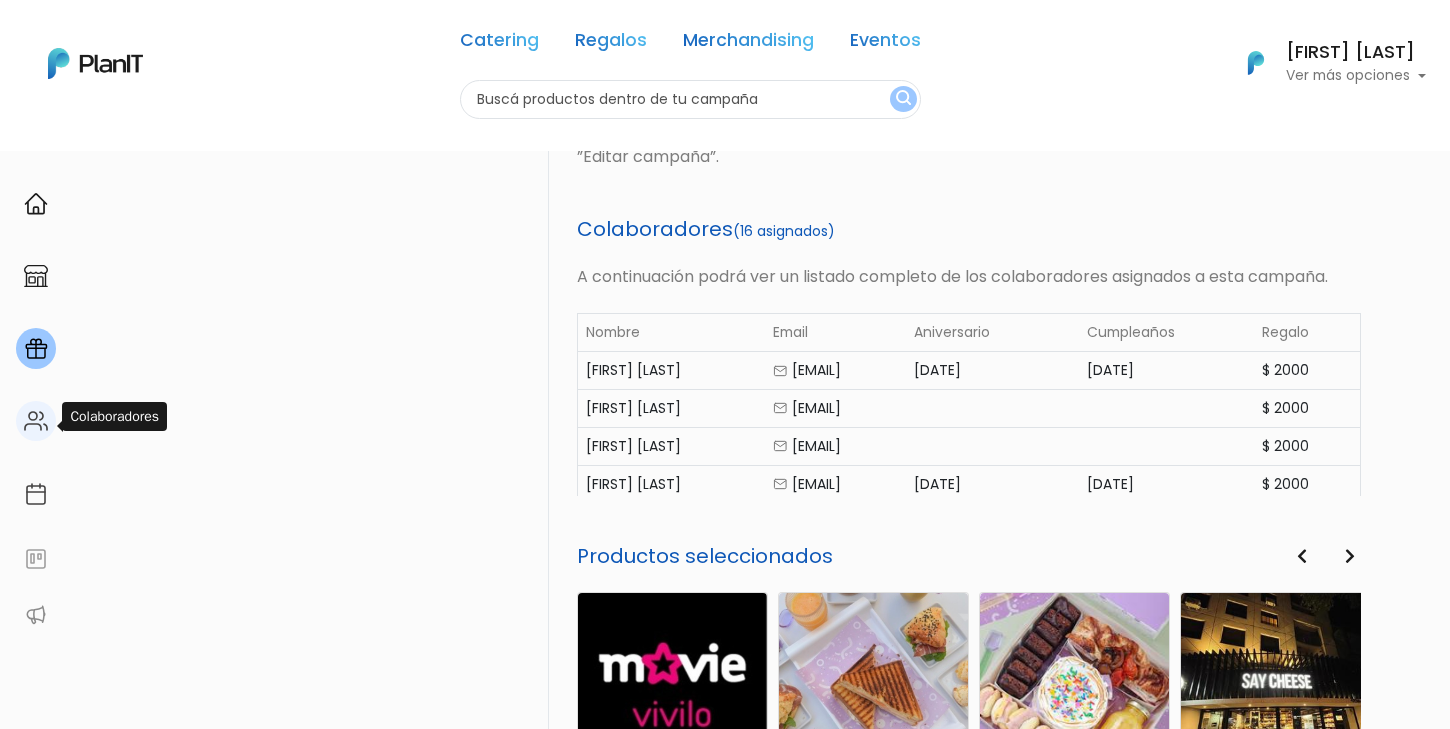 click at bounding box center (36, 421) 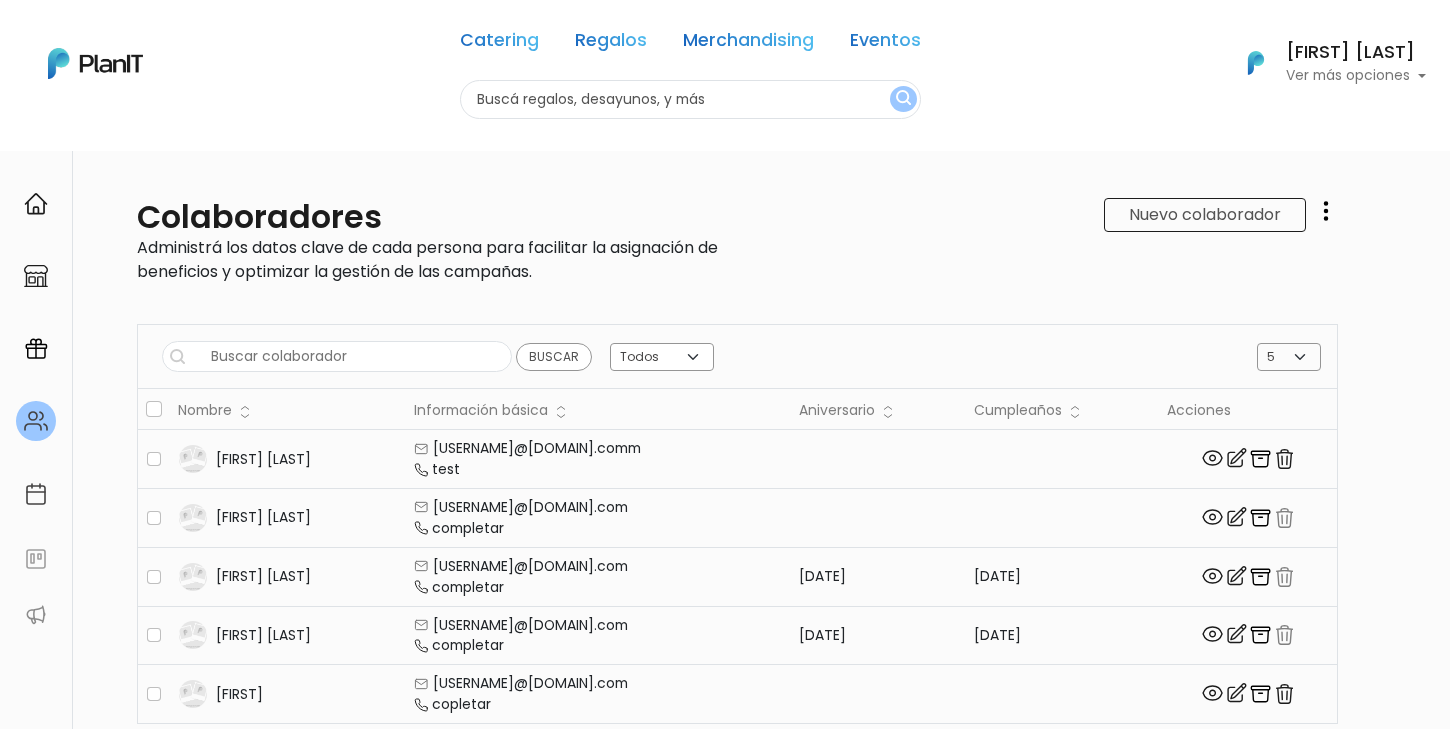 scroll, scrollTop: 0, scrollLeft: 0, axis: both 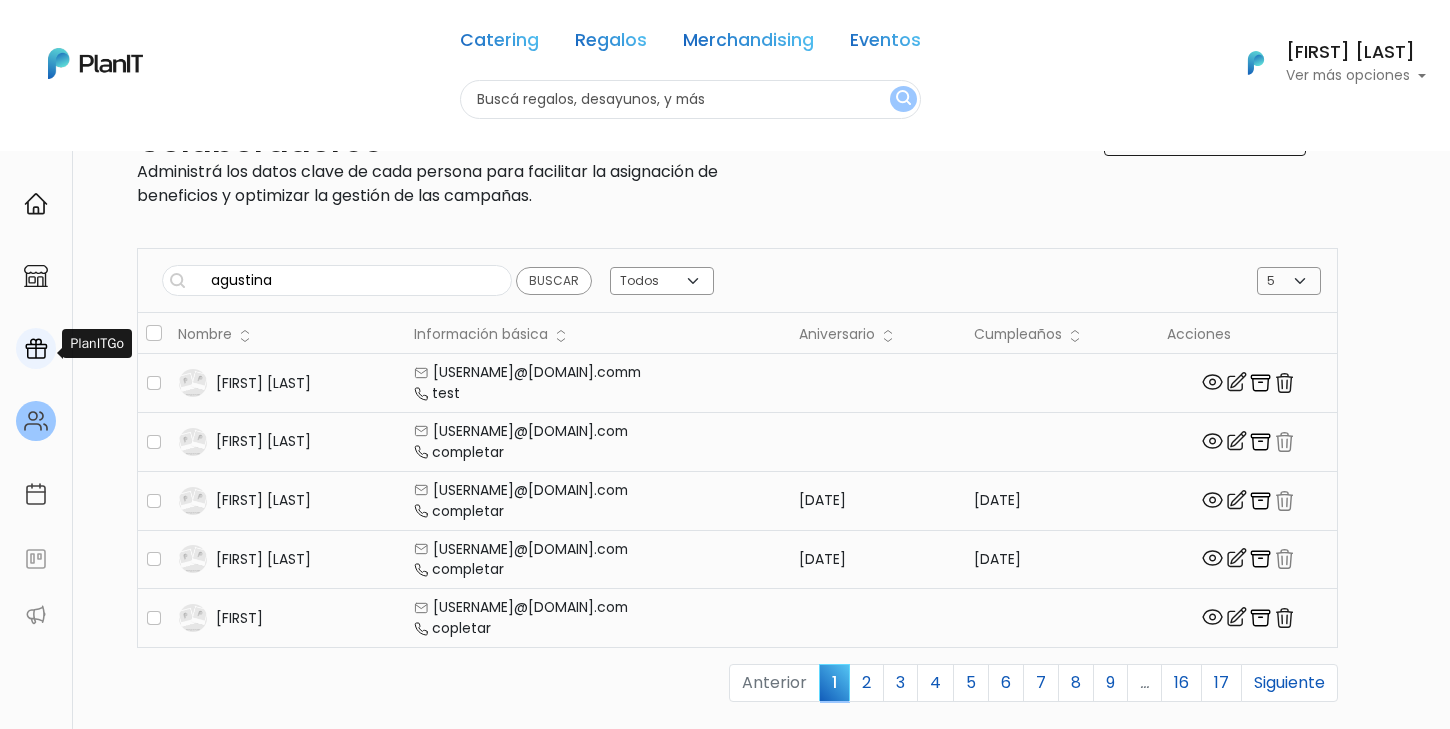 type on "agustina" 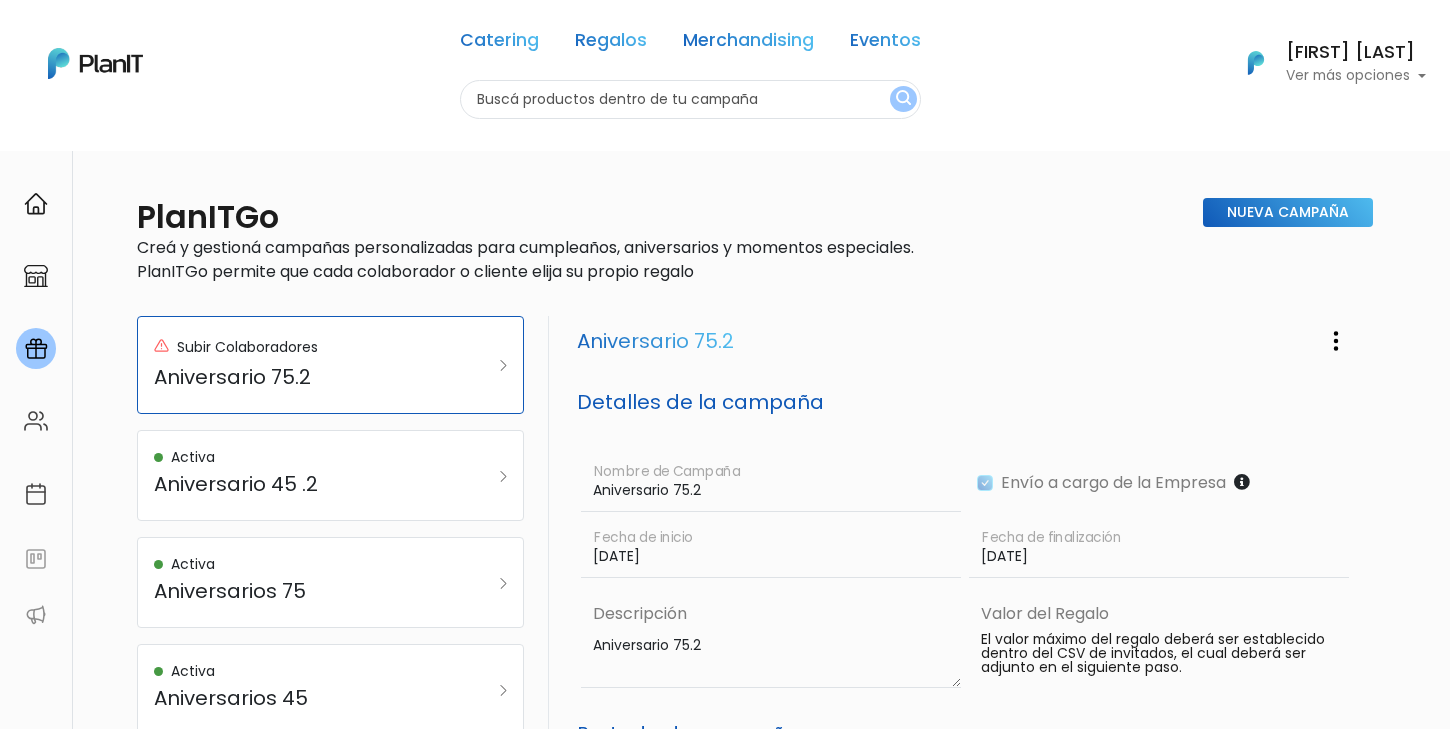 scroll, scrollTop: 0, scrollLeft: 0, axis: both 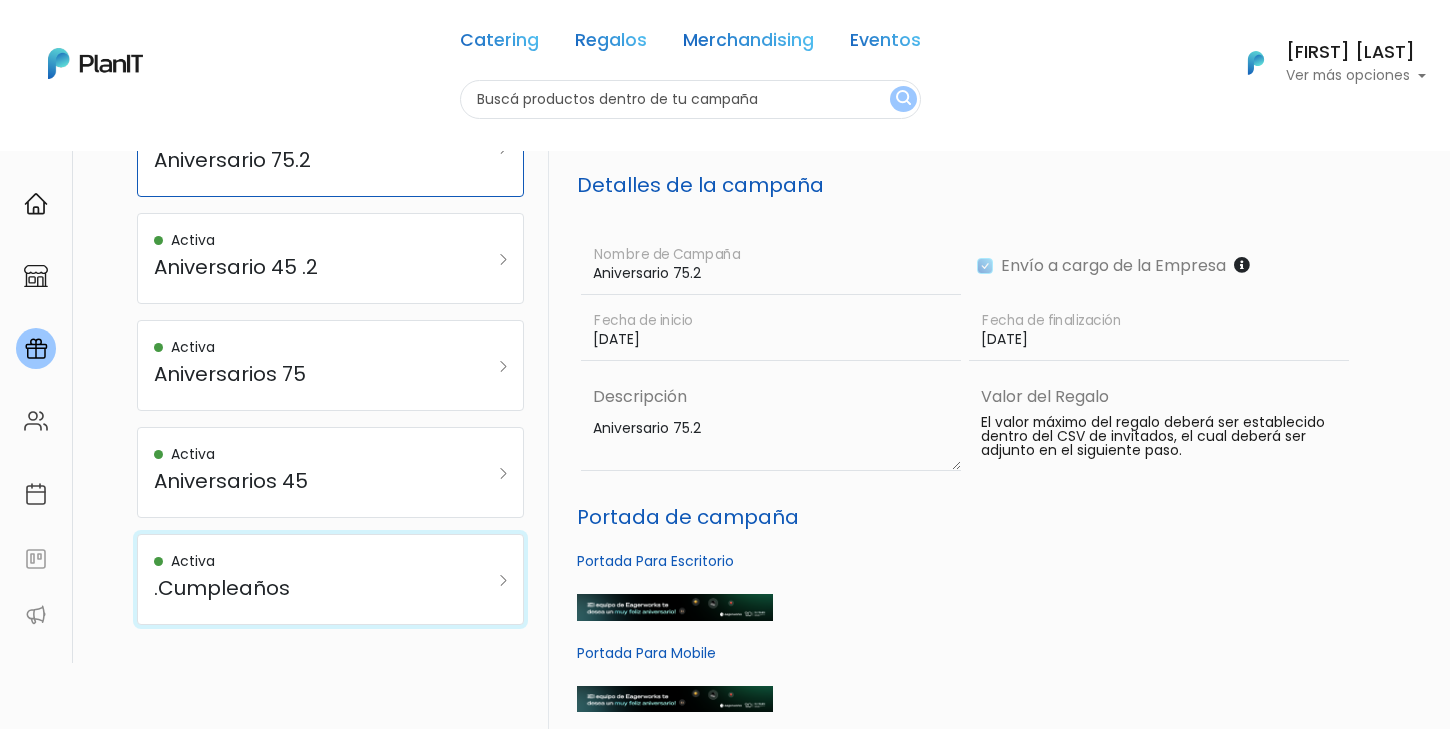 click on "Activa" at bounding box center [304, 561] 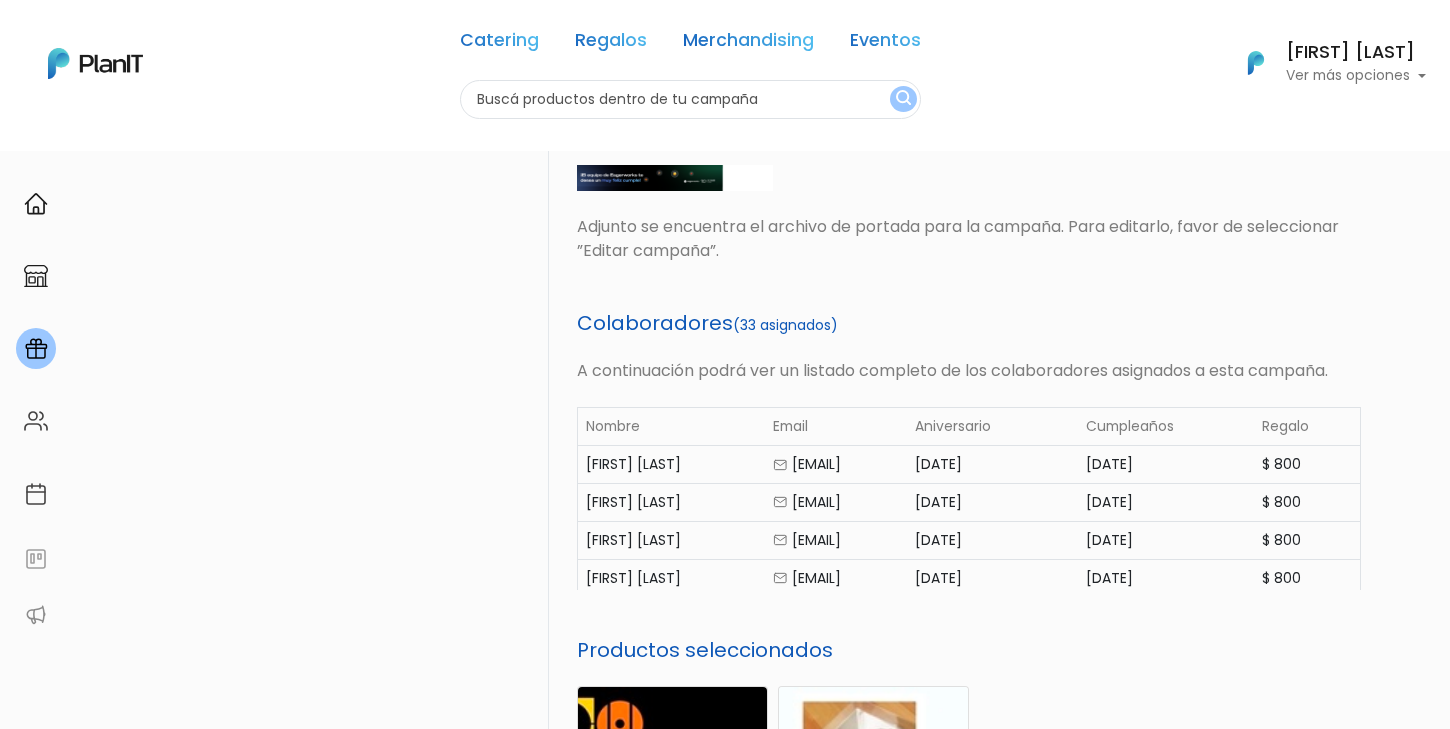 scroll, scrollTop: 751, scrollLeft: 0, axis: vertical 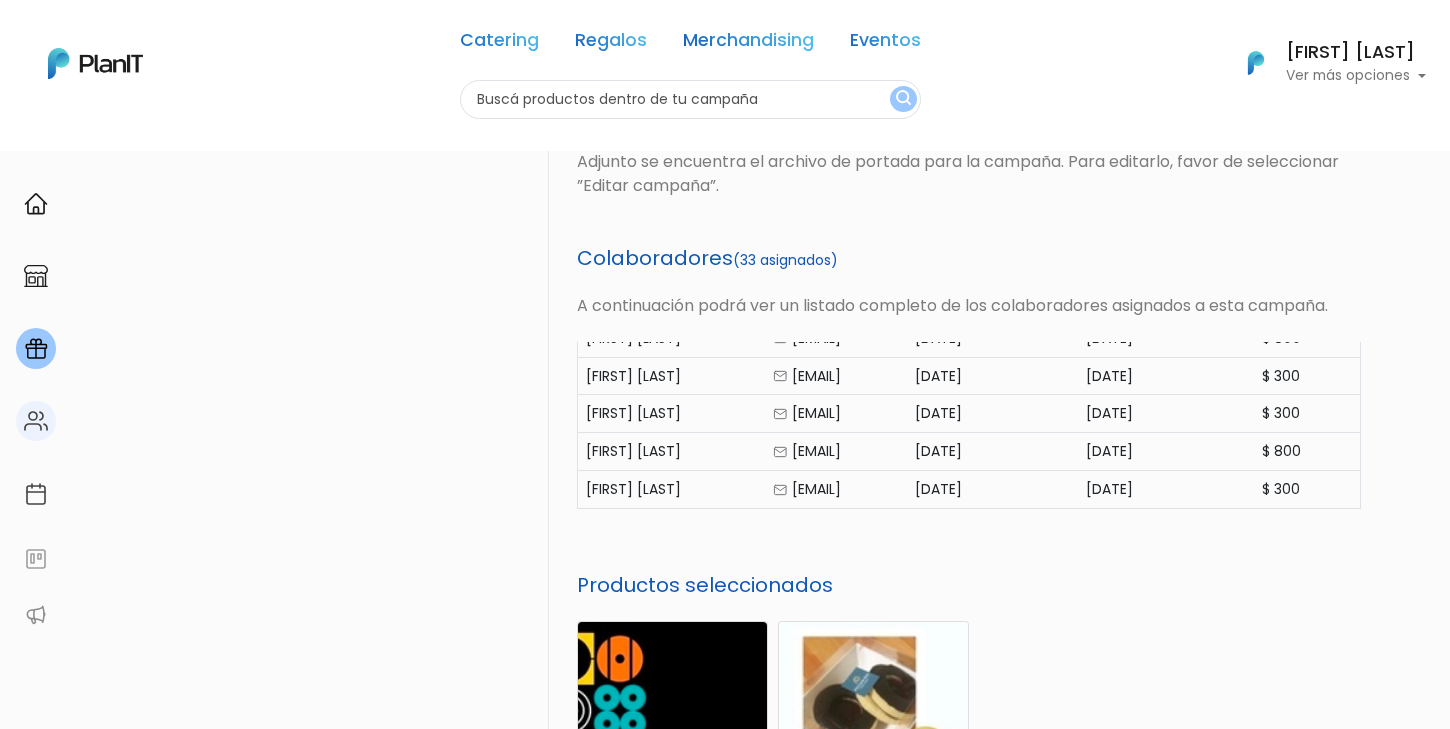 click at bounding box center (36, 421) 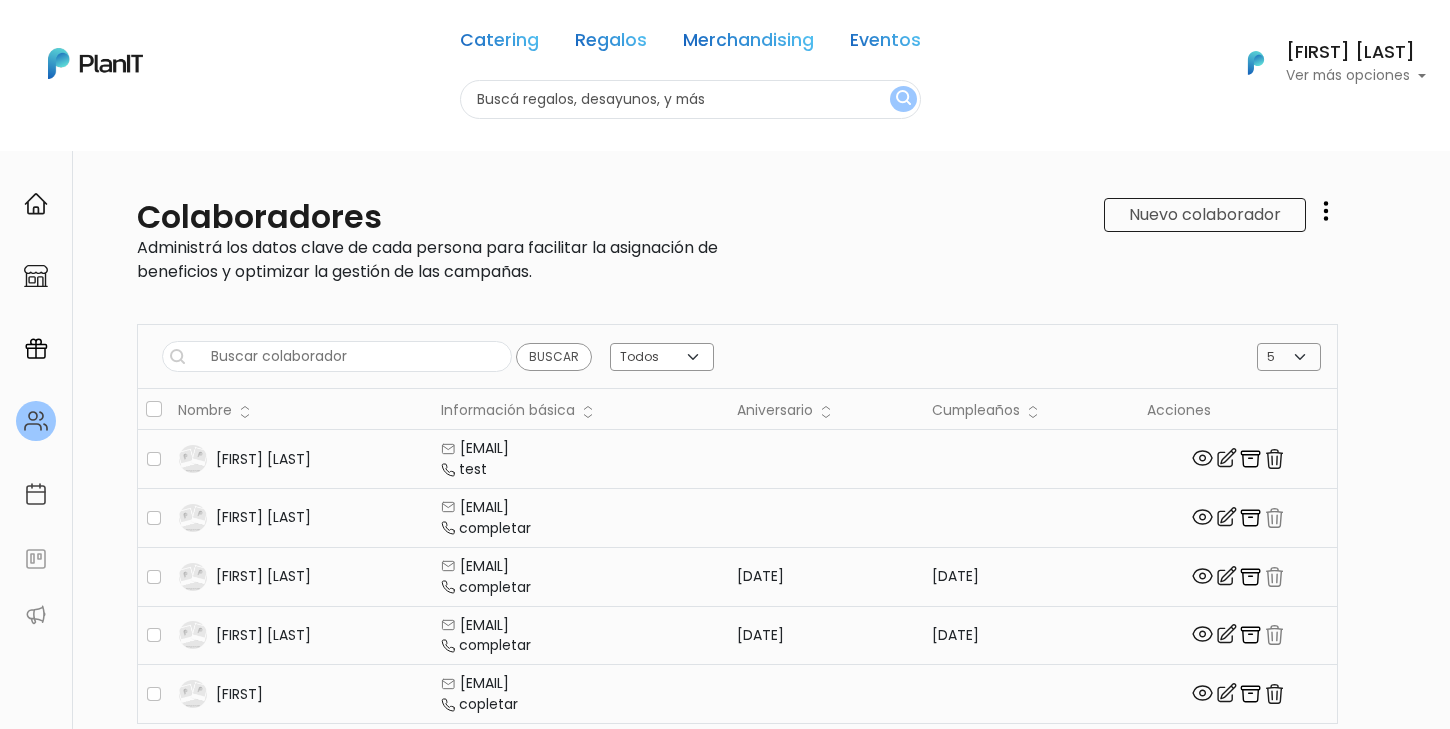 scroll, scrollTop: 0, scrollLeft: 0, axis: both 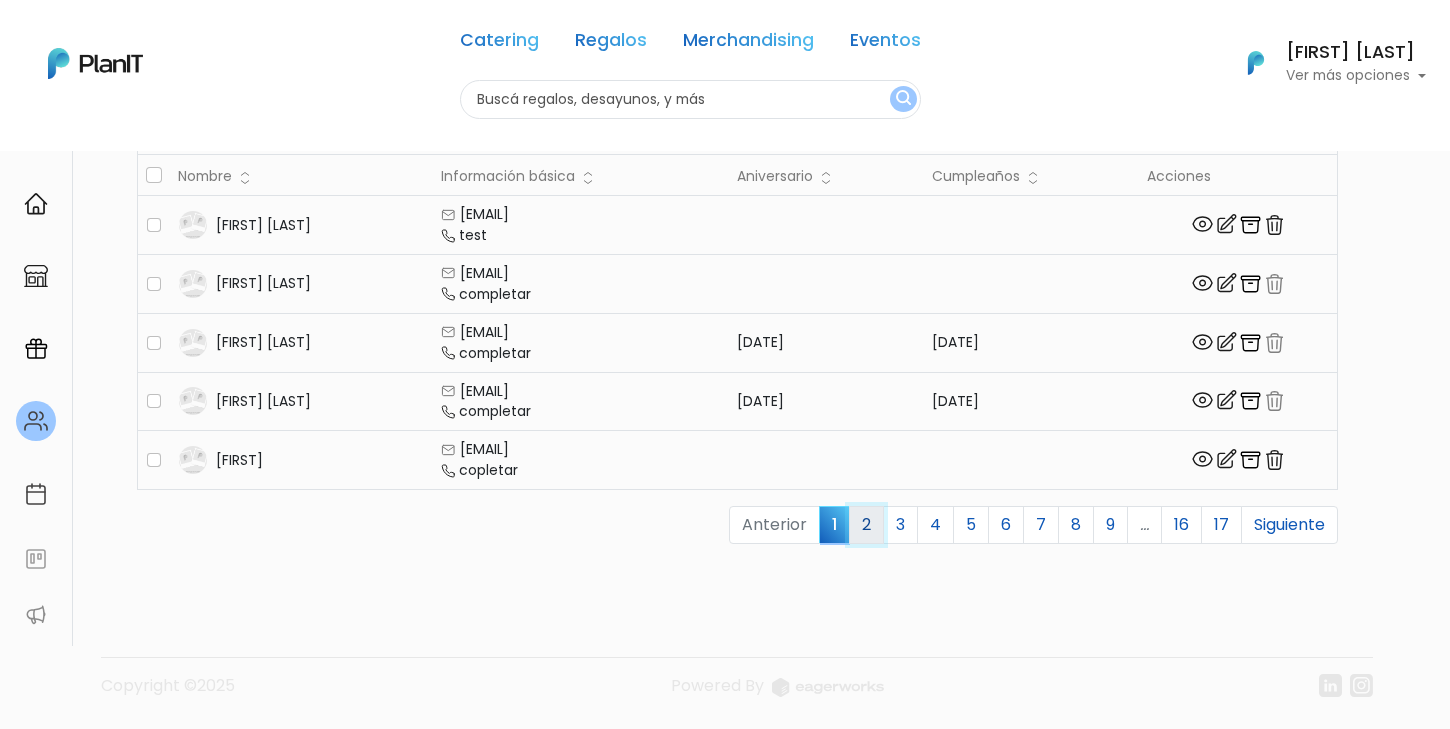 click on "2" at bounding box center [866, 525] 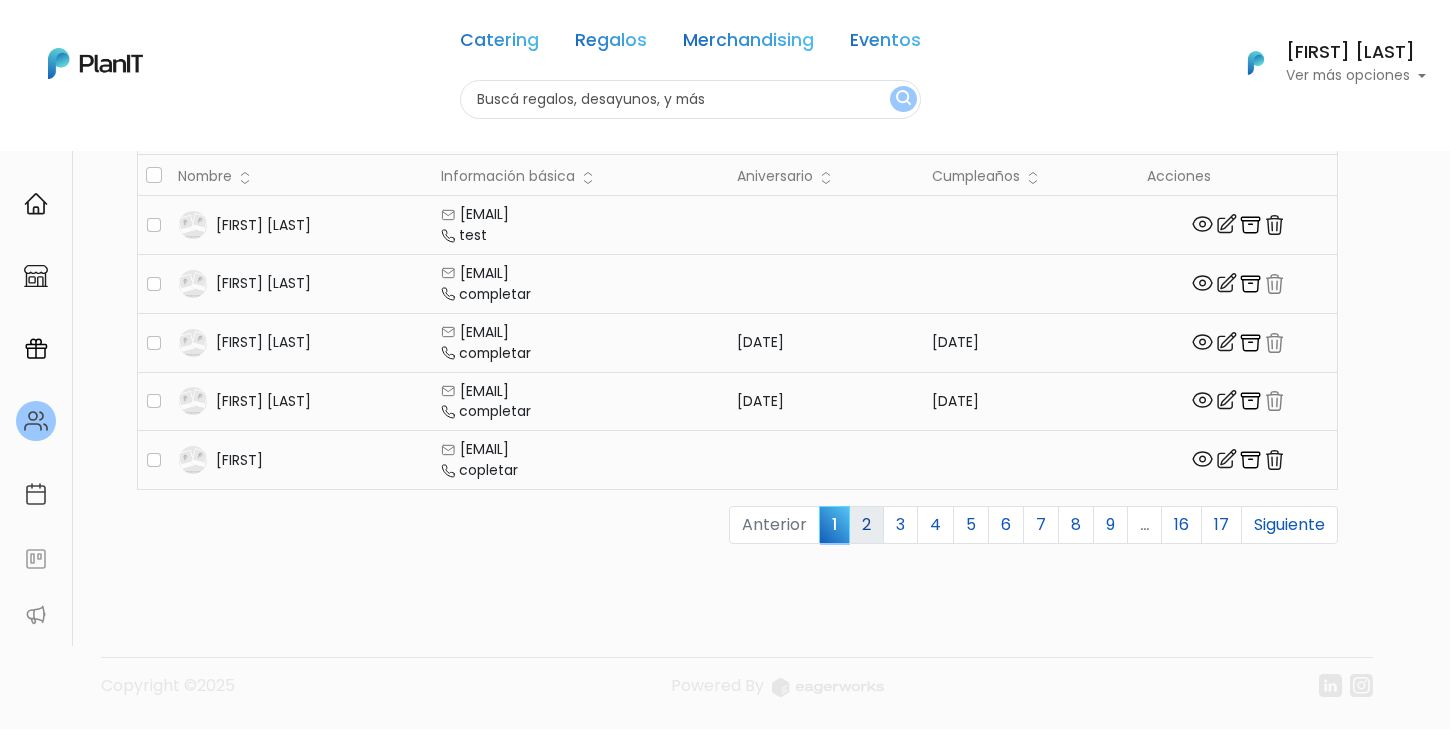 scroll, scrollTop: 233, scrollLeft: 0, axis: vertical 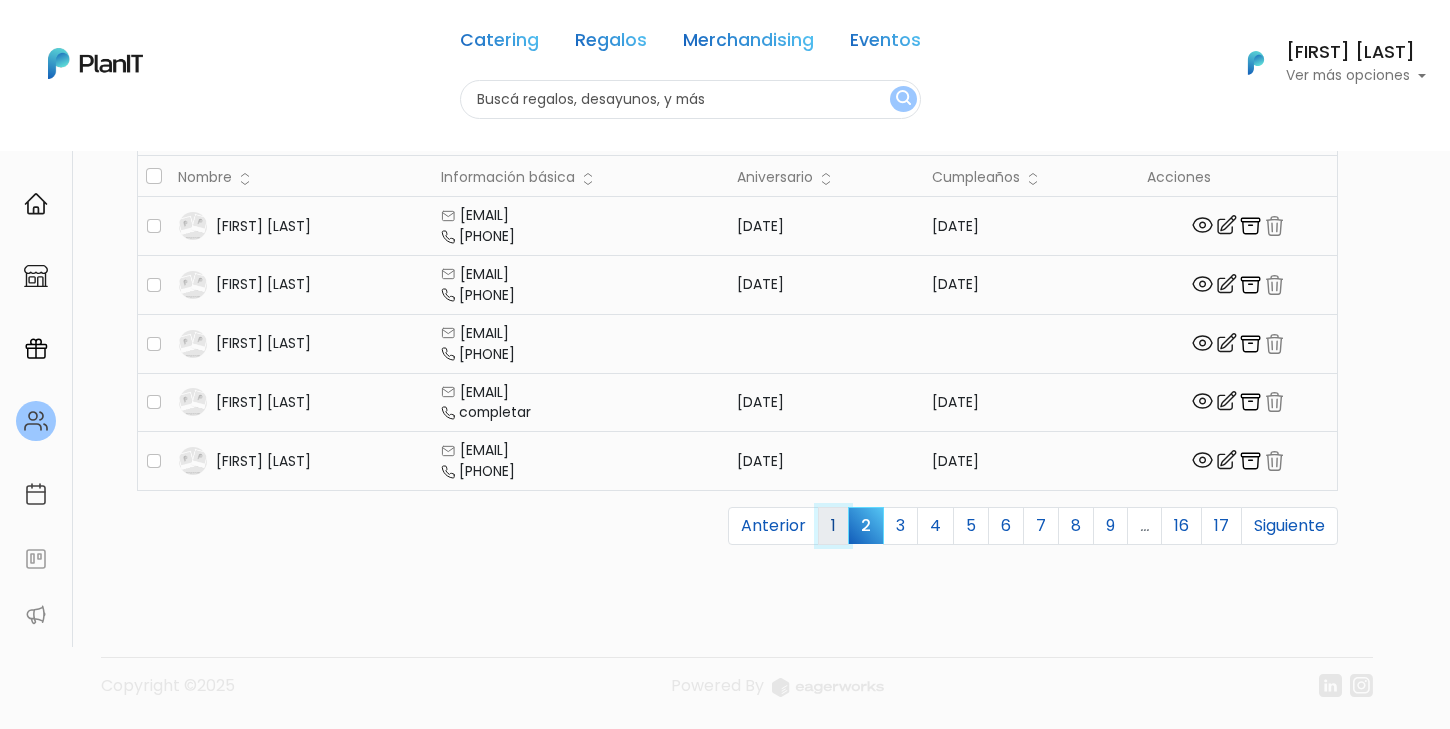 click on "1" at bounding box center [773, 526] 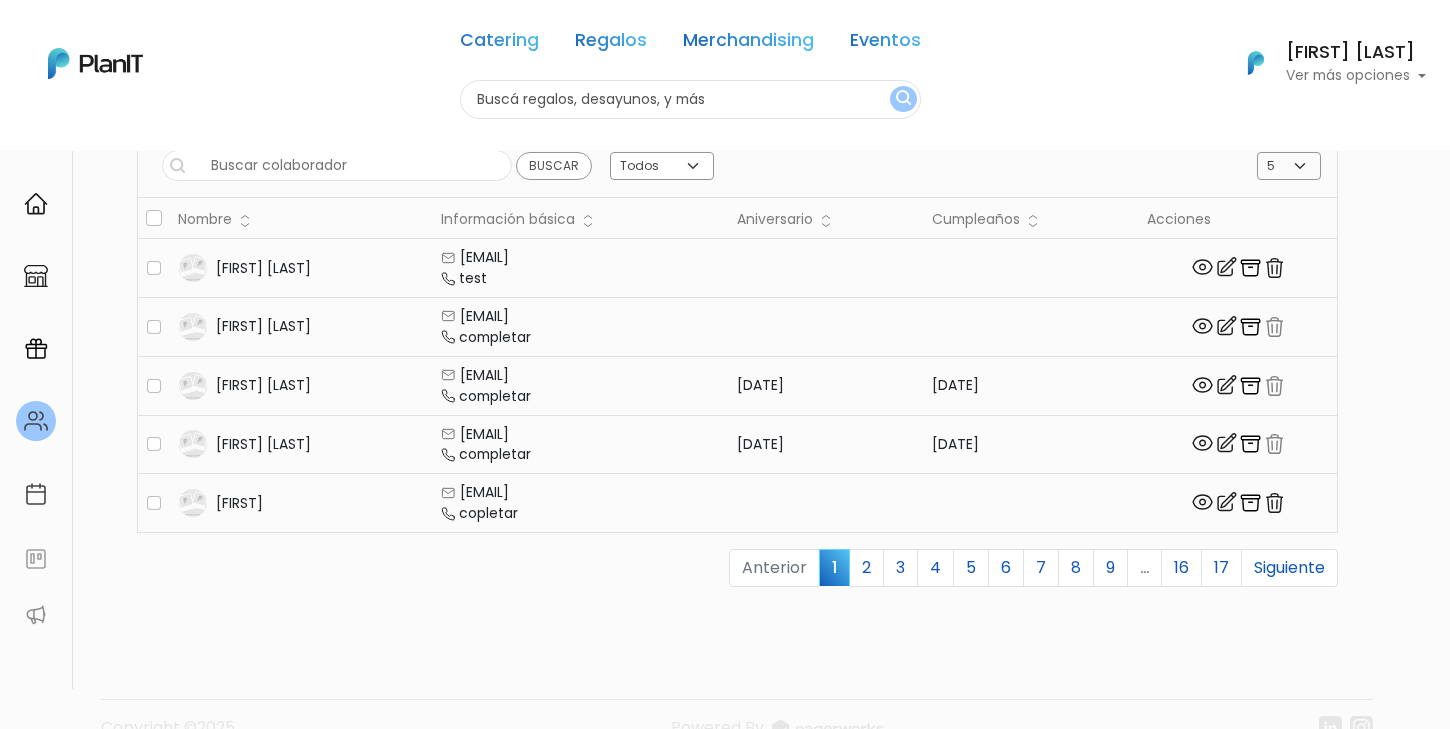 scroll, scrollTop: 197, scrollLeft: 0, axis: vertical 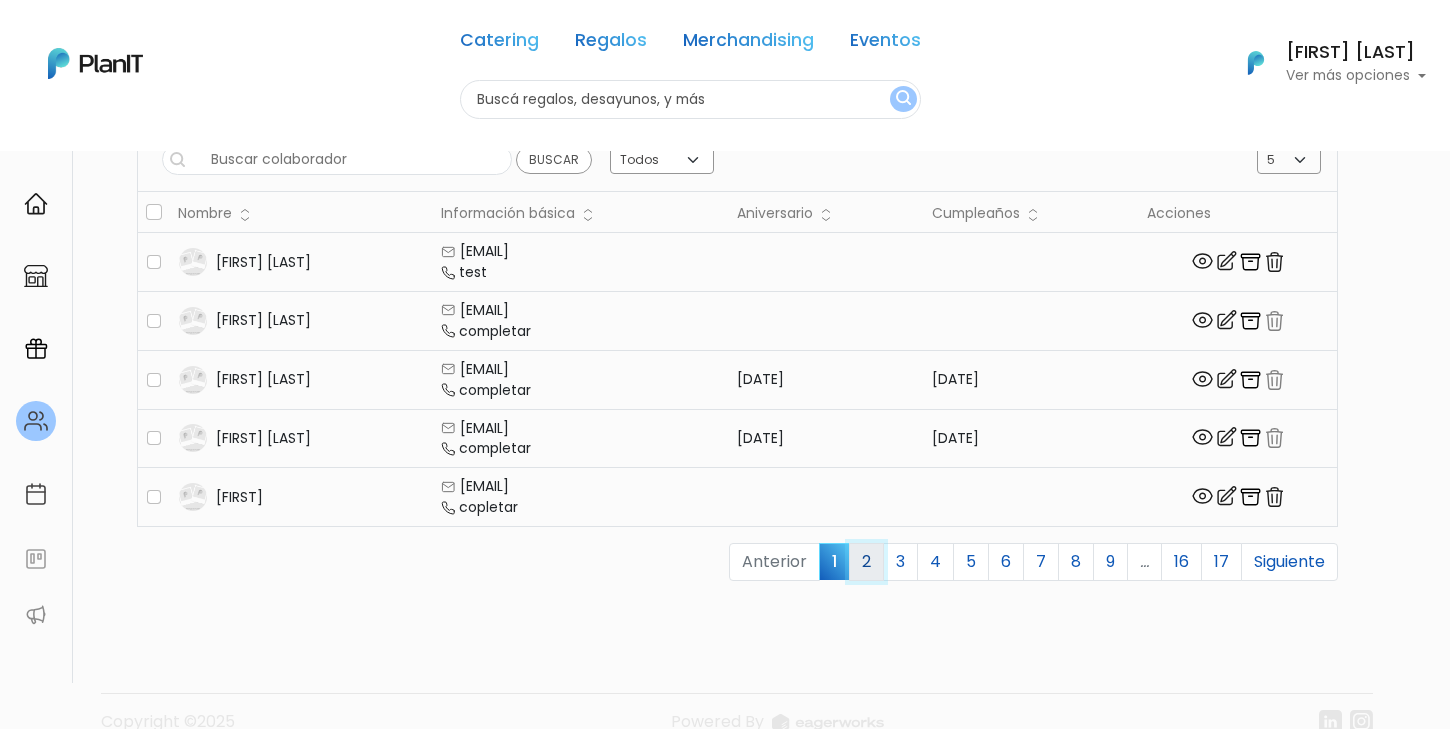 click on "2" at bounding box center (866, 562) 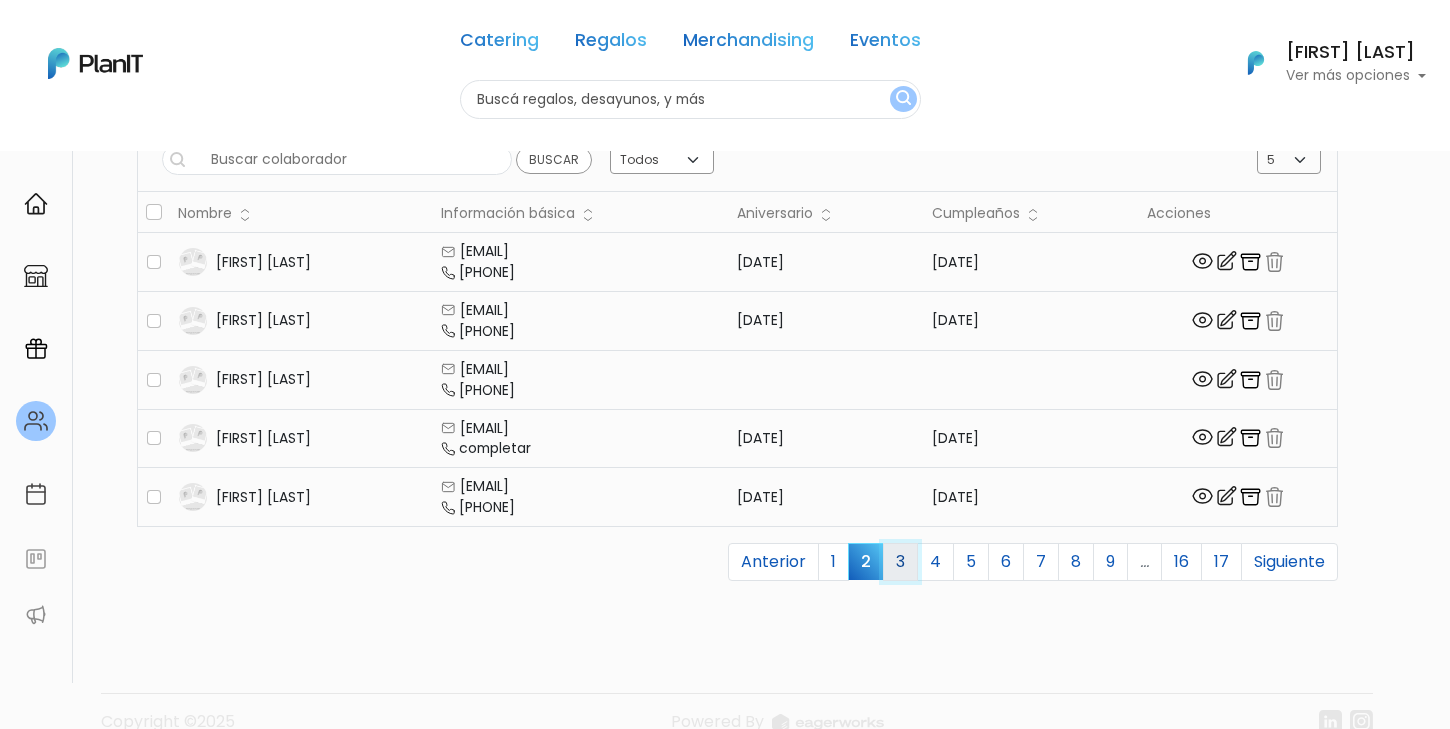 click on "3" at bounding box center [900, 562] 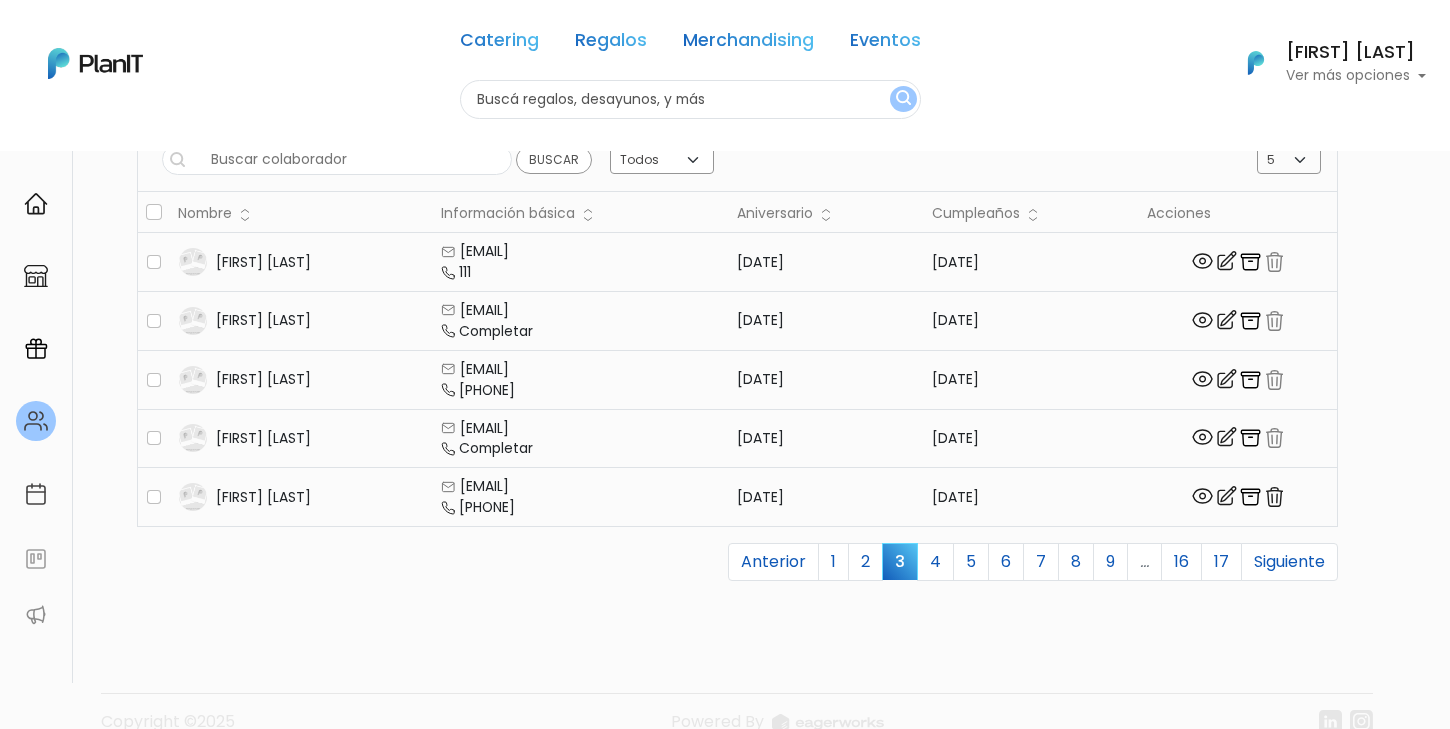 scroll, scrollTop: 0, scrollLeft: 0, axis: both 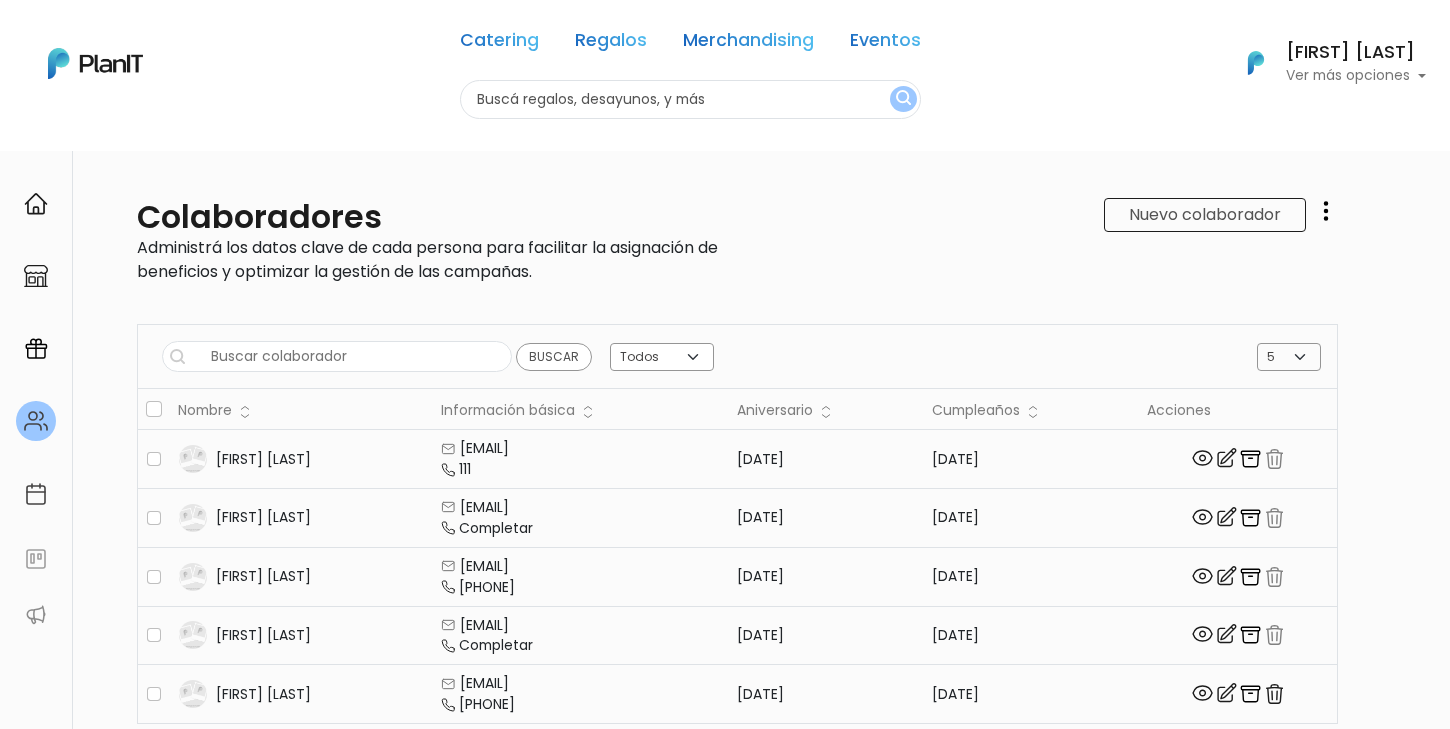 click at bounding box center (1326, 211) 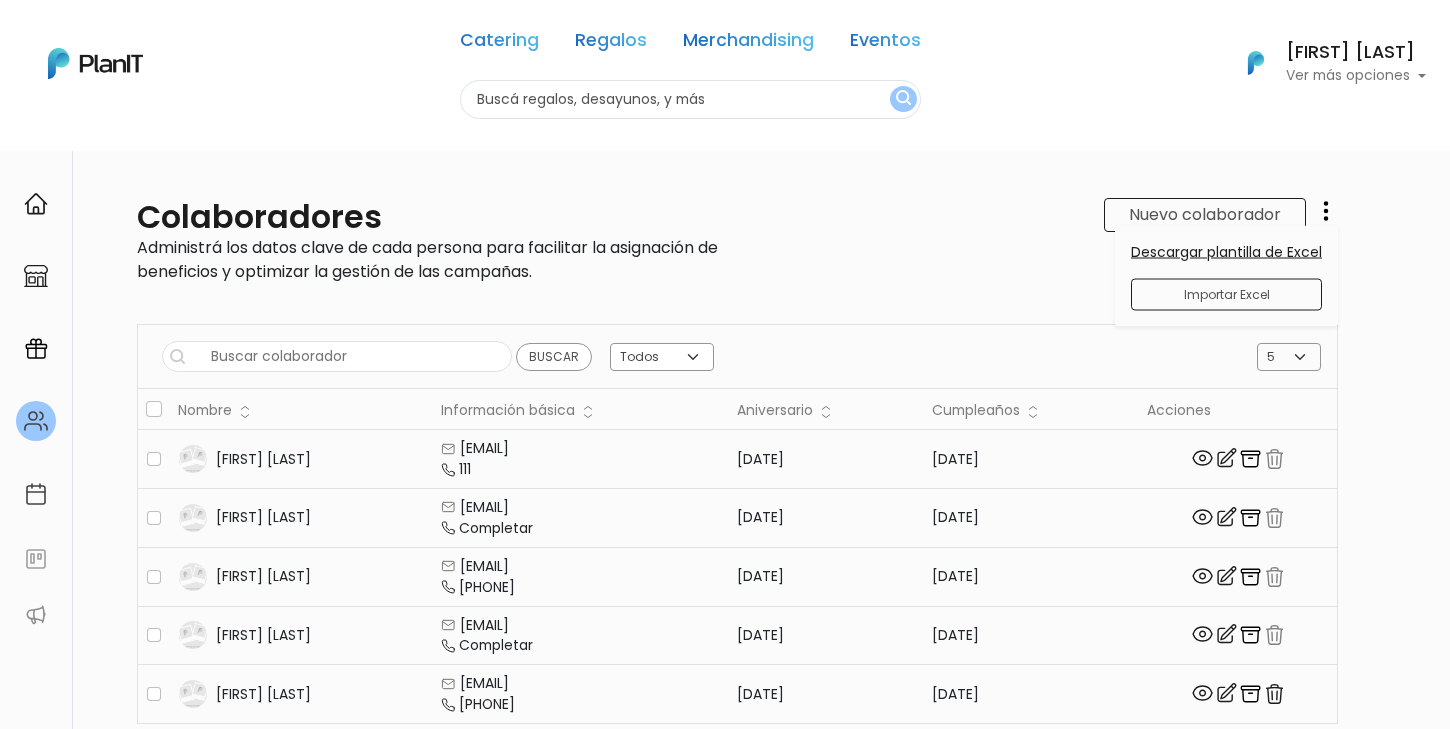 click at bounding box center [1326, 211] 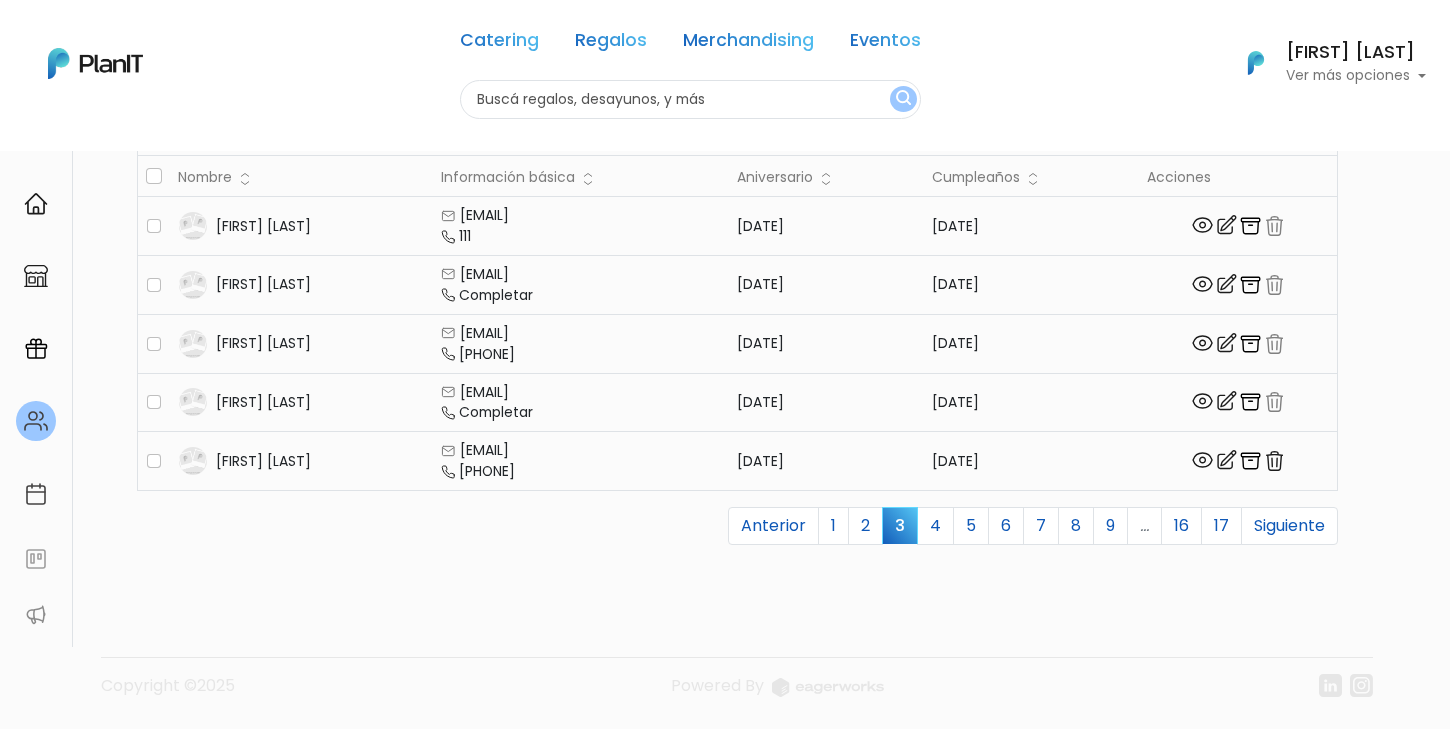 scroll, scrollTop: 0, scrollLeft: 0, axis: both 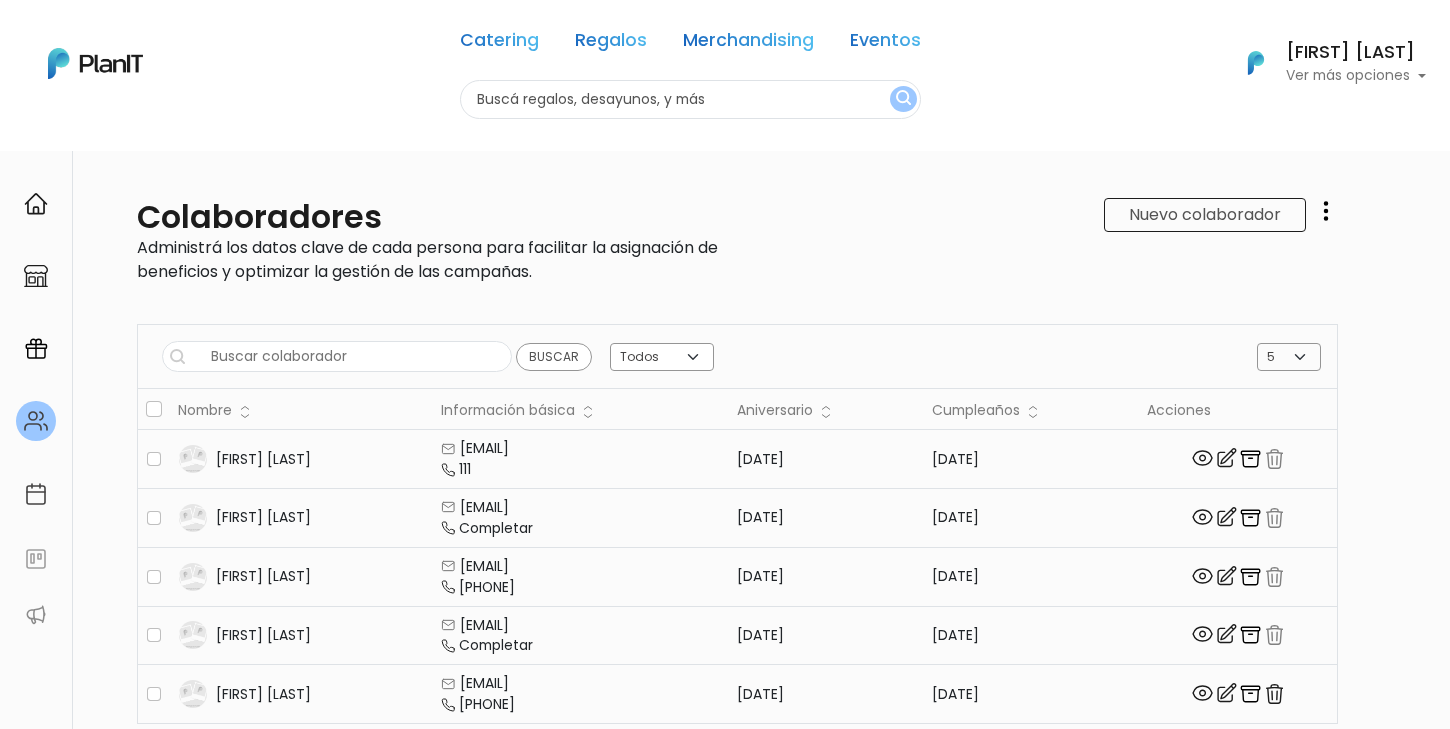 click at bounding box center (1326, 211) 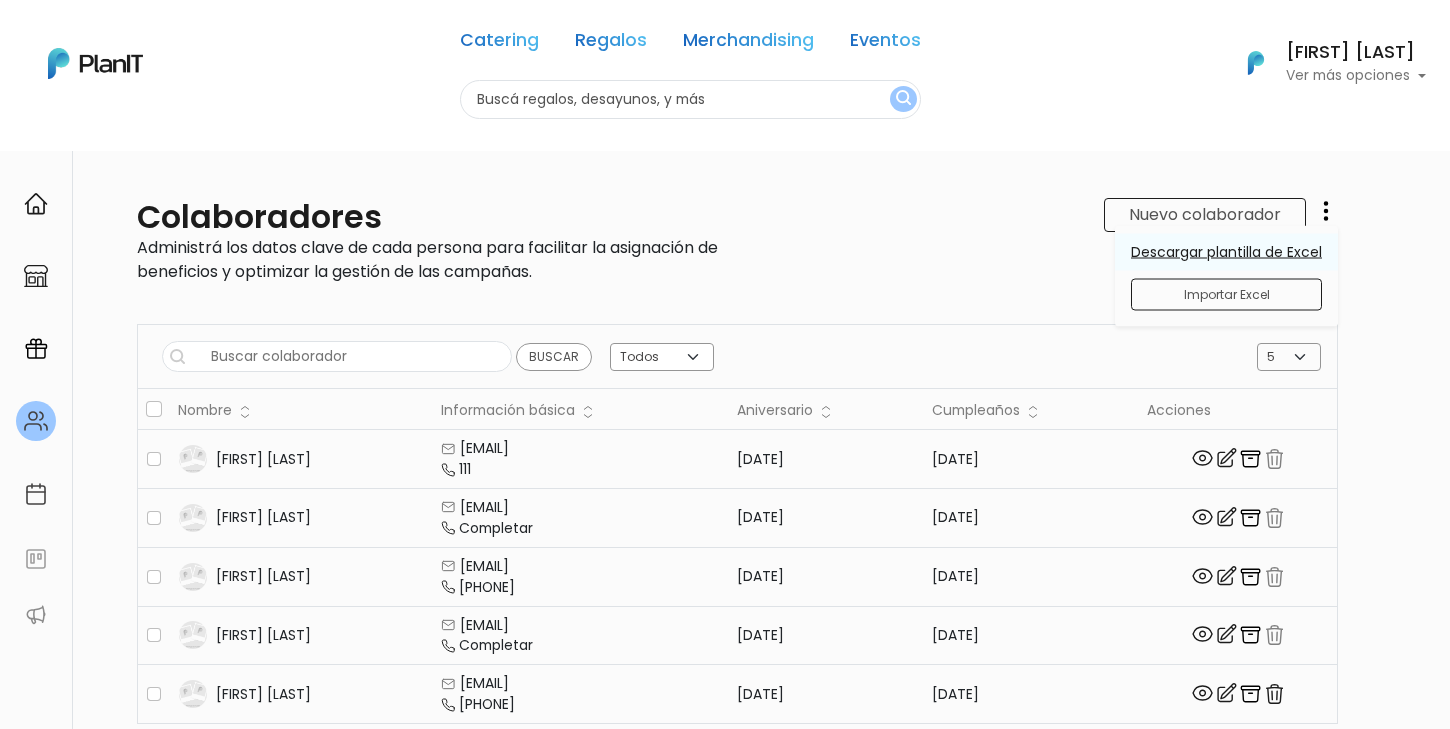 click on "Descargar plantilla de Excel" at bounding box center [1226, 252] 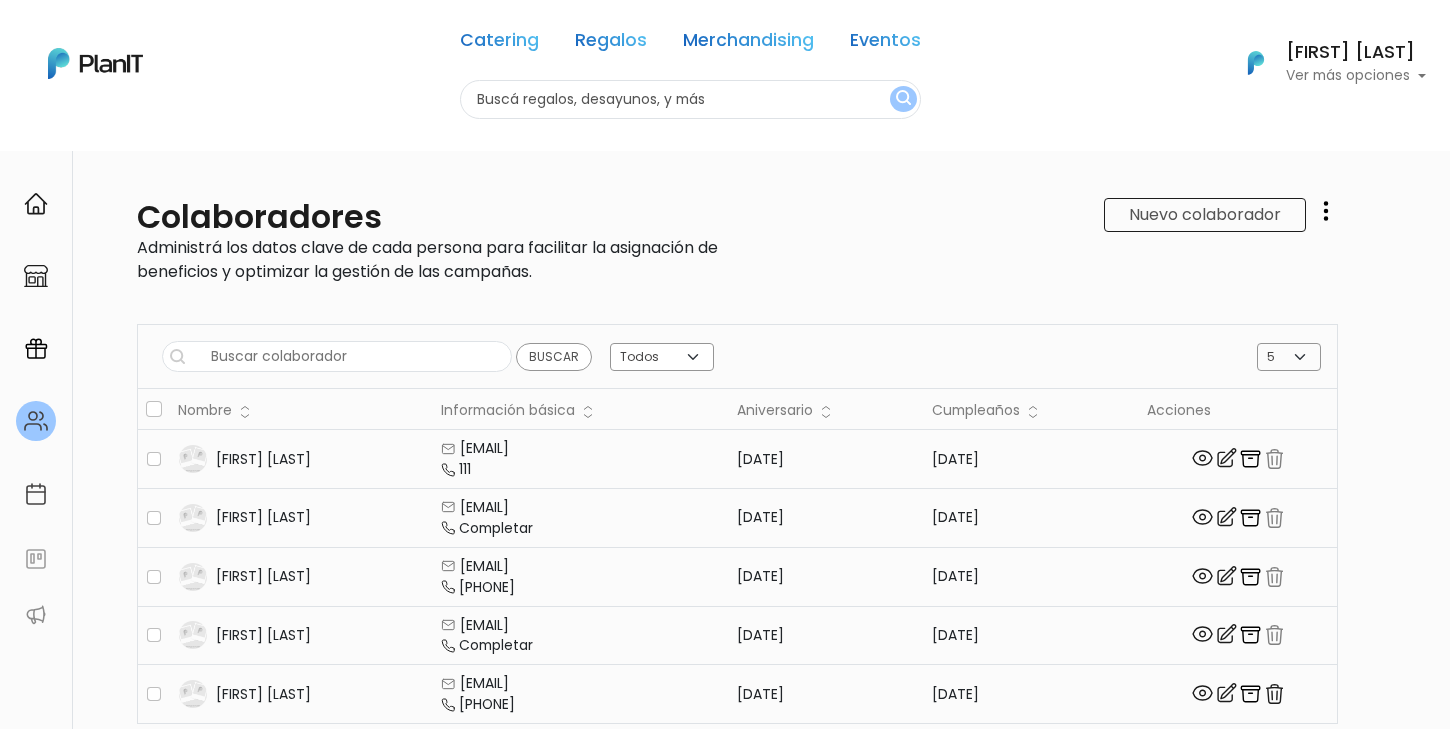 click on "Nuevo colaborador
Descargar plantilla de Excel" at bounding box center [1038, 249] 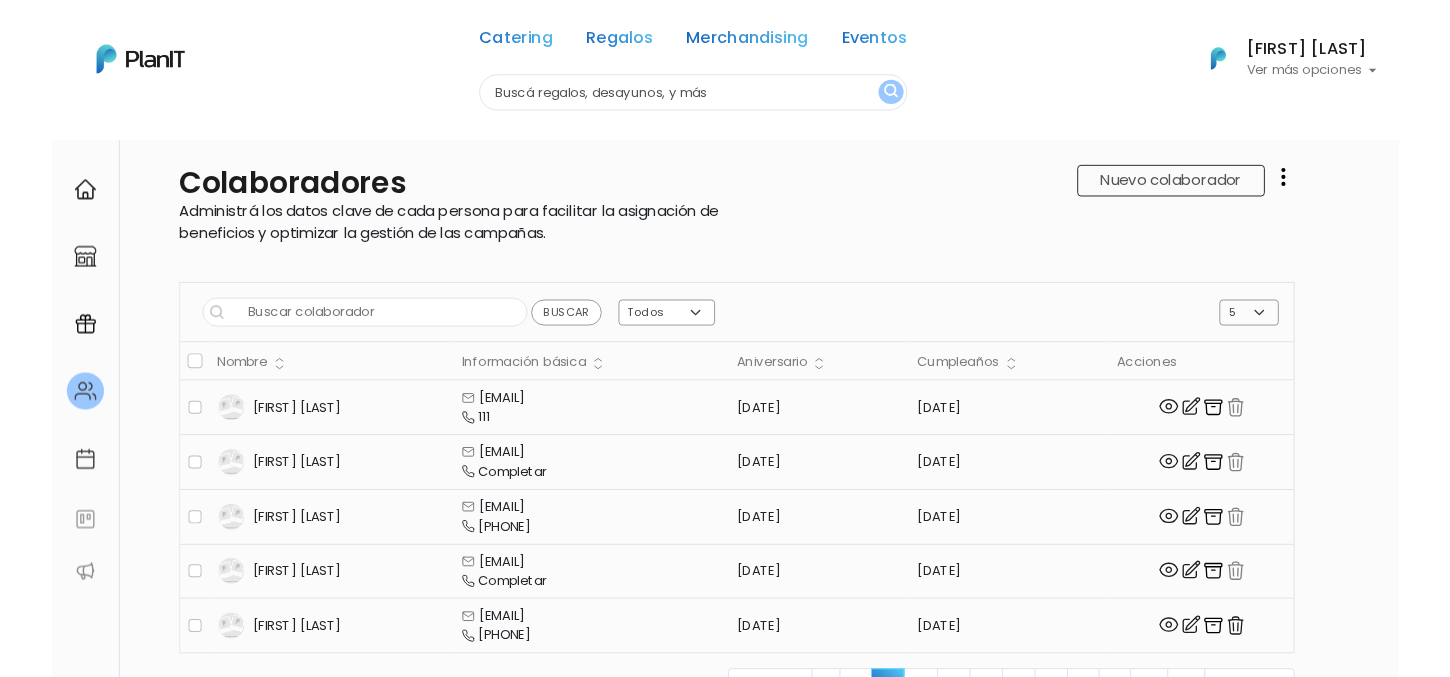 scroll, scrollTop: 89, scrollLeft: 0, axis: vertical 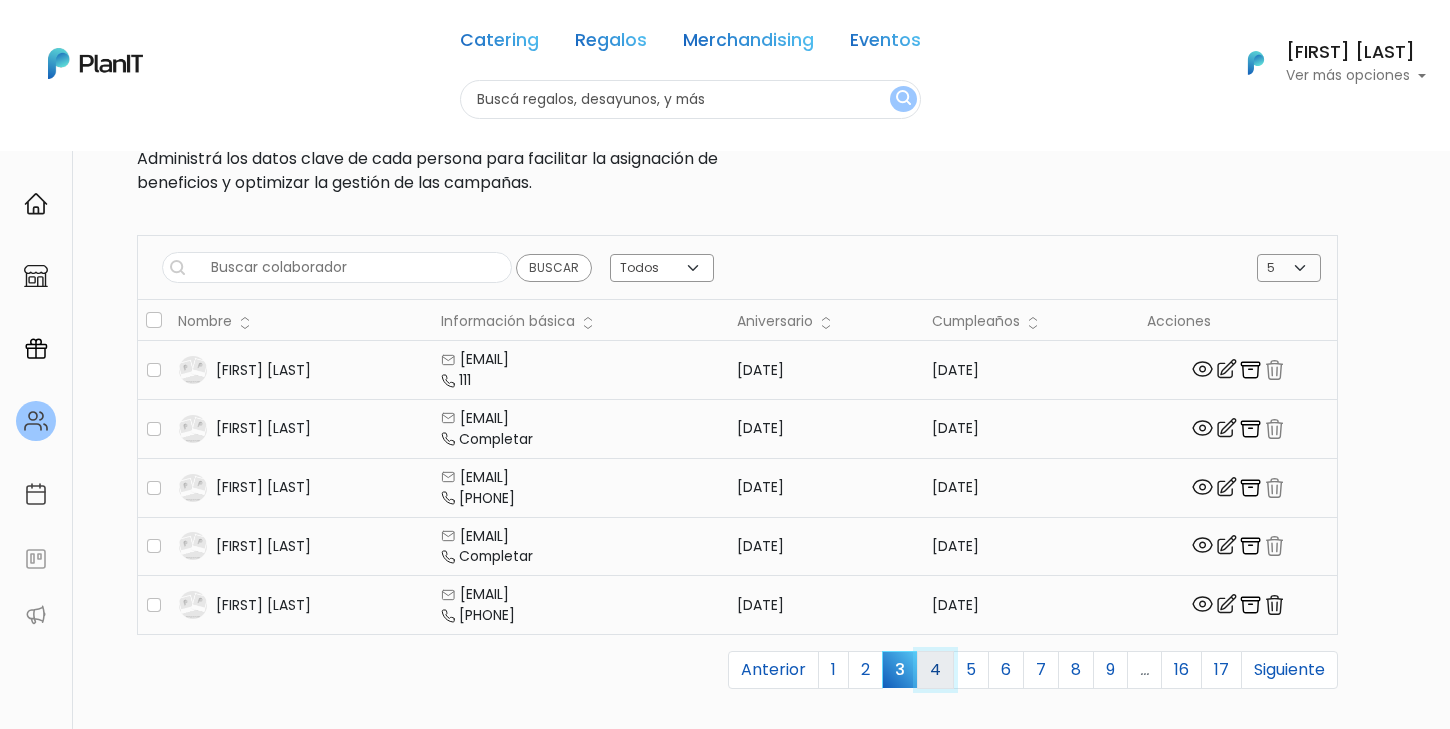 click on "4" at bounding box center [935, 670] 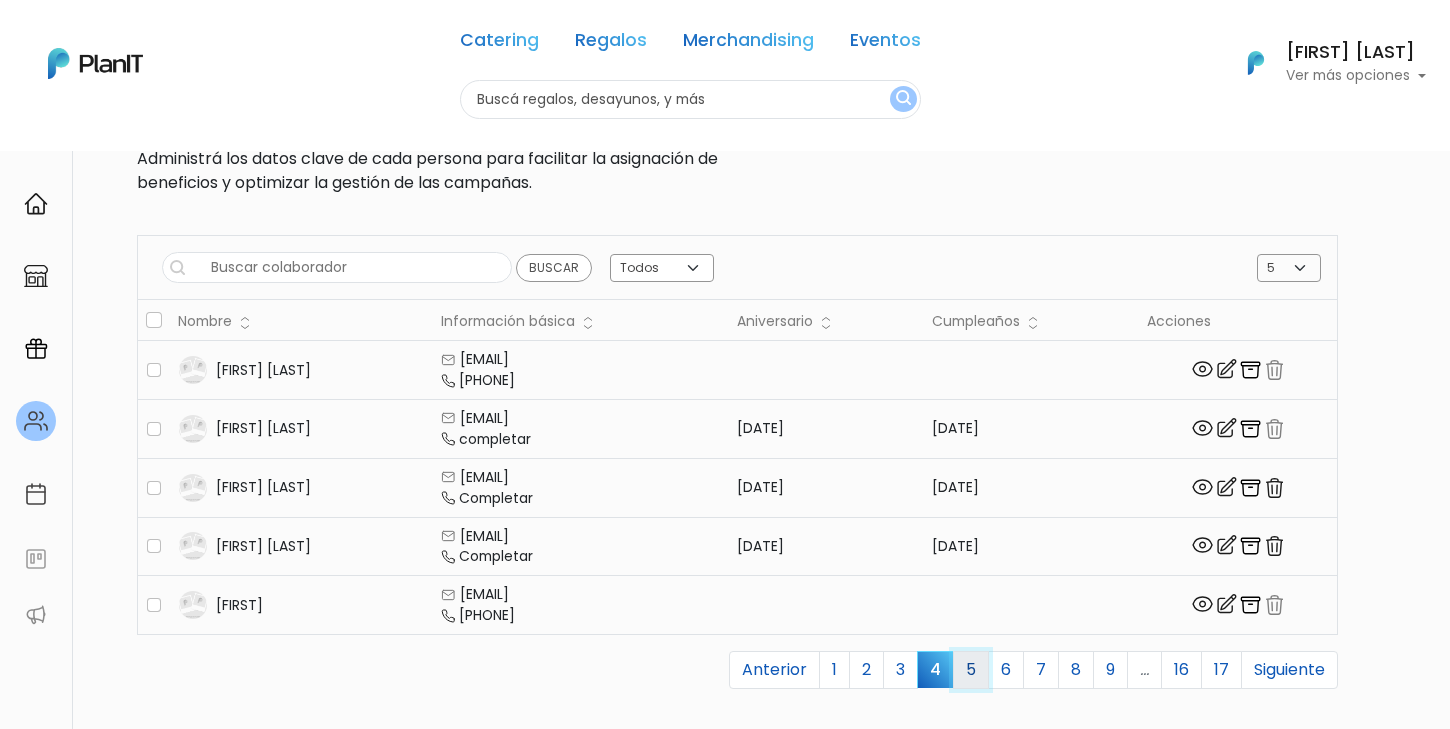 click on "5" at bounding box center (971, 670) 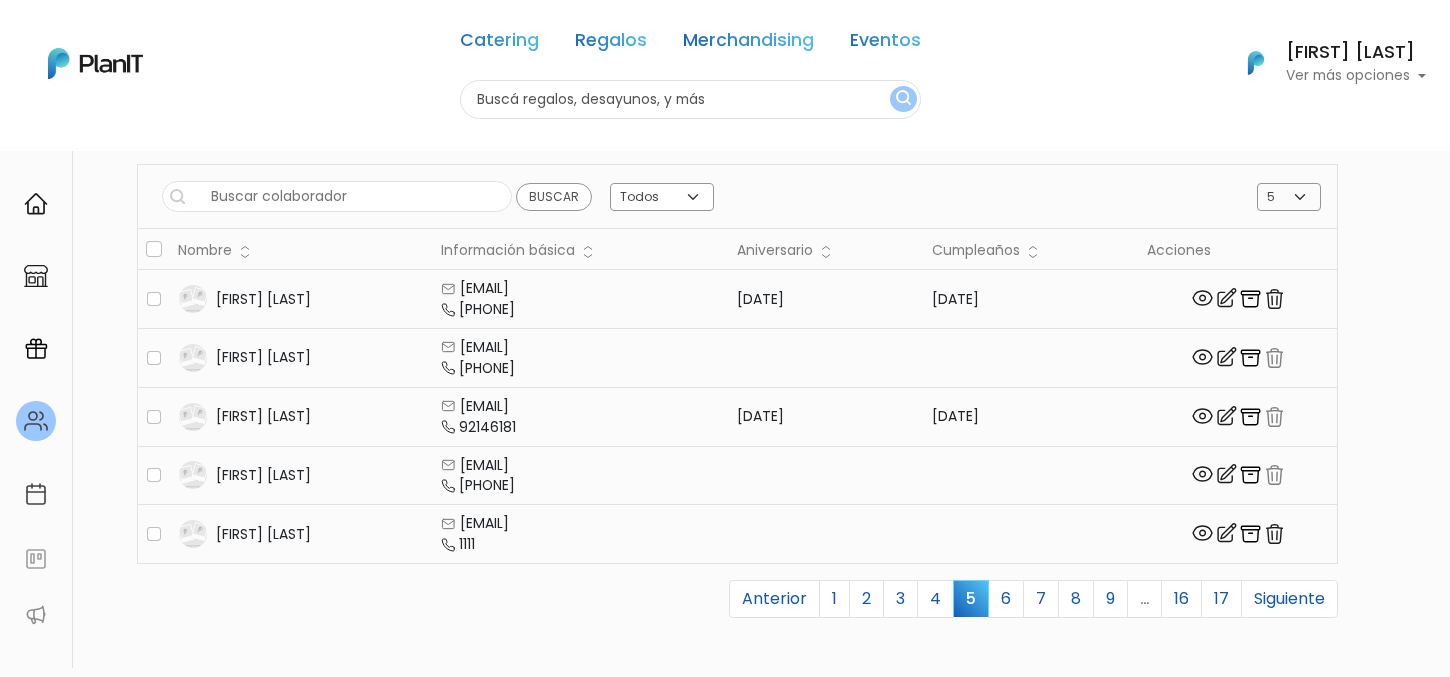 scroll, scrollTop: 150, scrollLeft: 0, axis: vertical 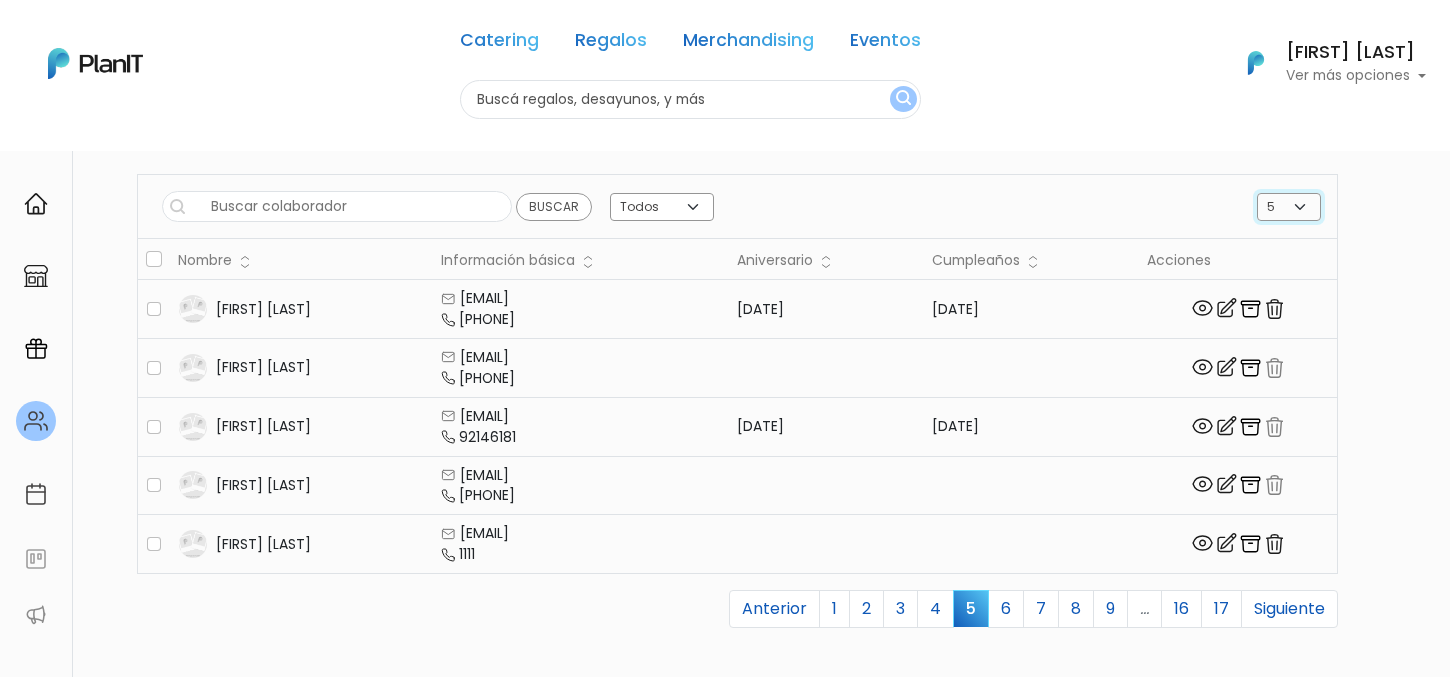 click on "5
10
15
20
25" at bounding box center [1289, 207] 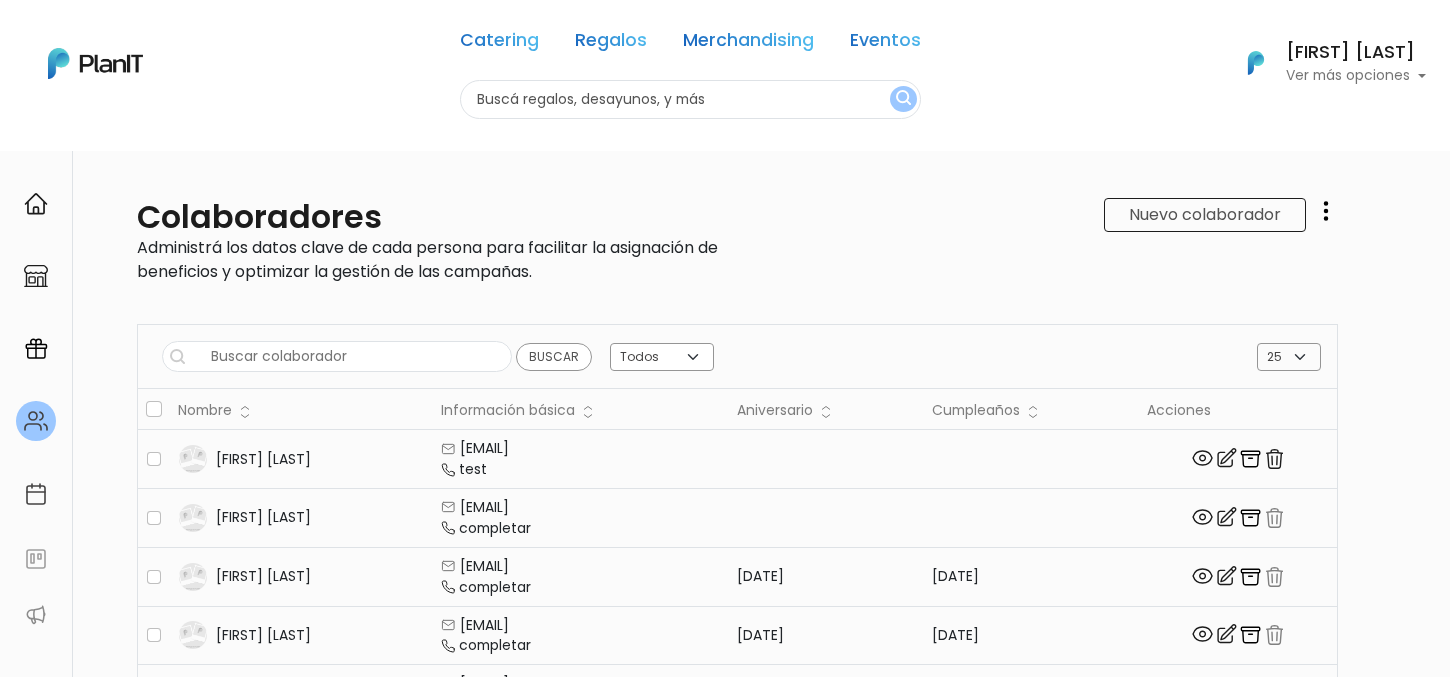 scroll, scrollTop: 0, scrollLeft: 0, axis: both 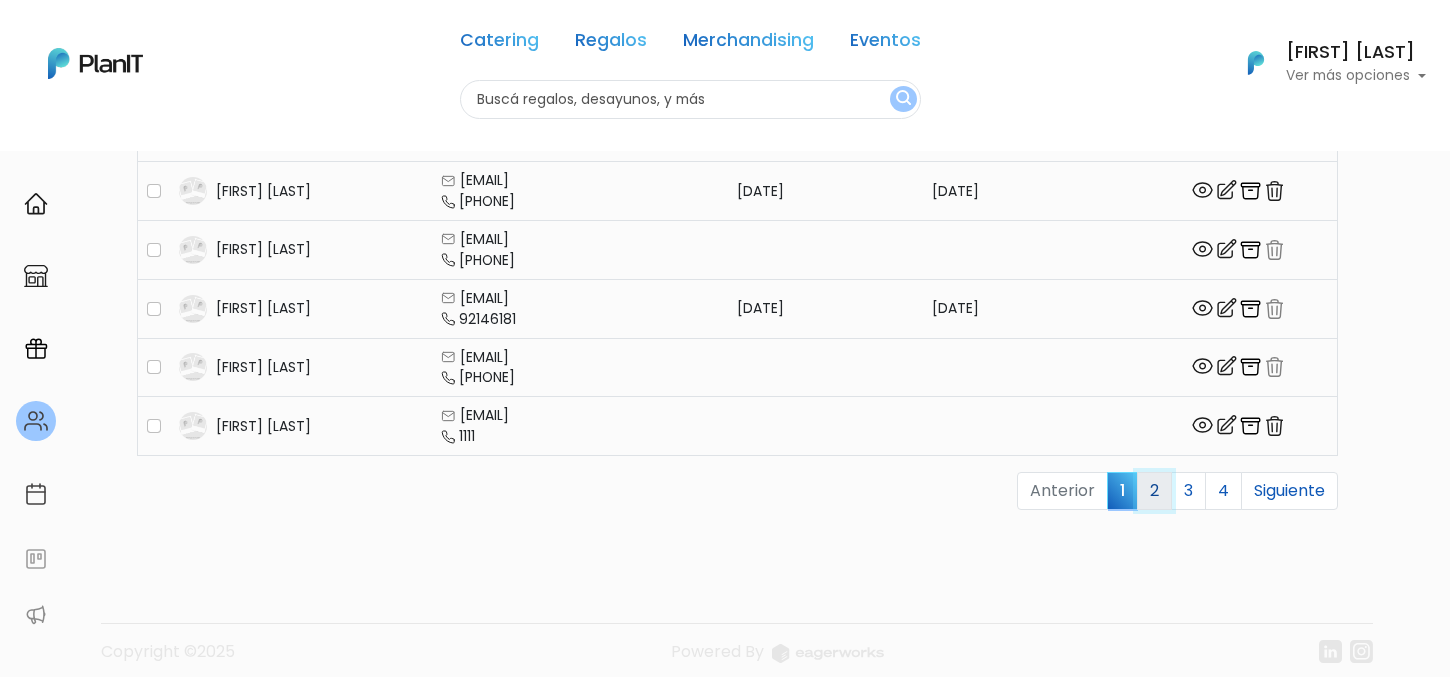 click on "2" at bounding box center (1154, 491) 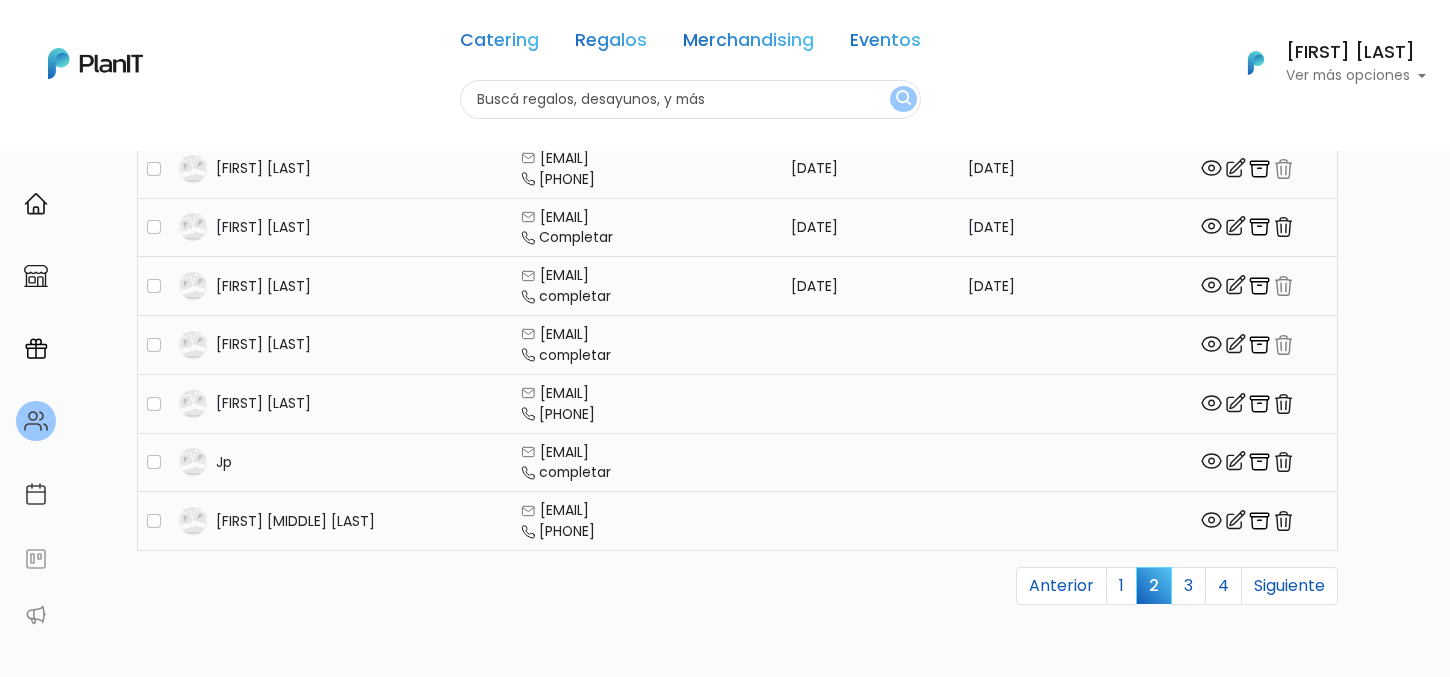 scroll, scrollTop: 1460, scrollLeft: 0, axis: vertical 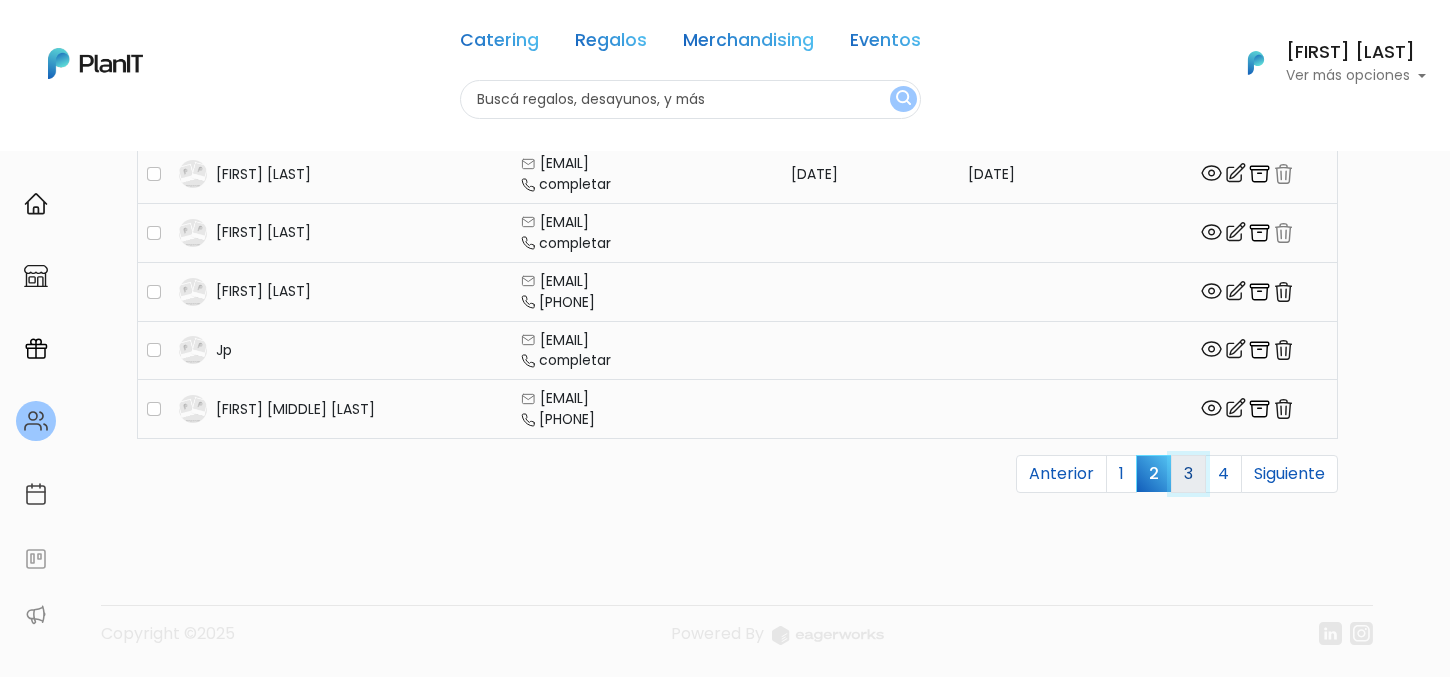 click on "3" at bounding box center [1188, 474] 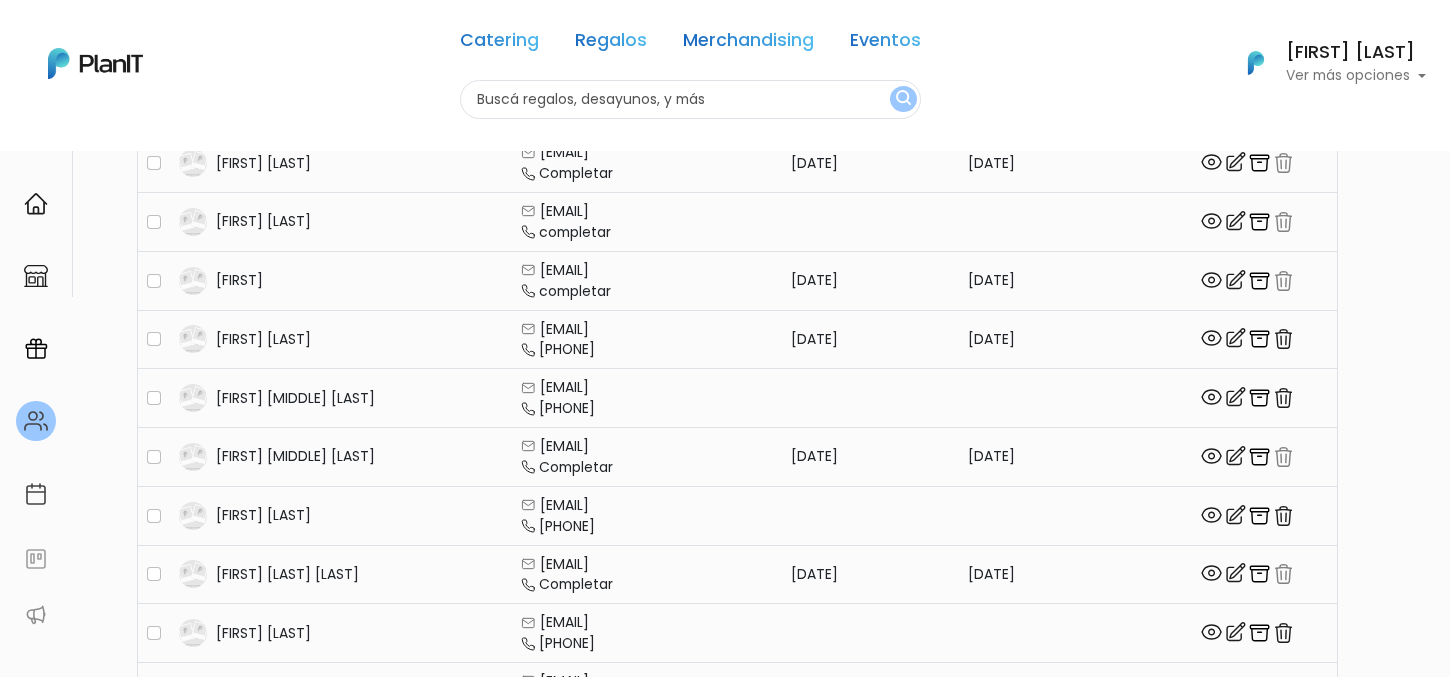 scroll, scrollTop: 0, scrollLeft: 0, axis: both 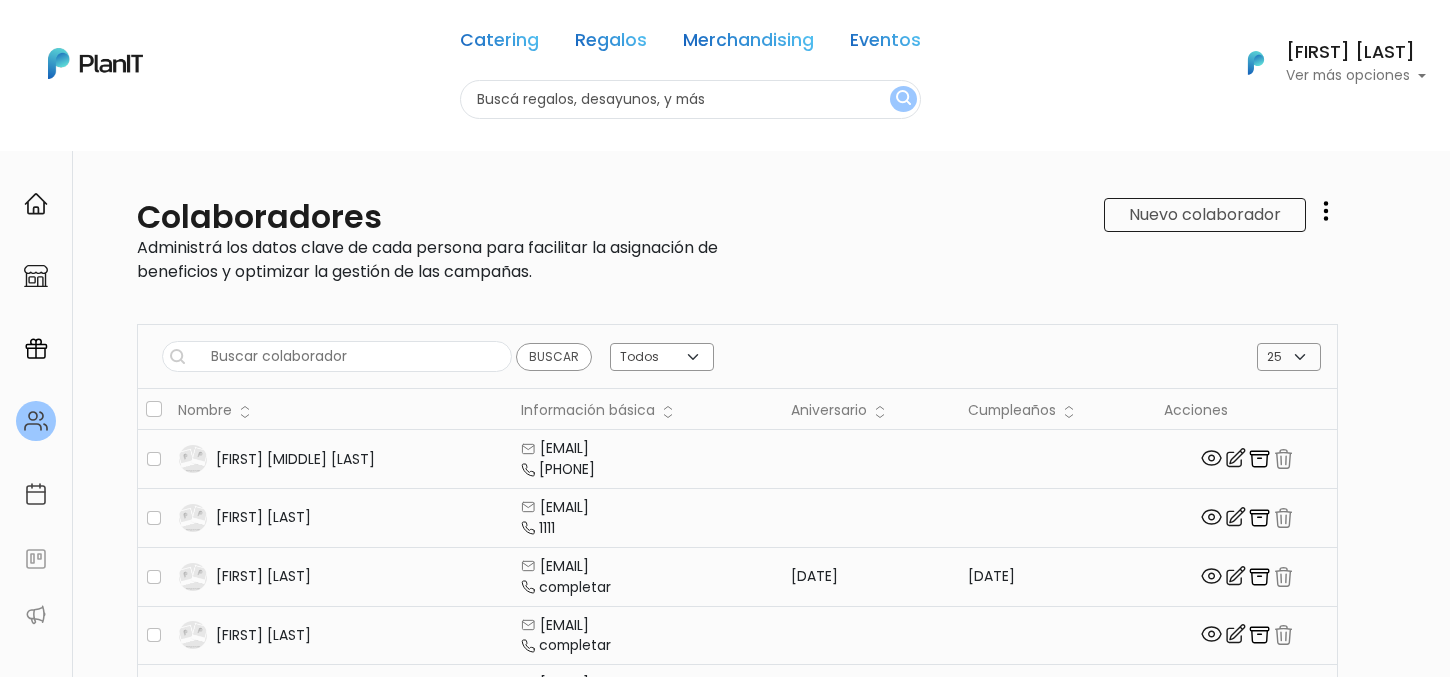 click at bounding box center [1326, 211] 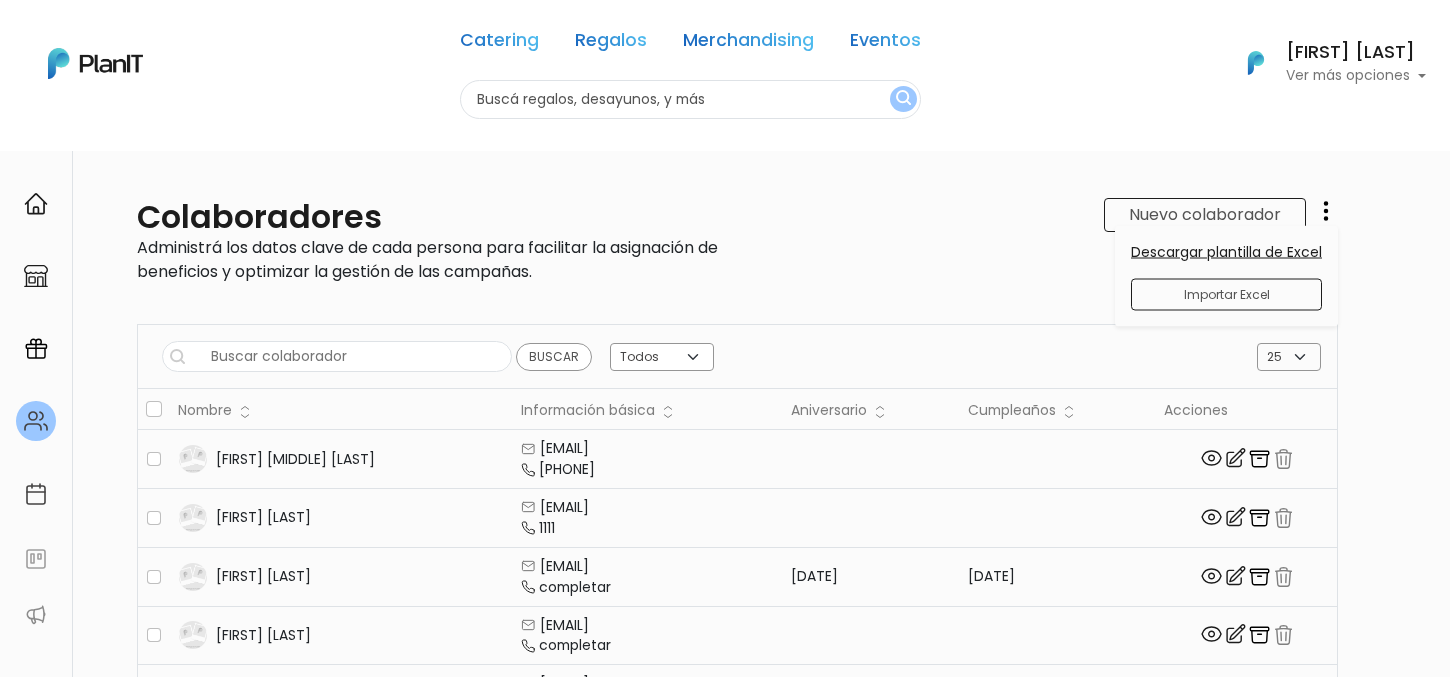 click on "Nuevo colaborador
Descargar plantilla de Excel" at bounding box center [1038, 249] 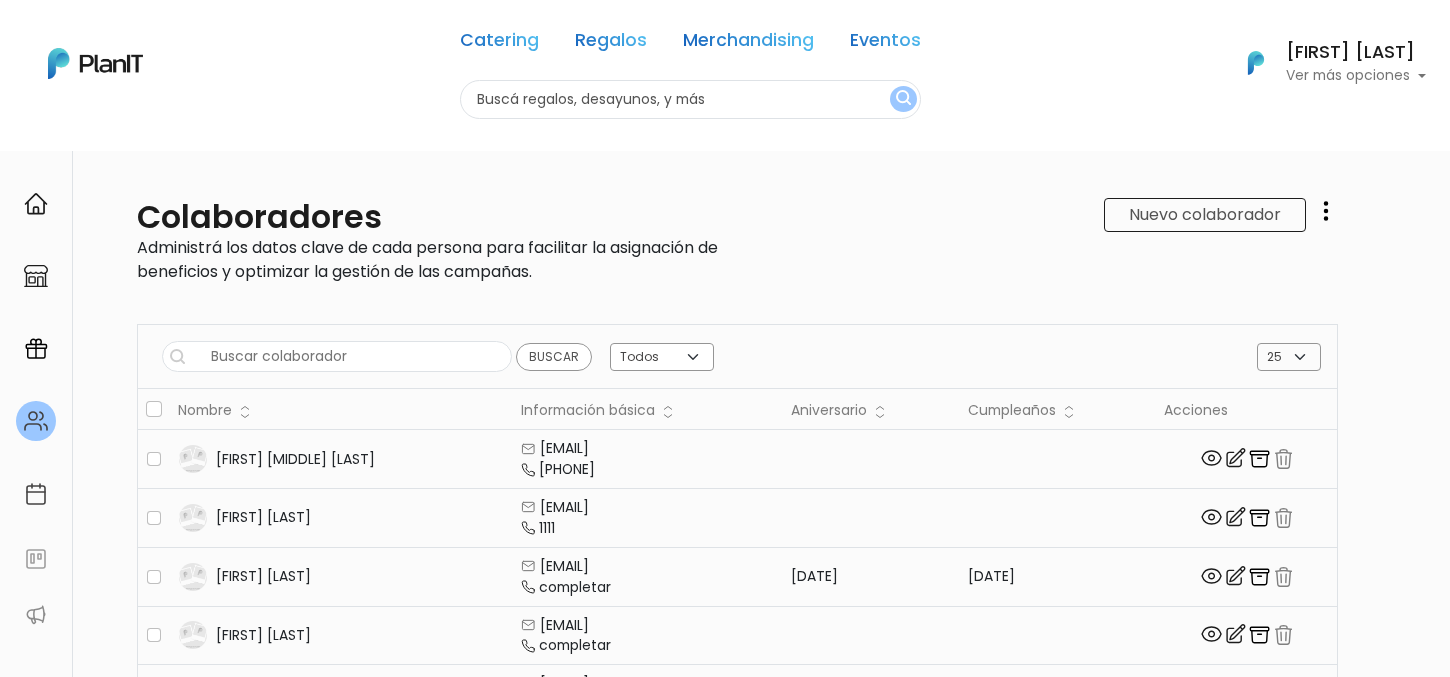 click at bounding box center [1326, 211] 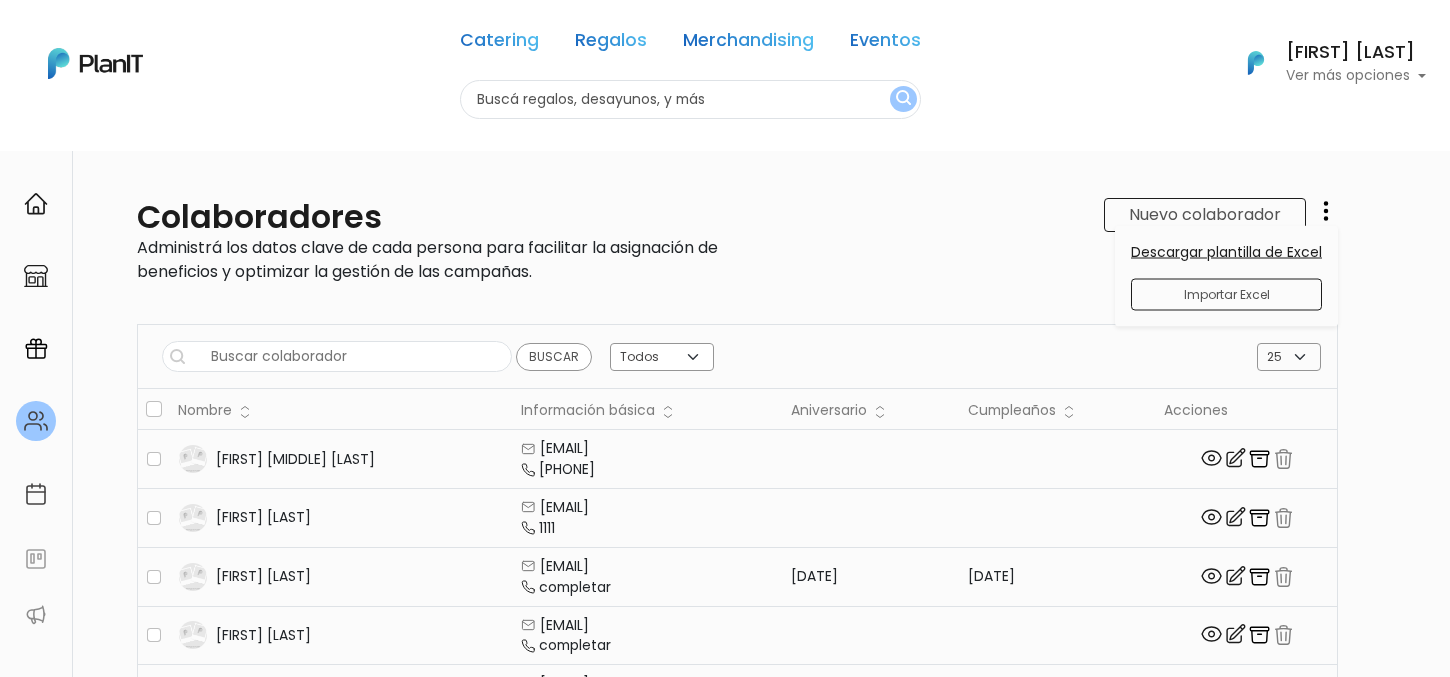 click on "Nuevo colaborador
Descargar plantilla de Excel" at bounding box center (1038, 249) 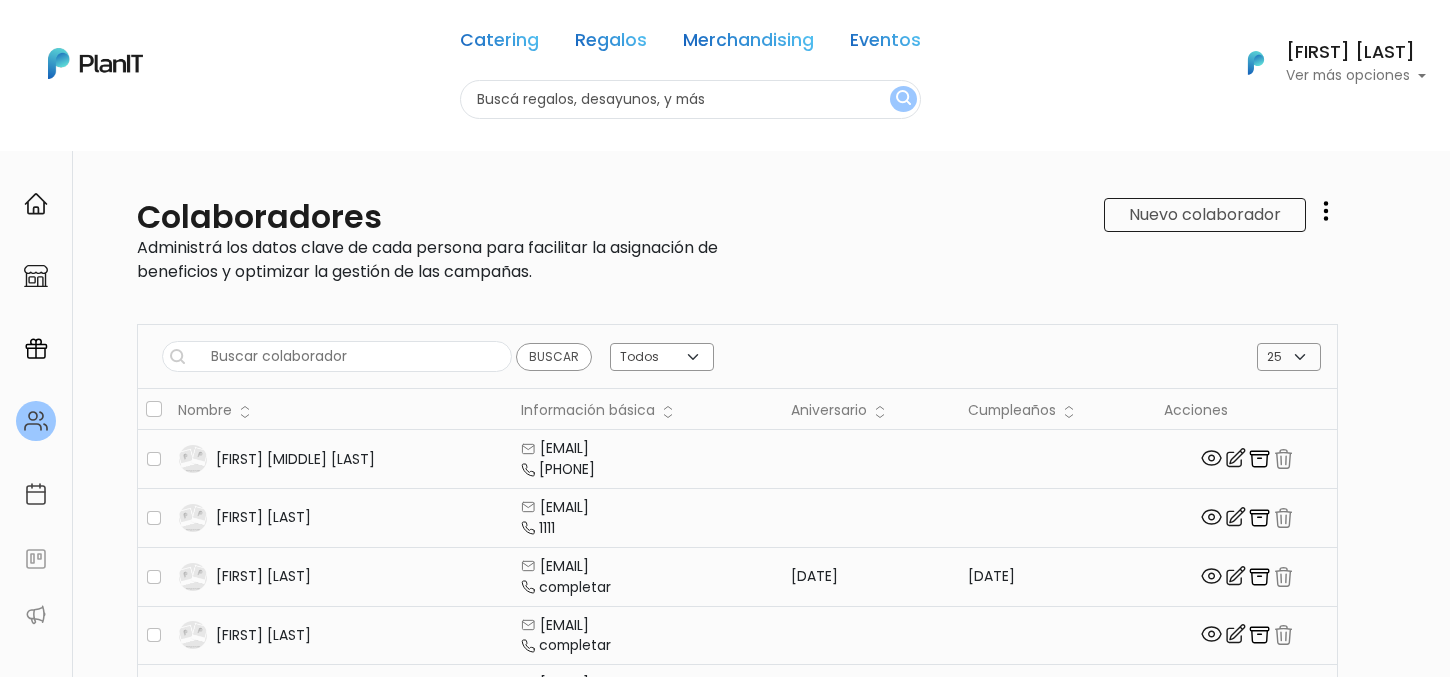 click at bounding box center (1326, 211) 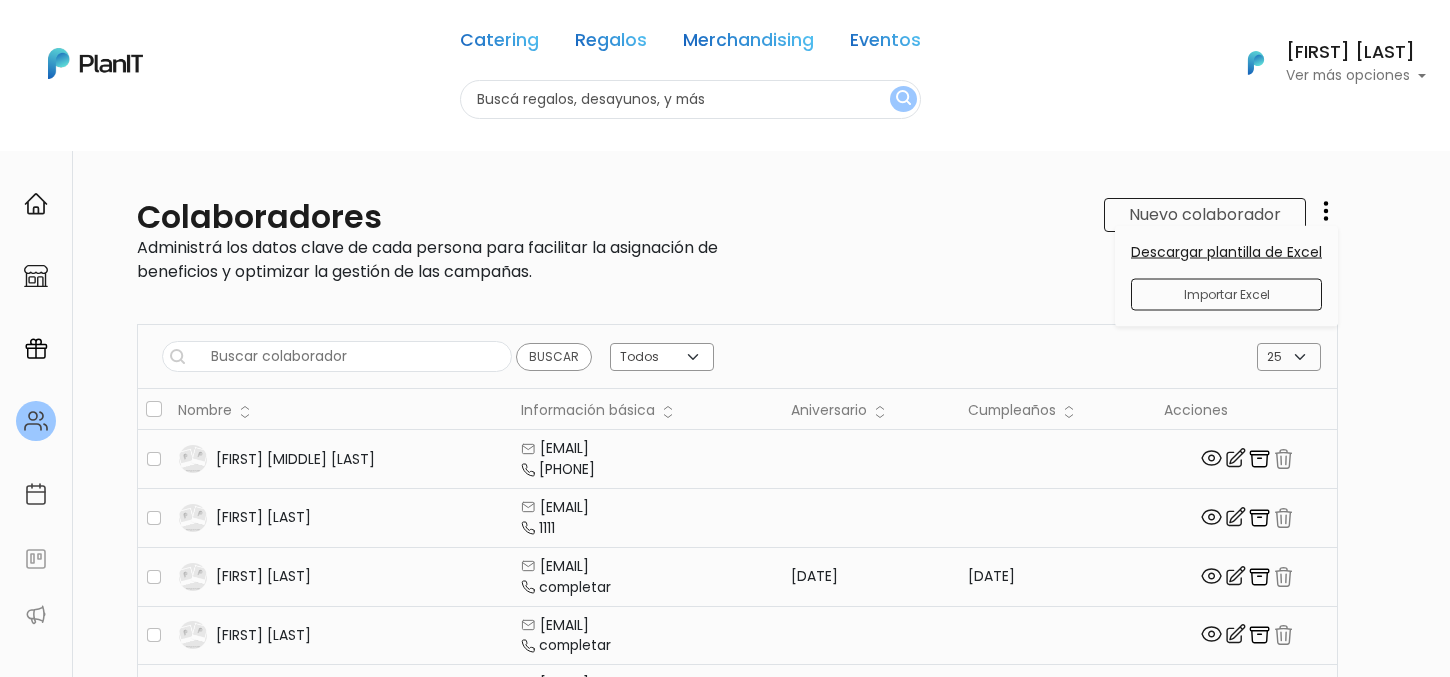 click on "Nuevo colaborador
Descargar plantilla de Excel" at bounding box center (1038, 249) 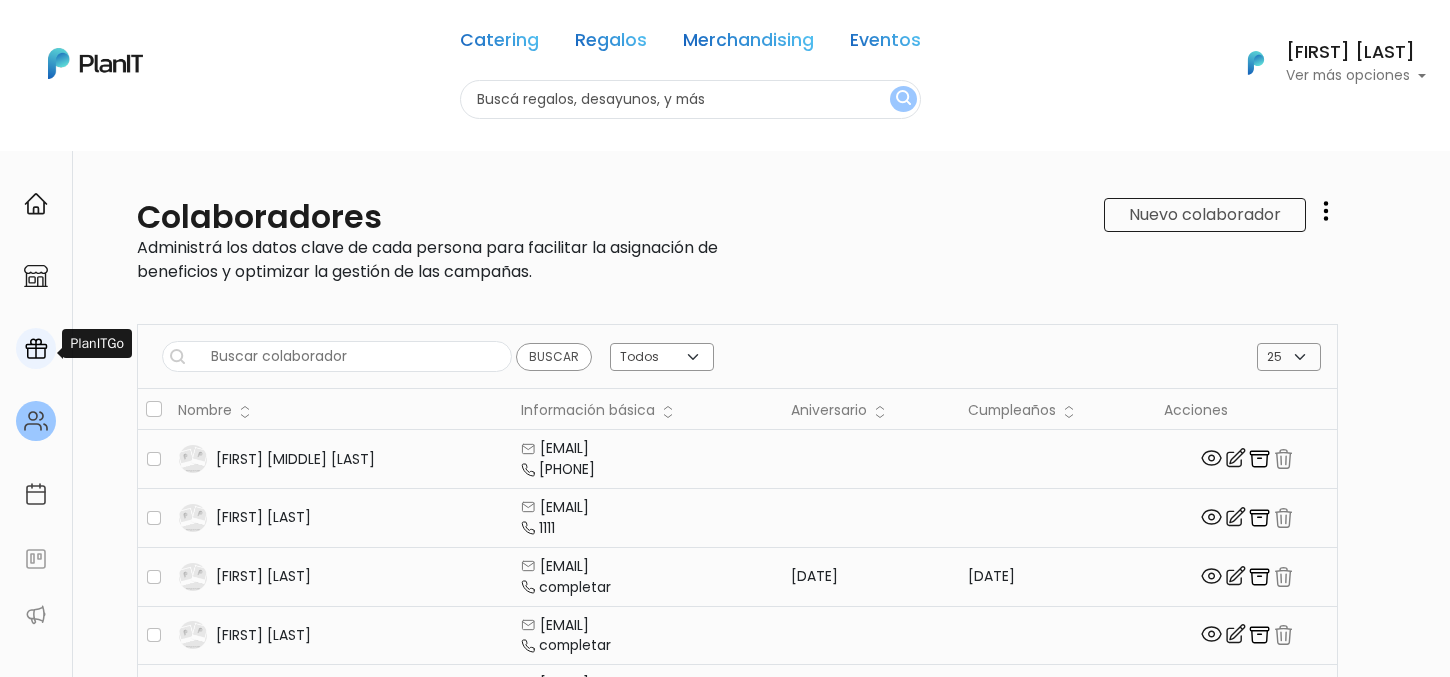 click at bounding box center (36, 348) 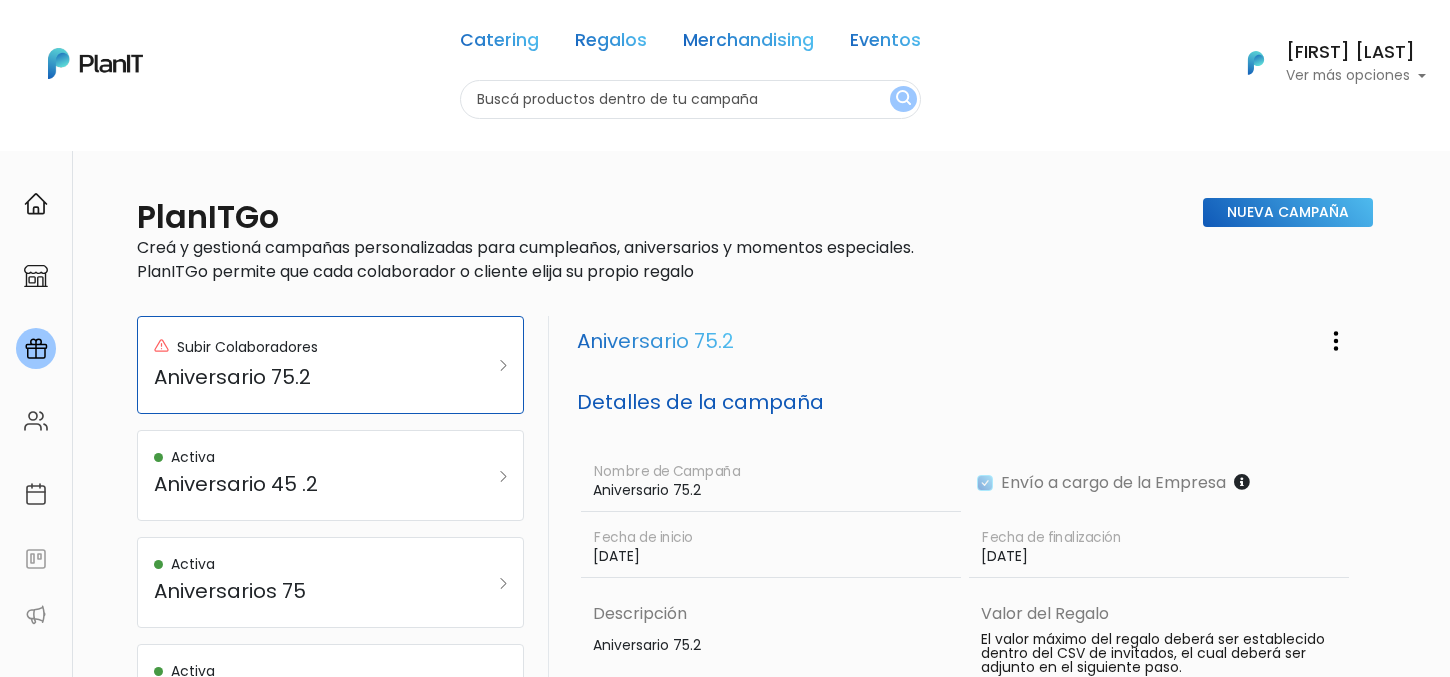 scroll, scrollTop: 0, scrollLeft: 0, axis: both 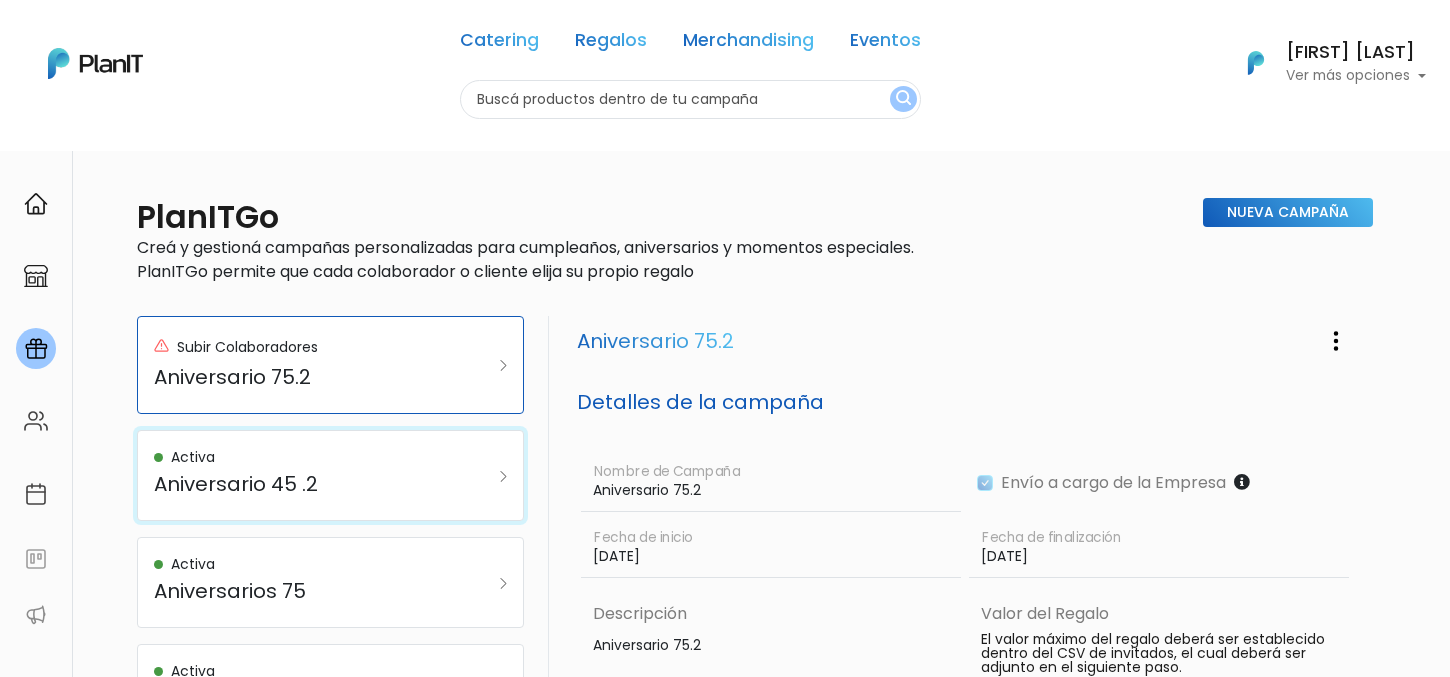 click on "Aniversario 45 .2" at bounding box center (304, 484) 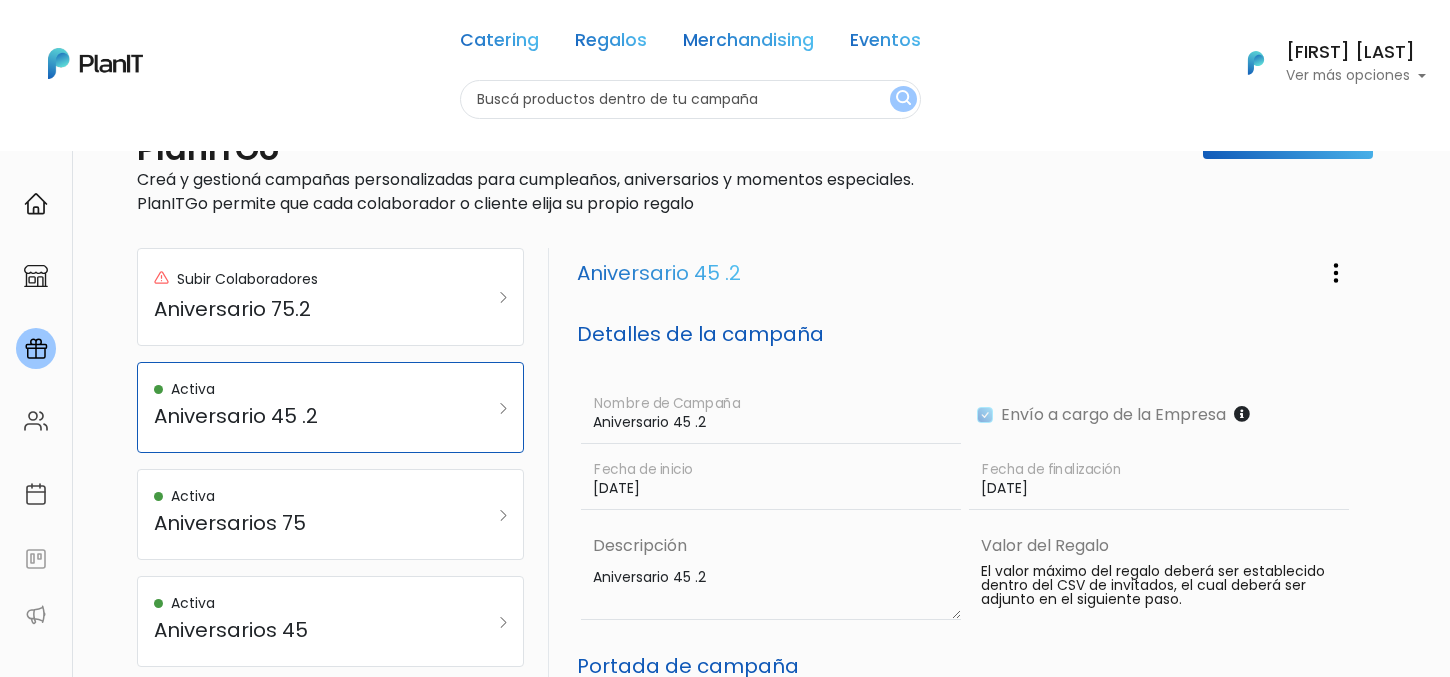 scroll, scrollTop: 52, scrollLeft: 0, axis: vertical 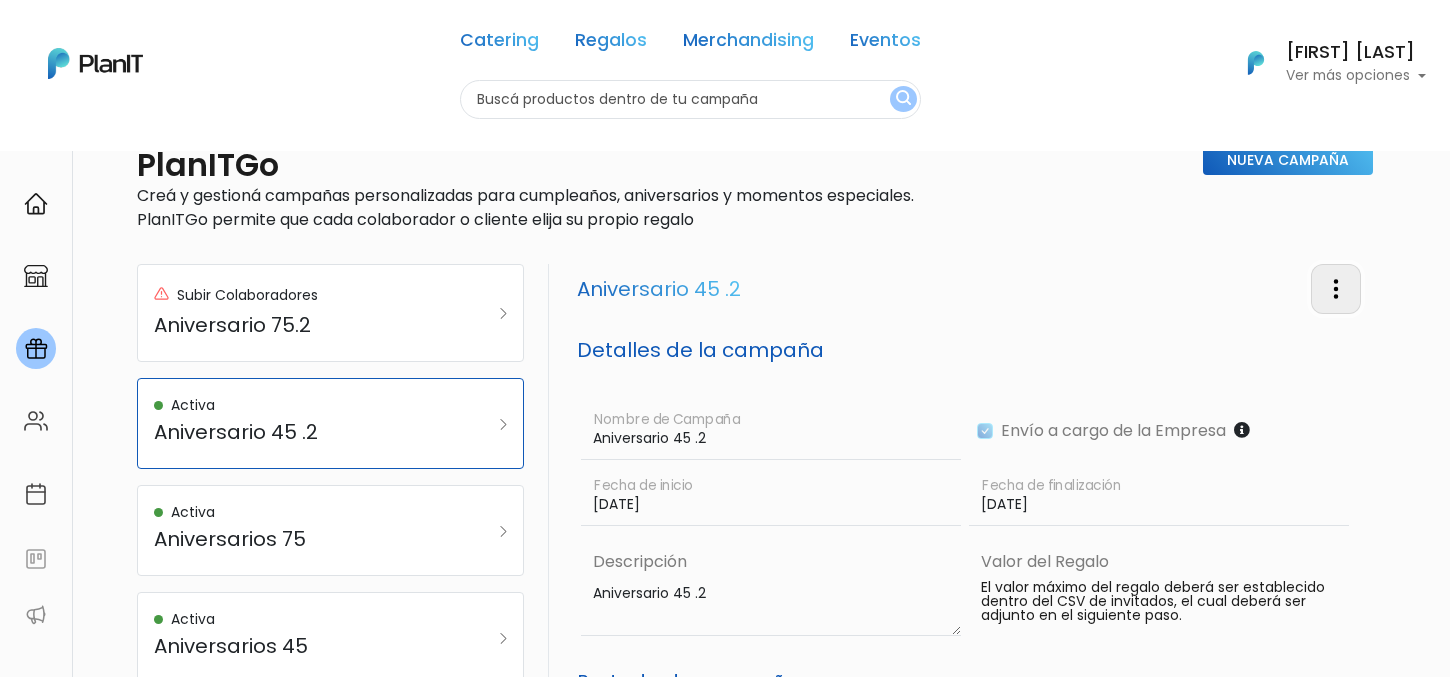 click at bounding box center [1336, 289] 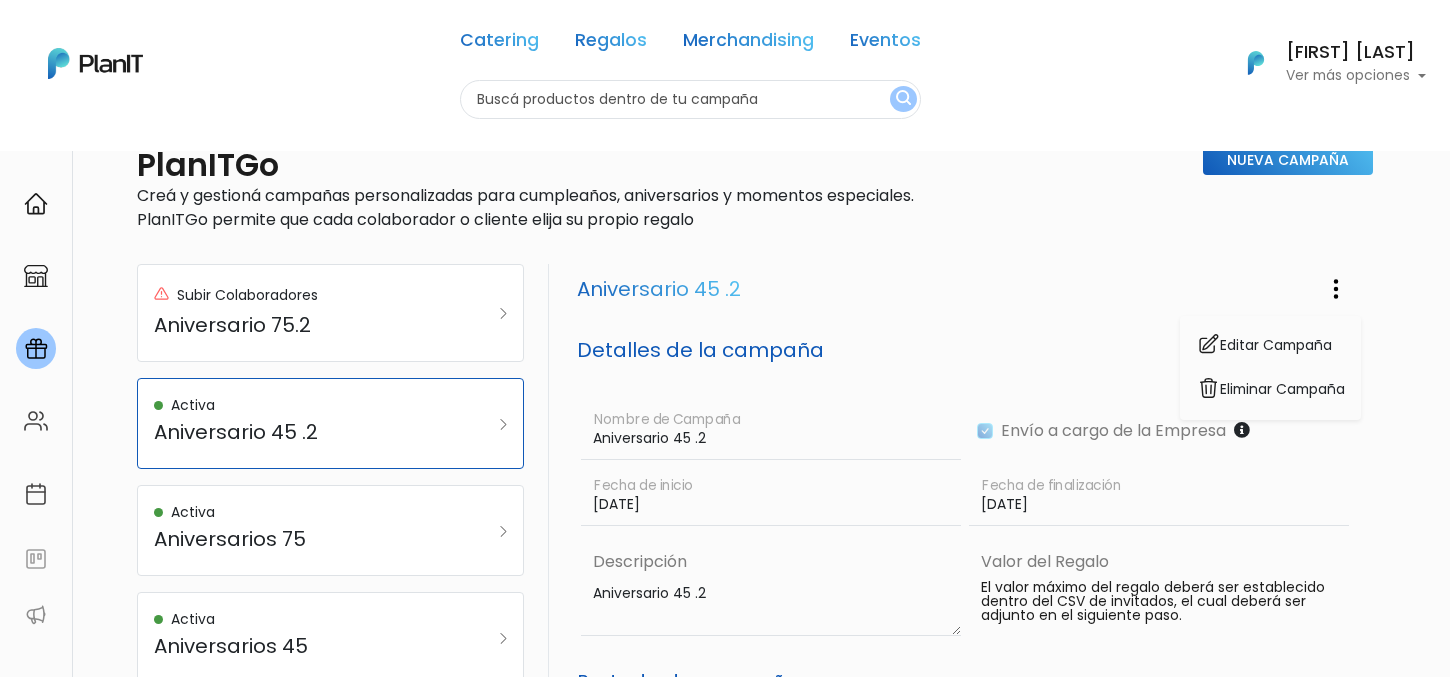 click on "Aniversario 45 .2
Editar Campaña
Eliminar Campaña" at bounding box center [969, 288] 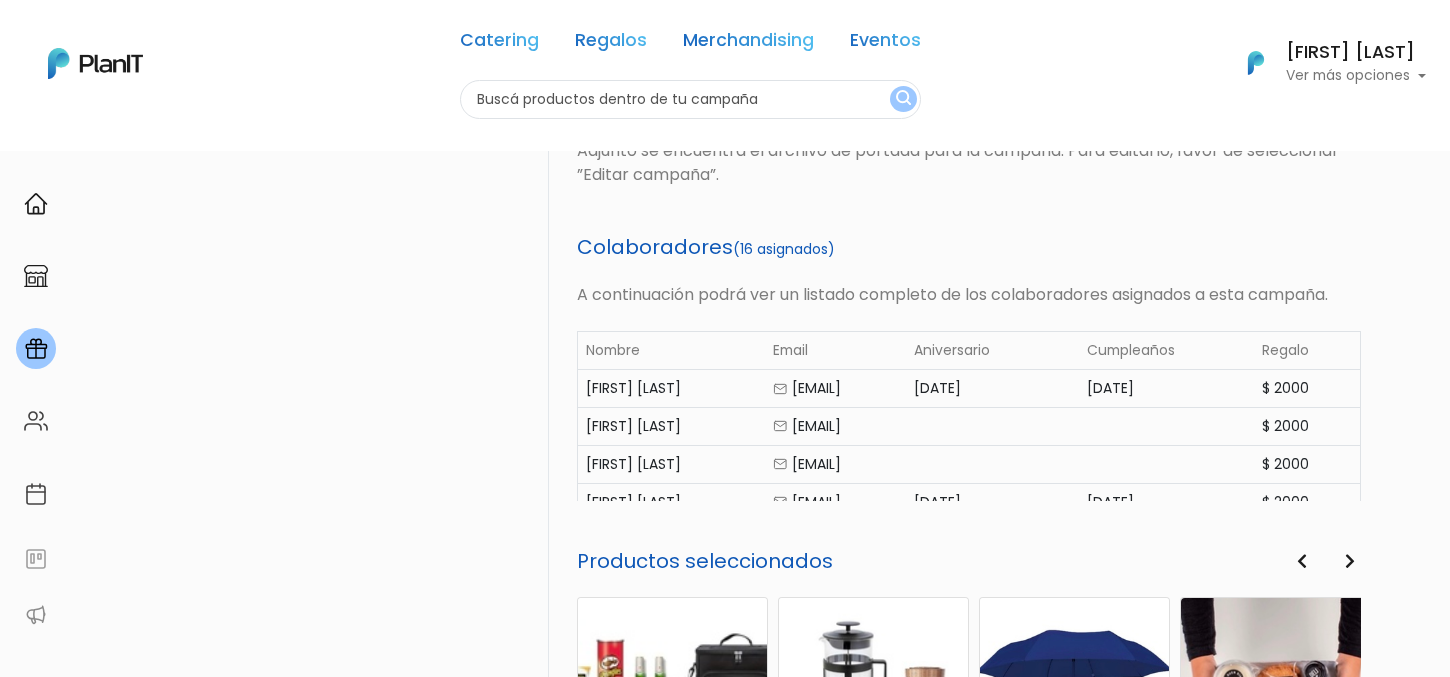 scroll, scrollTop: 822, scrollLeft: 0, axis: vertical 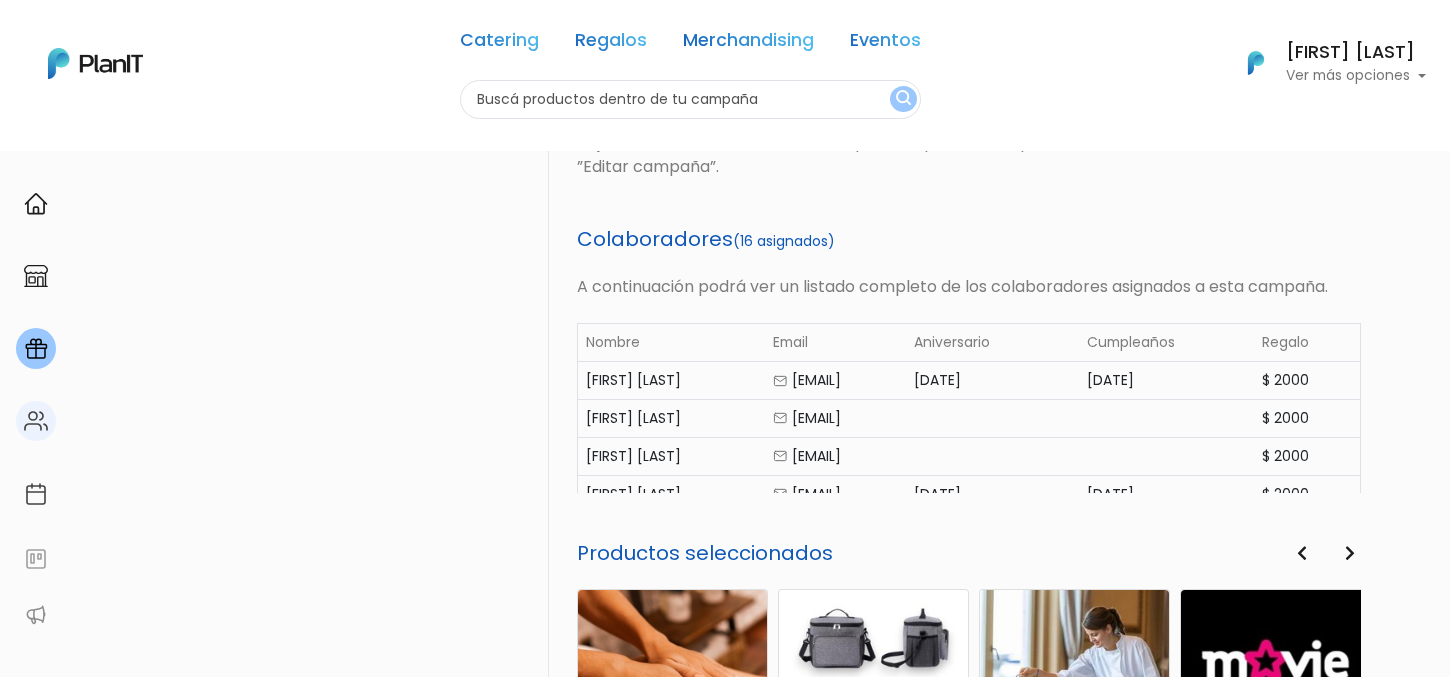 click at bounding box center (36, 421) 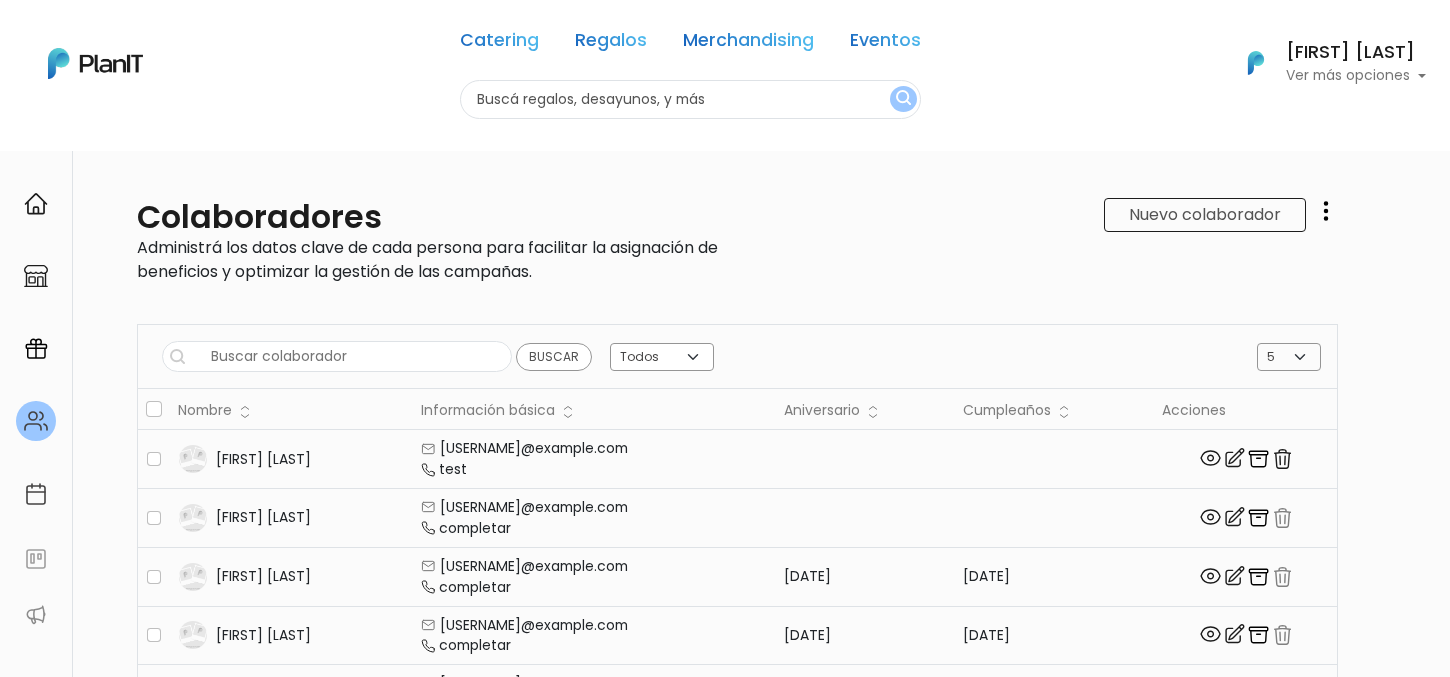 scroll, scrollTop: 0, scrollLeft: 0, axis: both 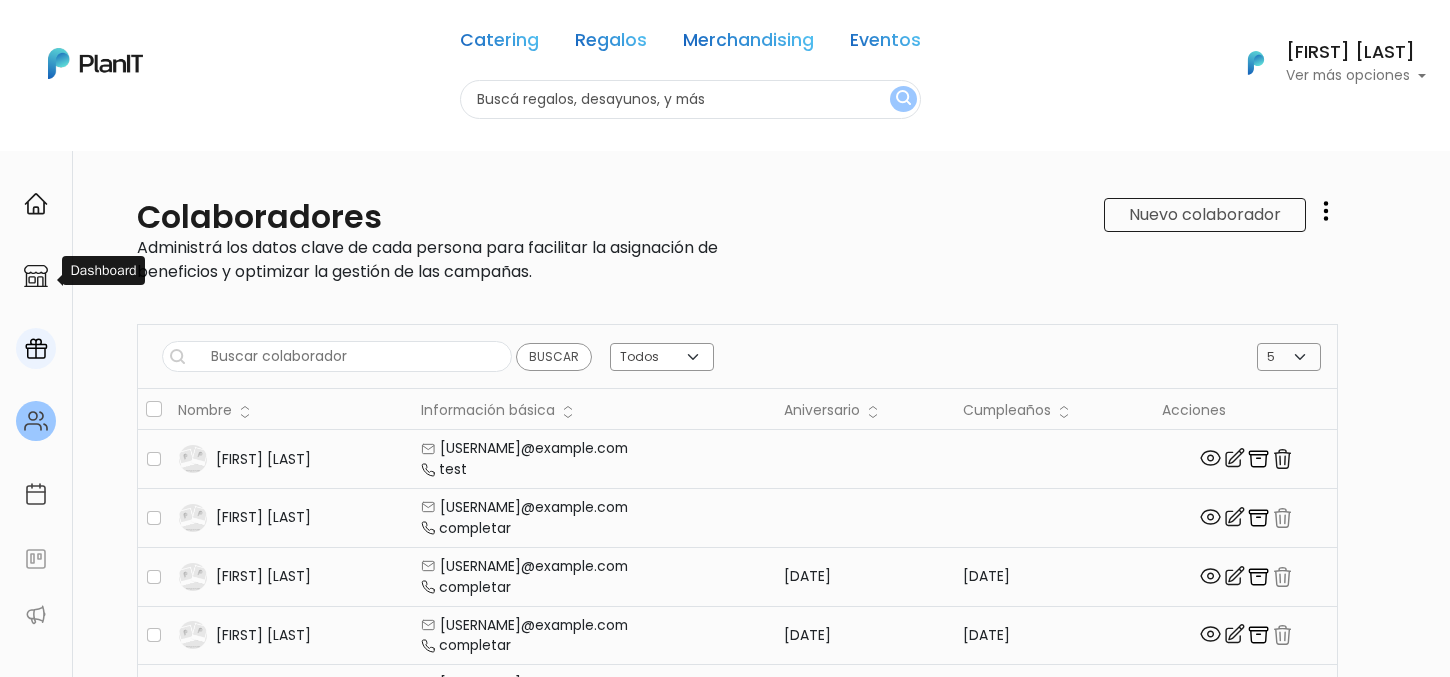 click at bounding box center (36, 348) 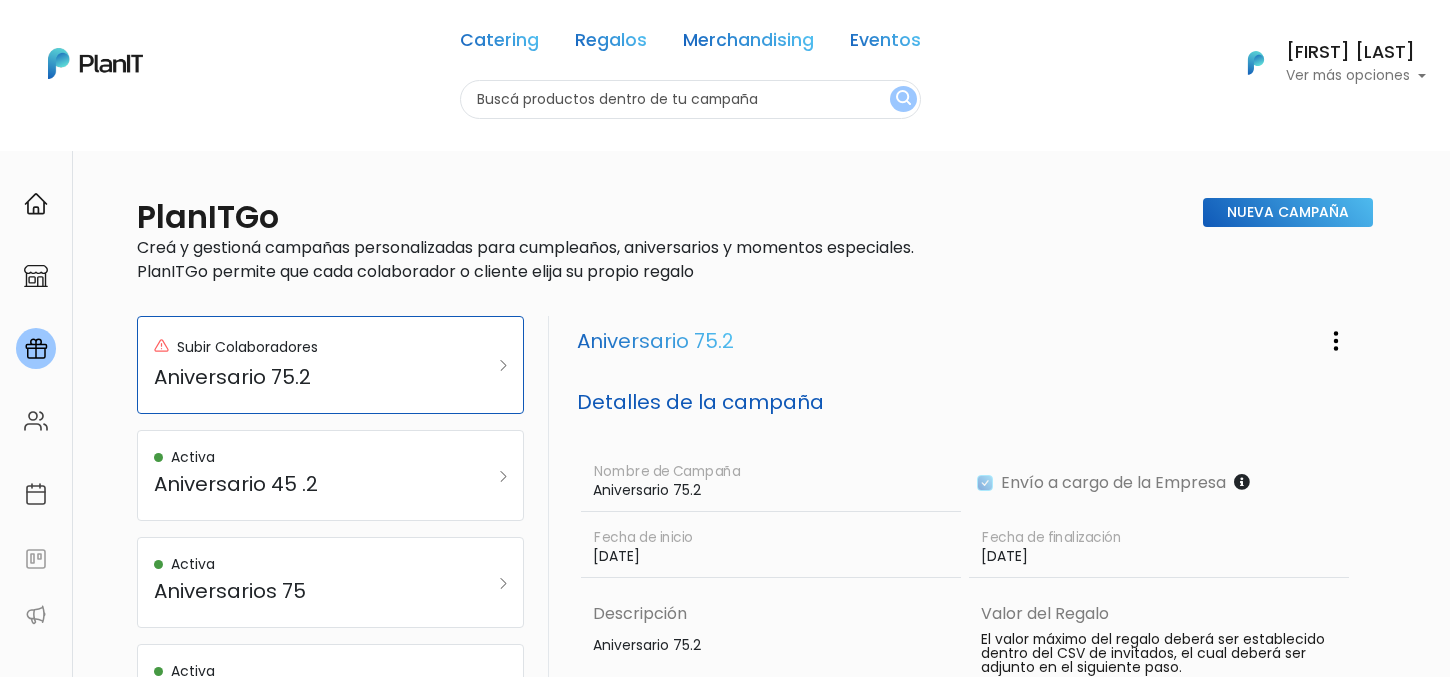 scroll, scrollTop: 0, scrollLeft: 0, axis: both 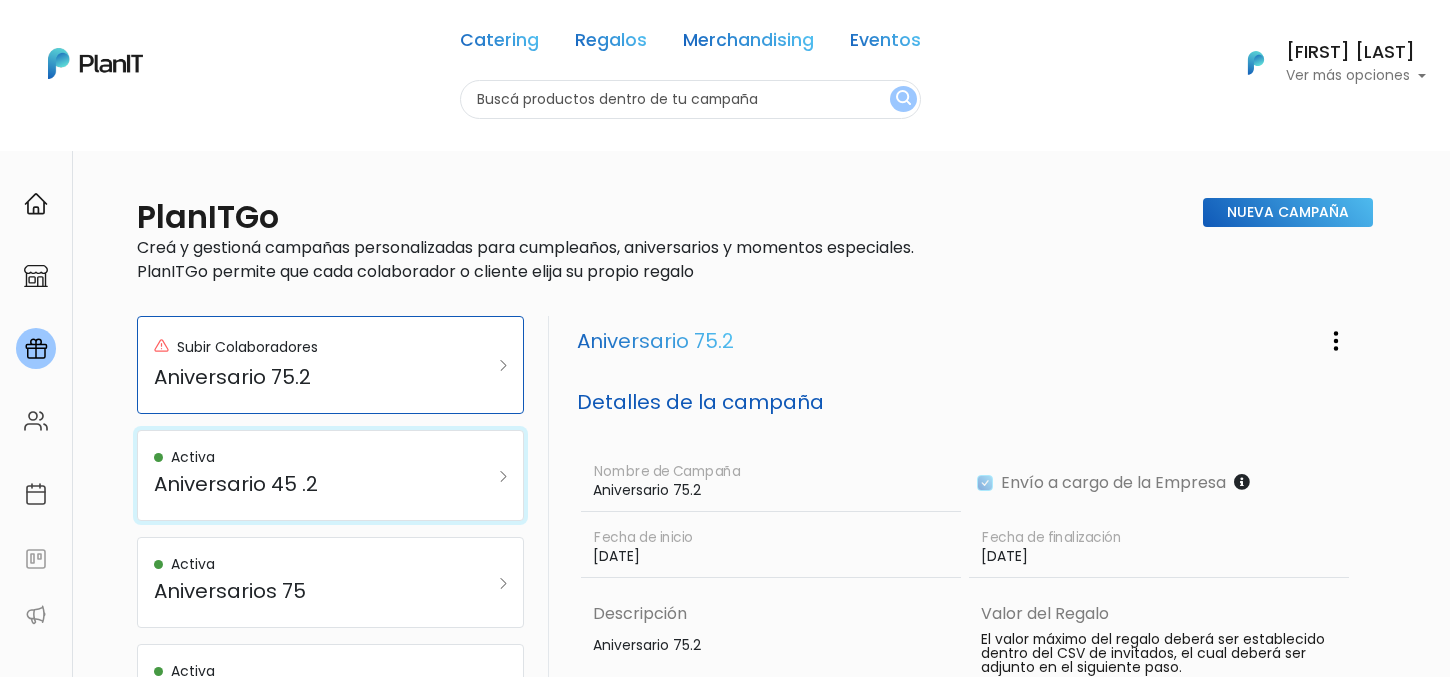 click on "Aniversario 45 .2" at bounding box center (304, 484) 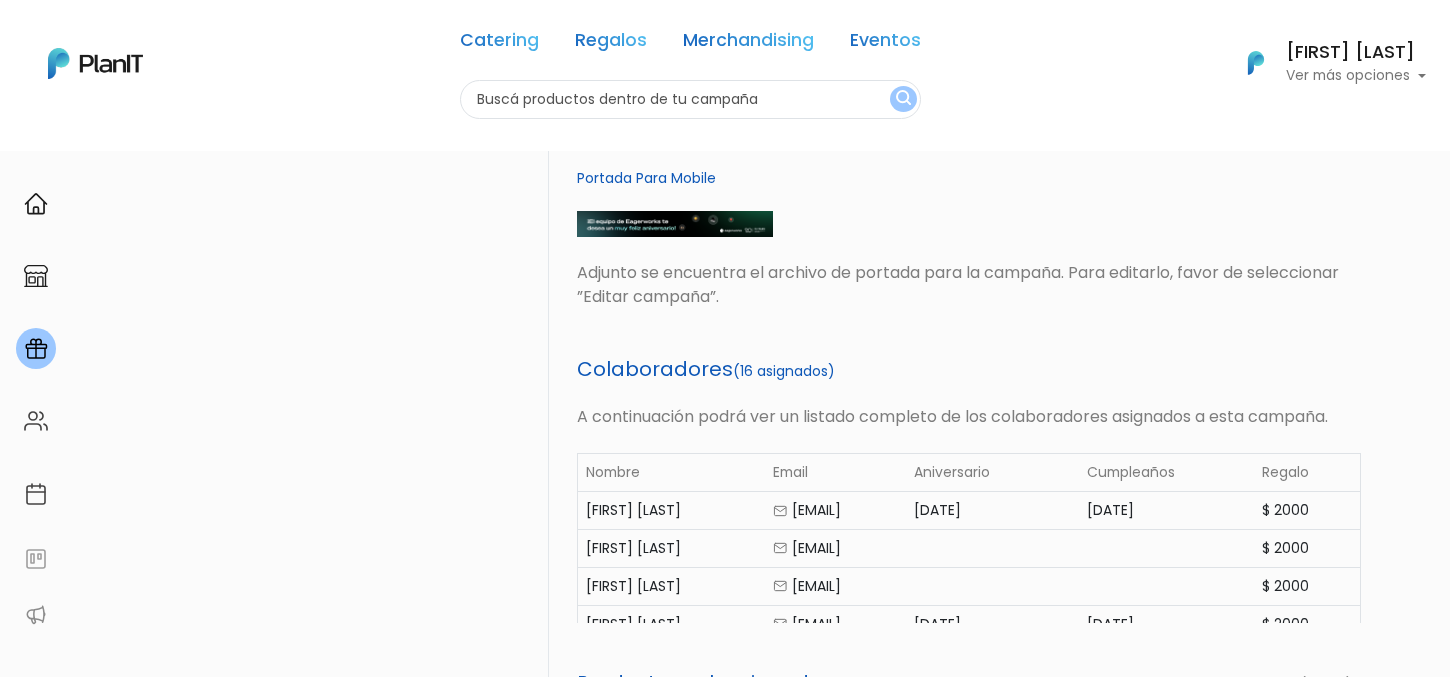 scroll, scrollTop: 796, scrollLeft: 0, axis: vertical 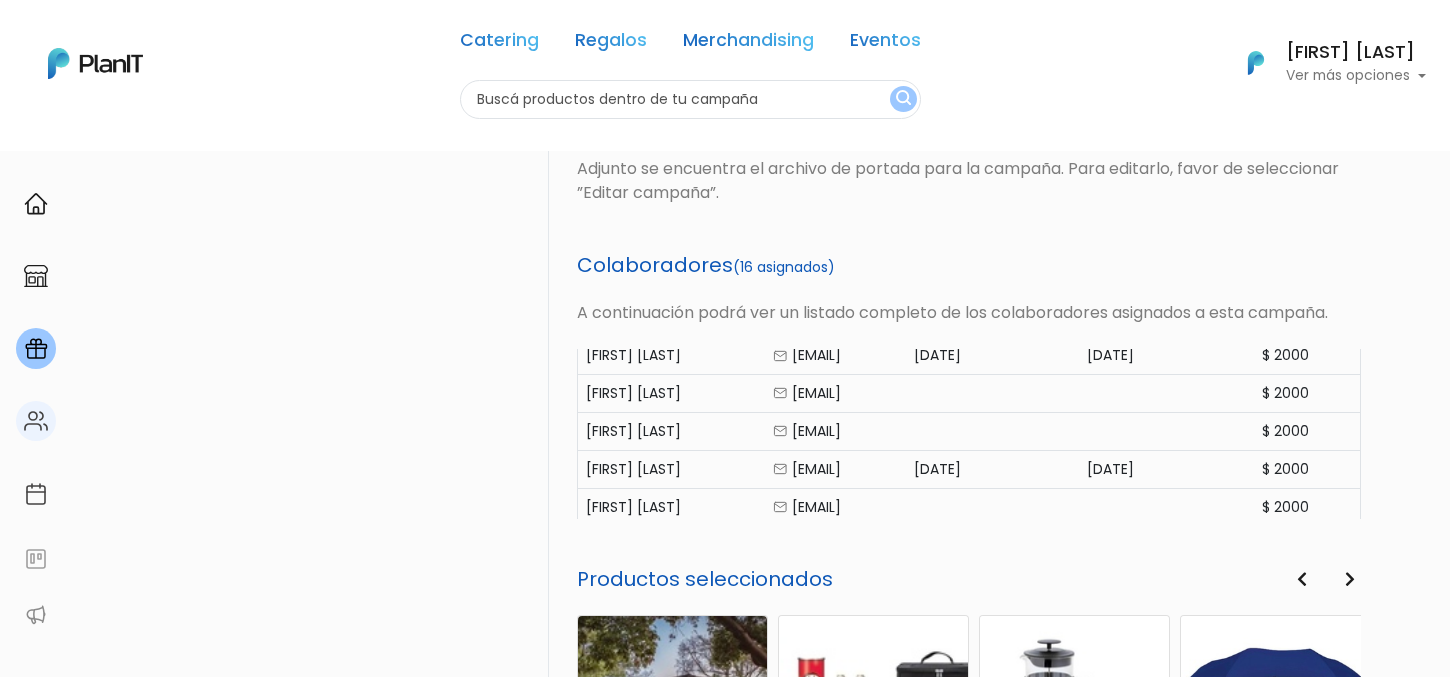 click at bounding box center (36, 421) 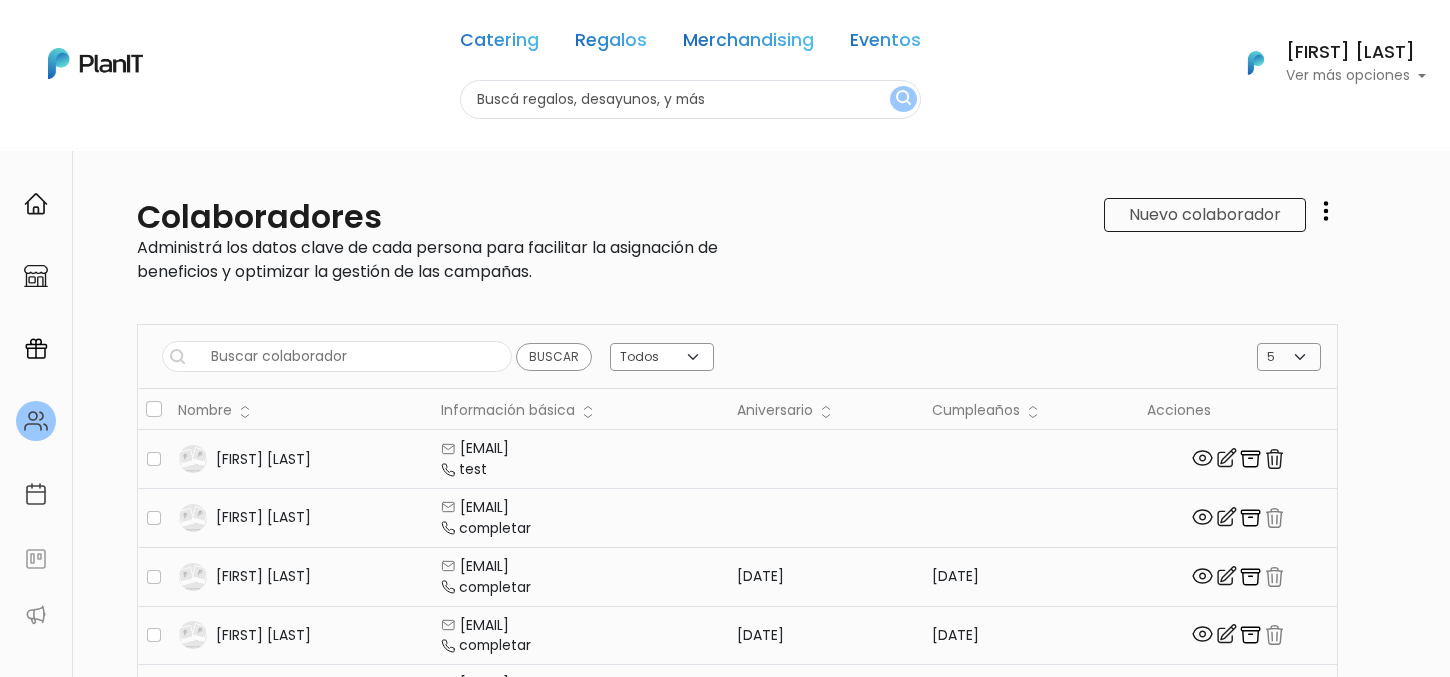 scroll, scrollTop: 0, scrollLeft: 0, axis: both 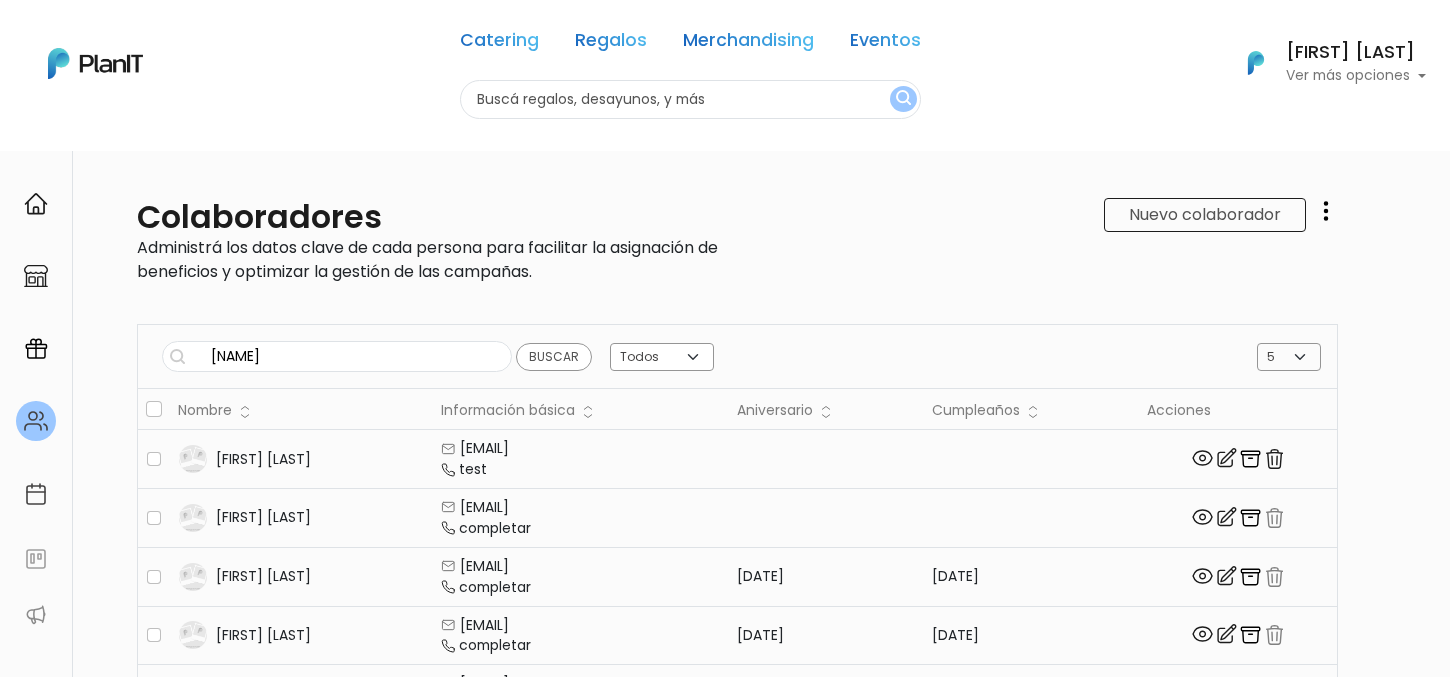 type on "guille" 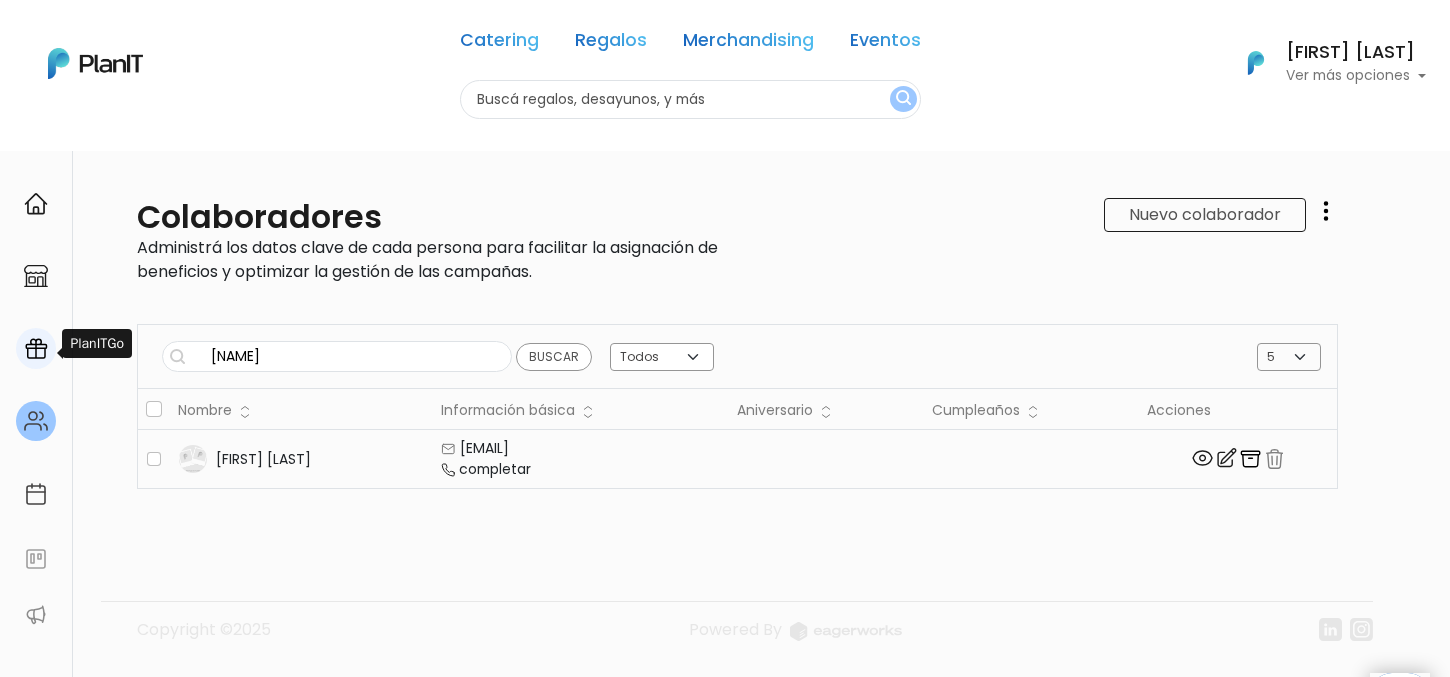 click at bounding box center [36, 349] 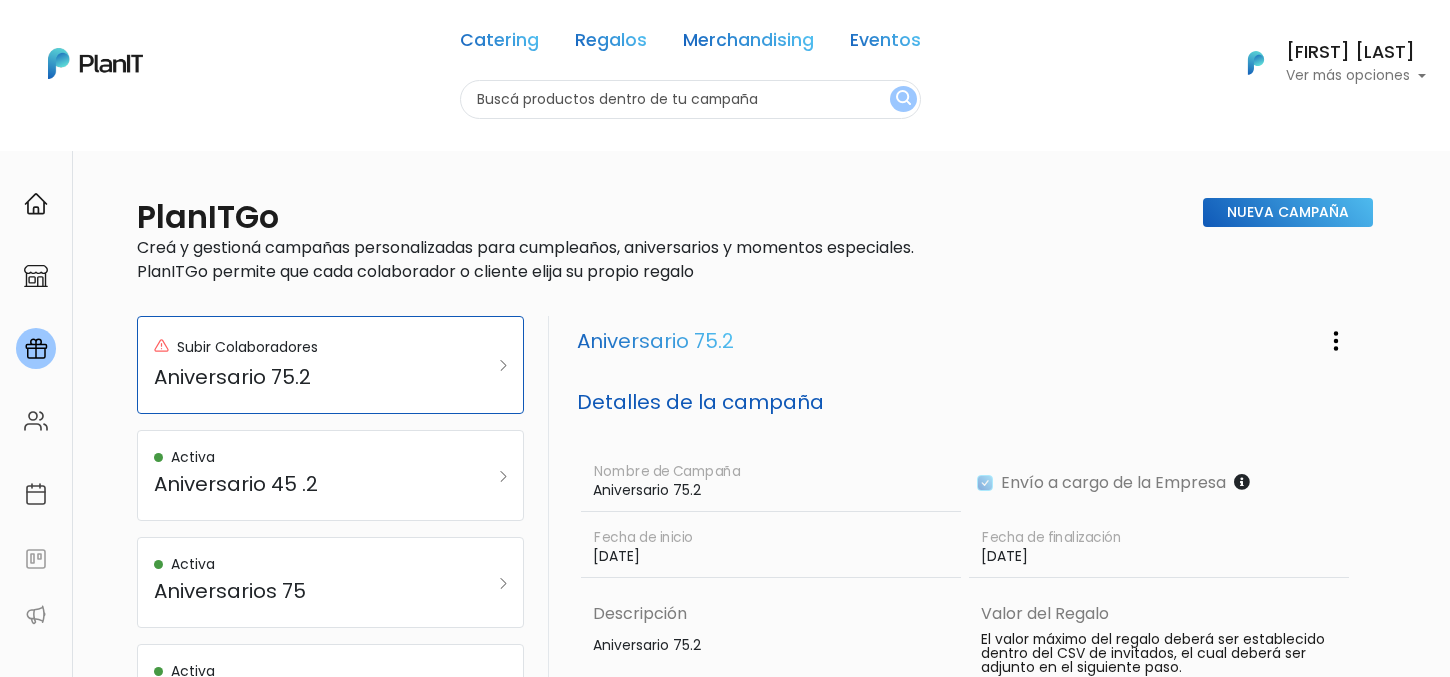 scroll, scrollTop: 0, scrollLeft: 0, axis: both 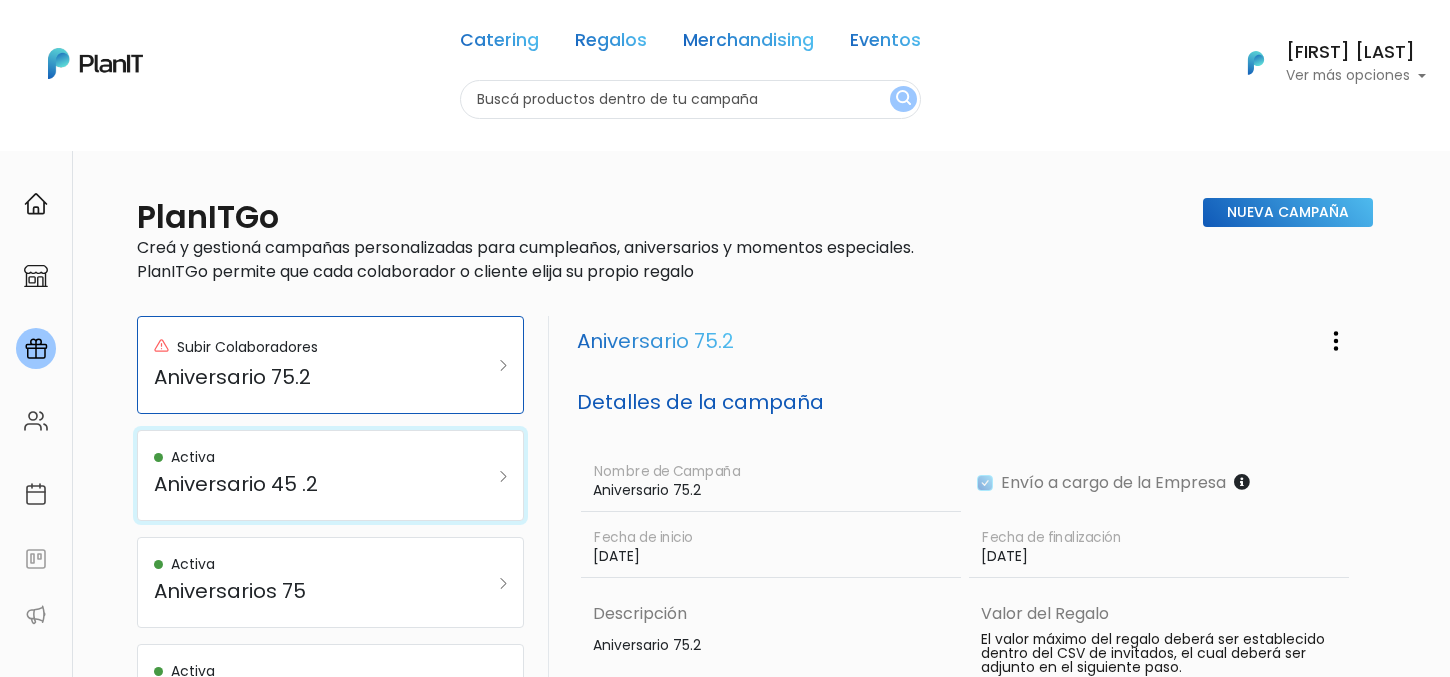 click on "Activa" at bounding box center [304, 457] 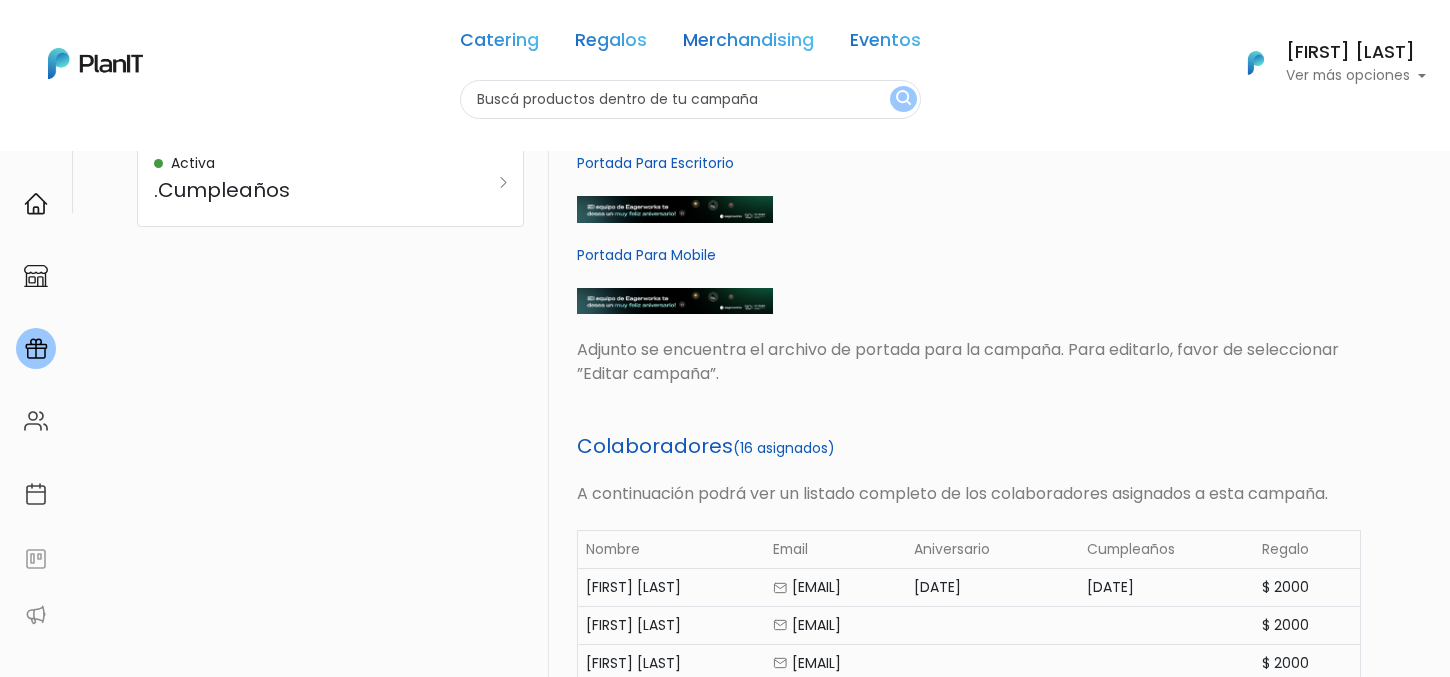 scroll, scrollTop: 703, scrollLeft: 0, axis: vertical 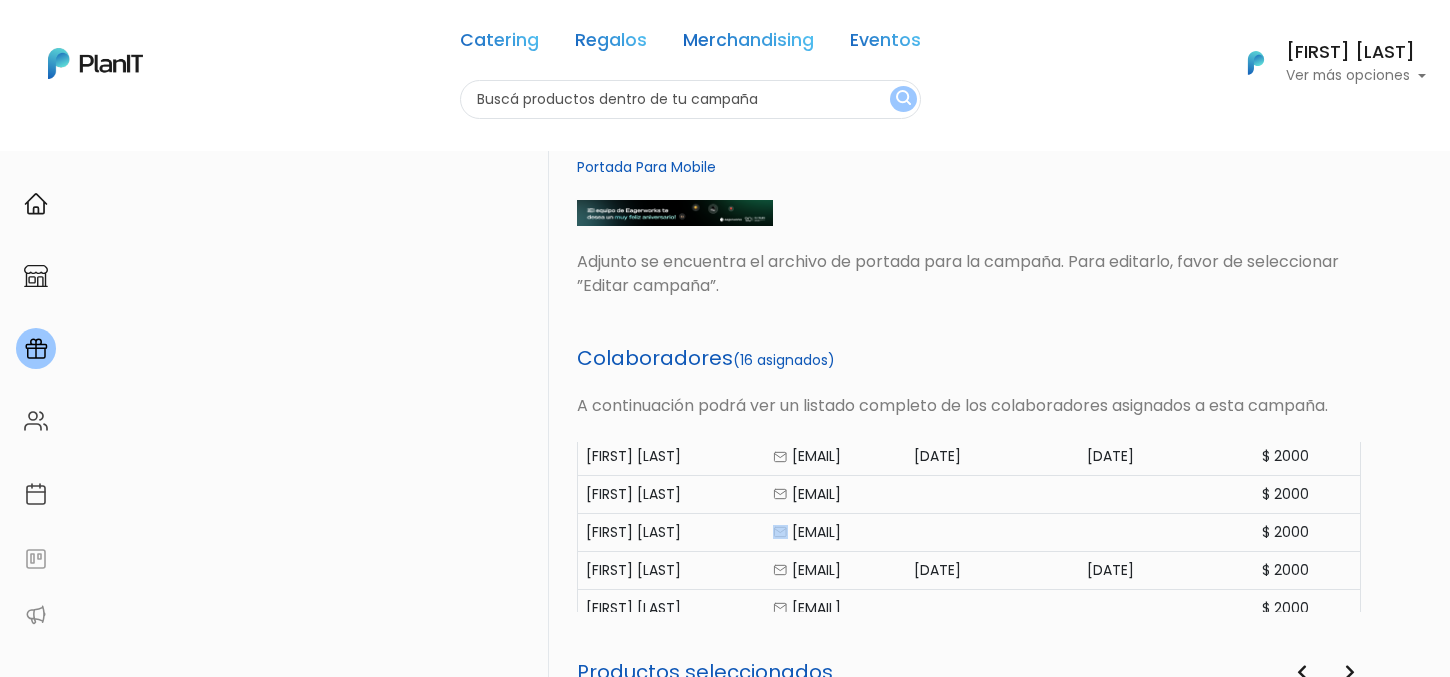 drag, startPoint x: 977, startPoint y: 529, endPoint x: 966, endPoint y: 524, distance: 12.083046 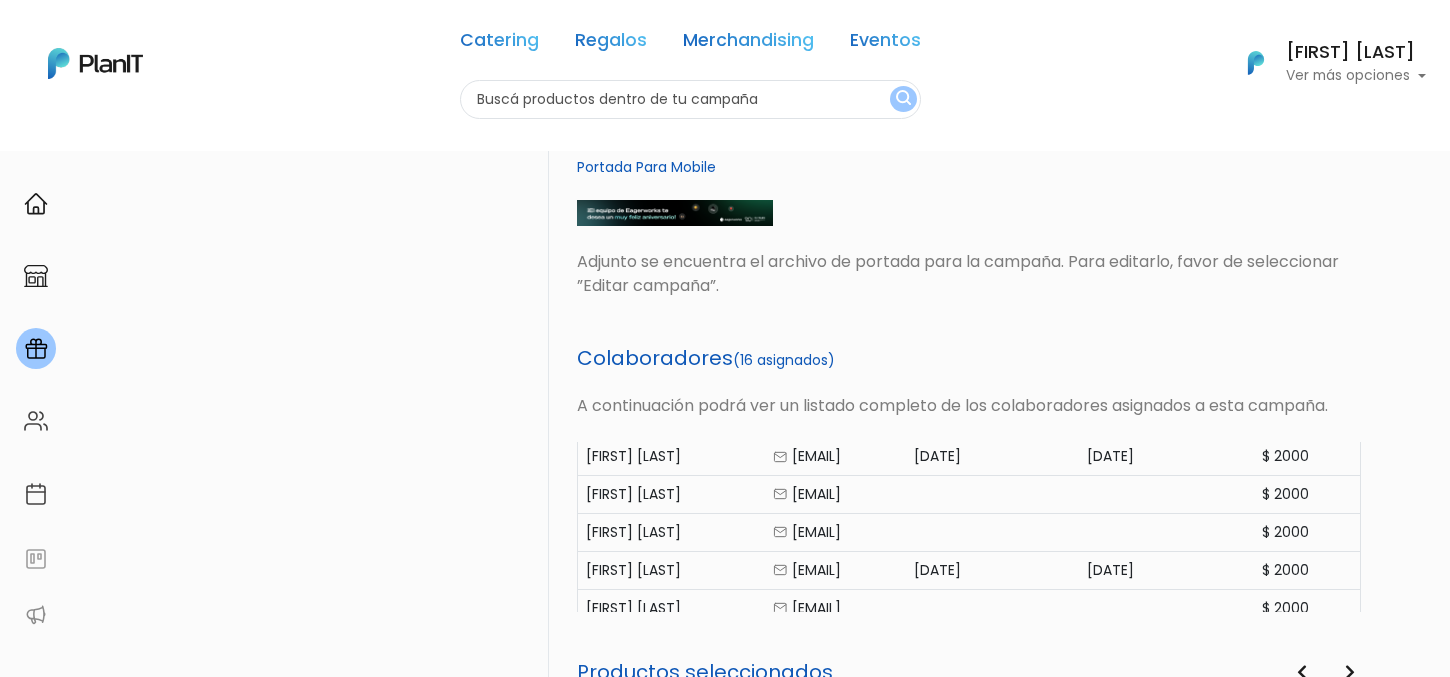 click on "Agustina ranales" at bounding box center (671, 456) 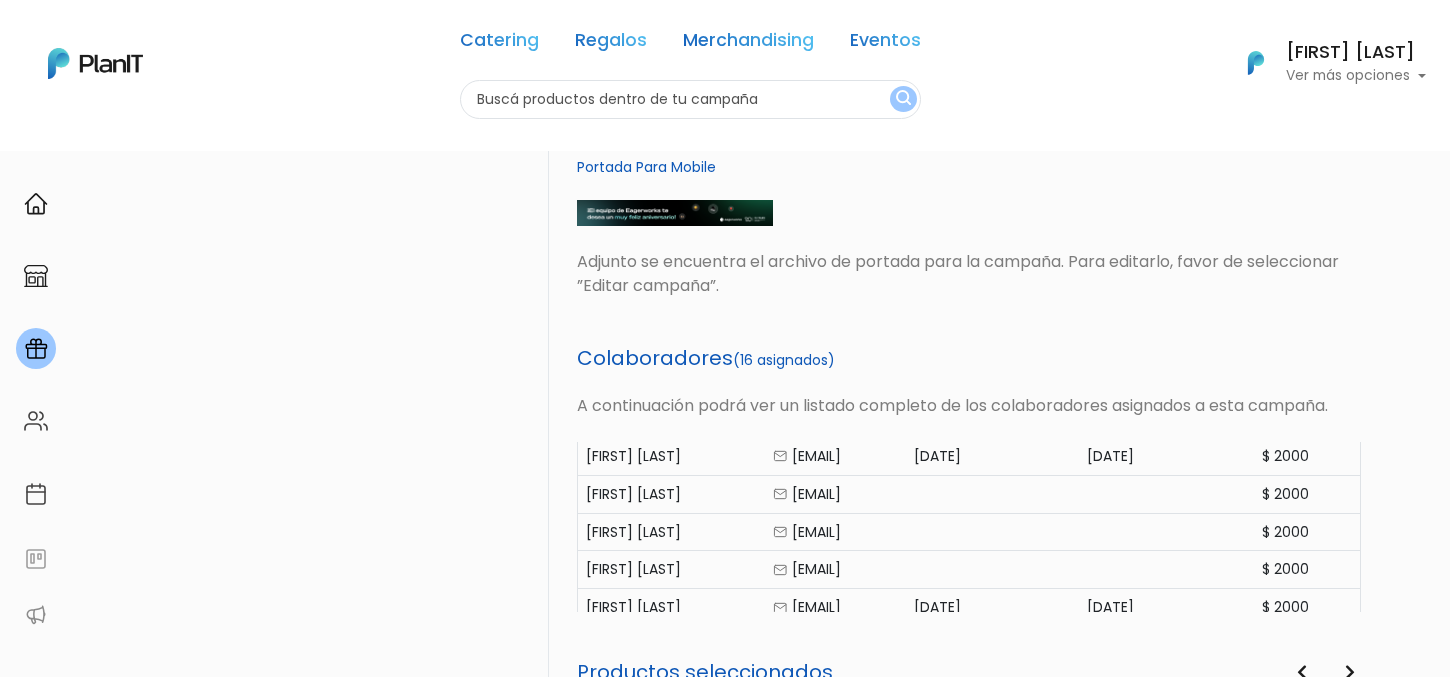 scroll, scrollTop: 153, scrollLeft: 0, axis: vertical 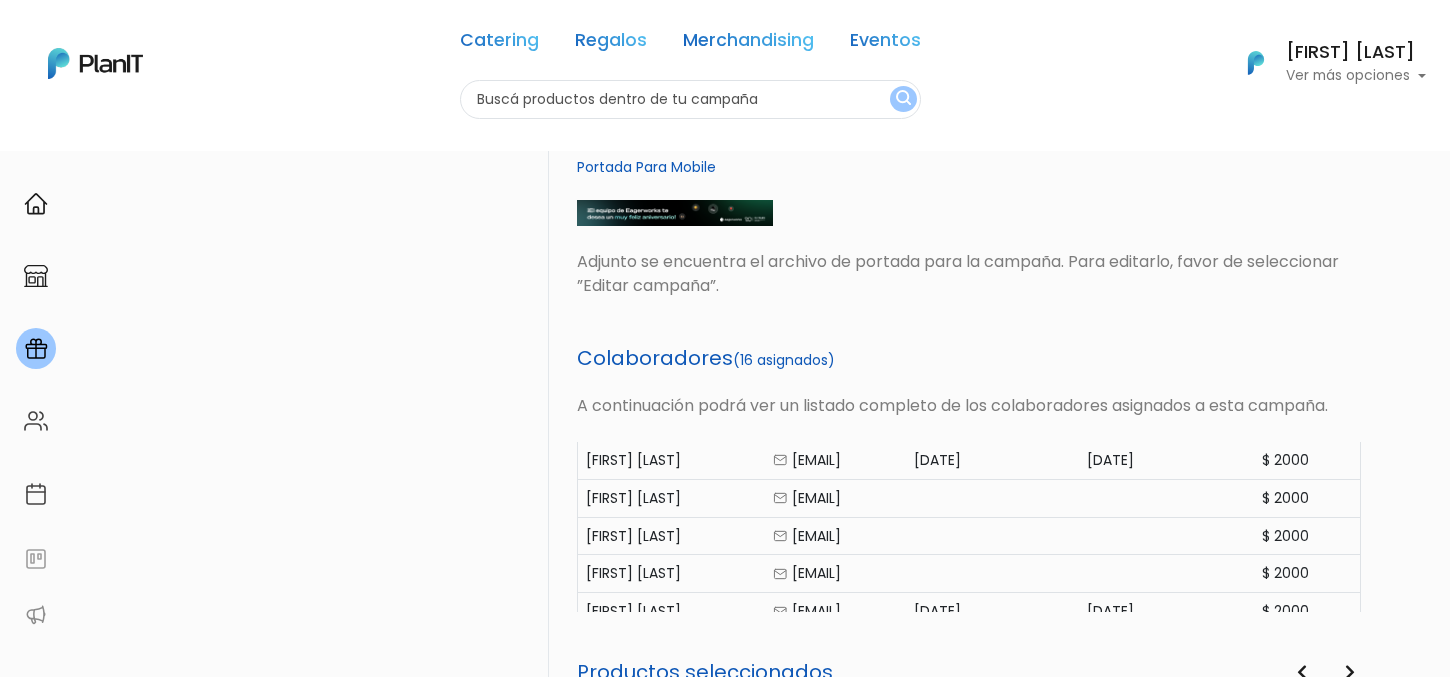 click on "Martin wildbaum" at bounding box center (671, 346) 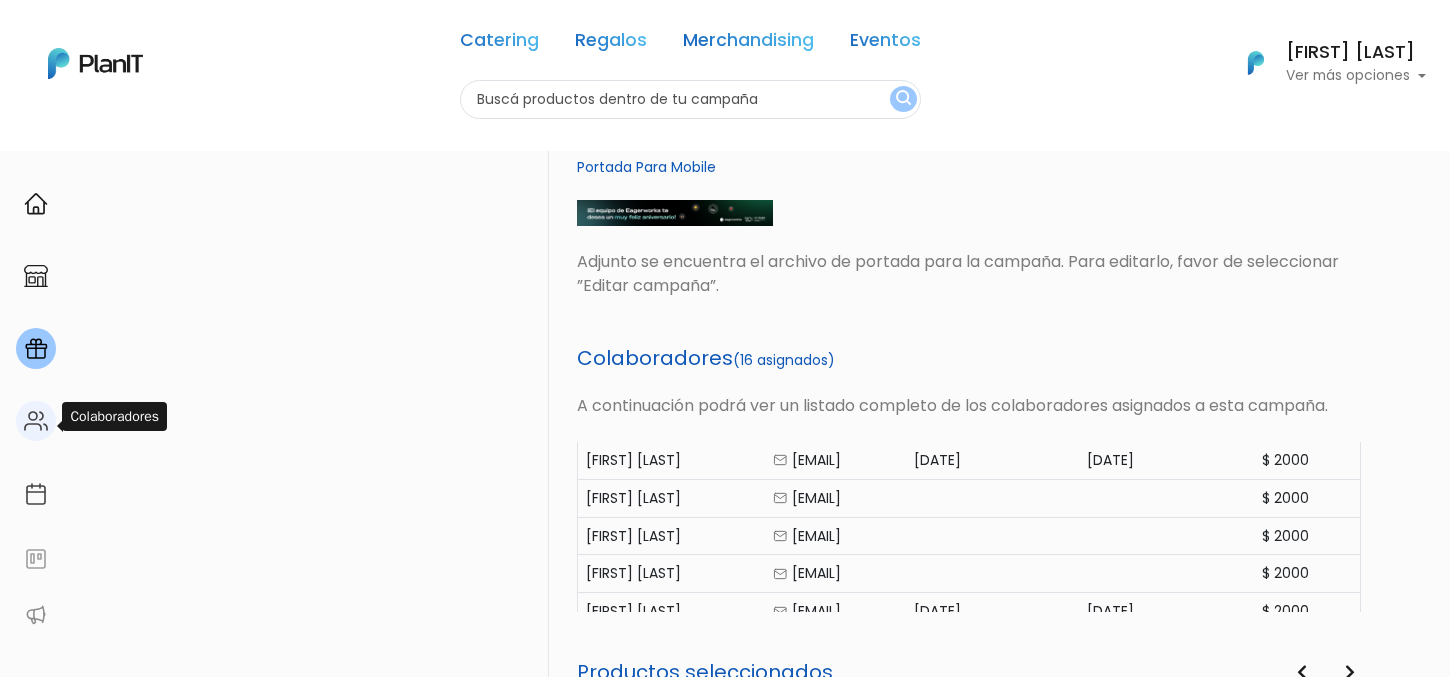 click at bounding box center [36, 421] 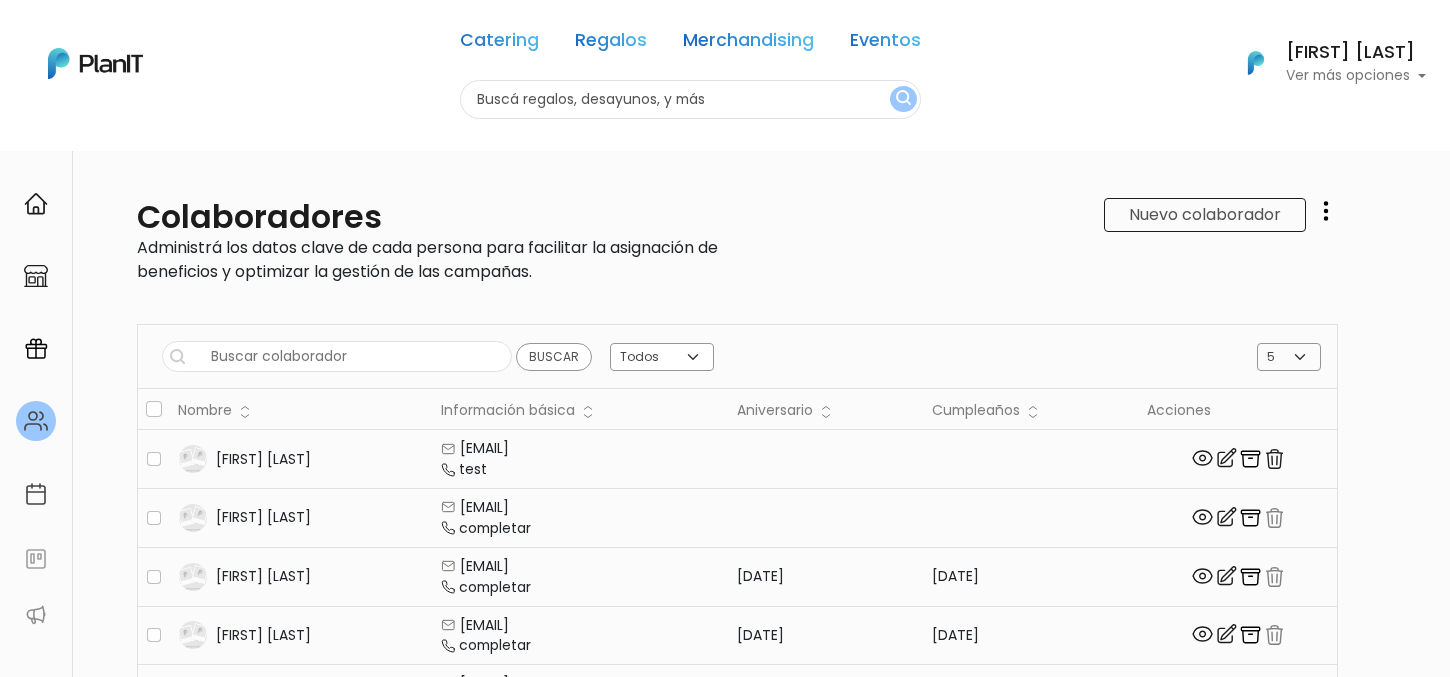 scroll, scrollTop: 0, scrollLeft: 0, axis: both 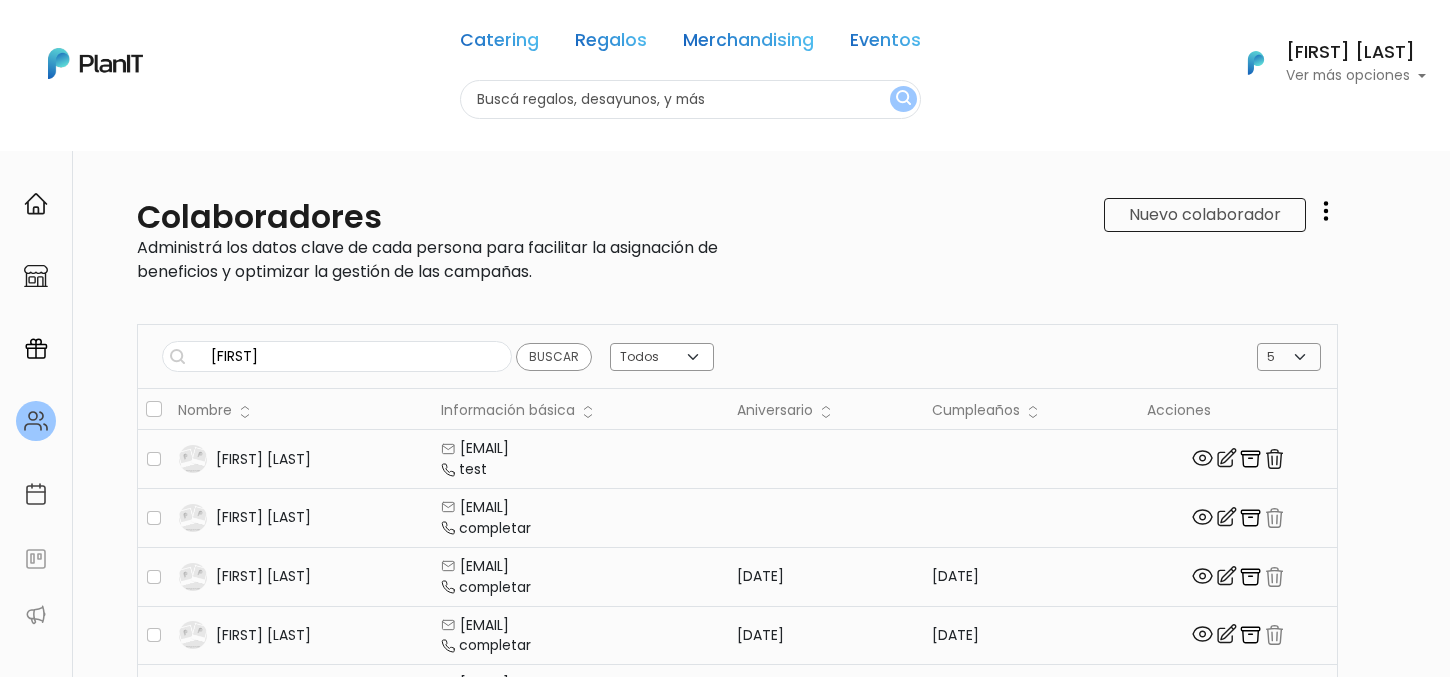 type on "[FIRST]" 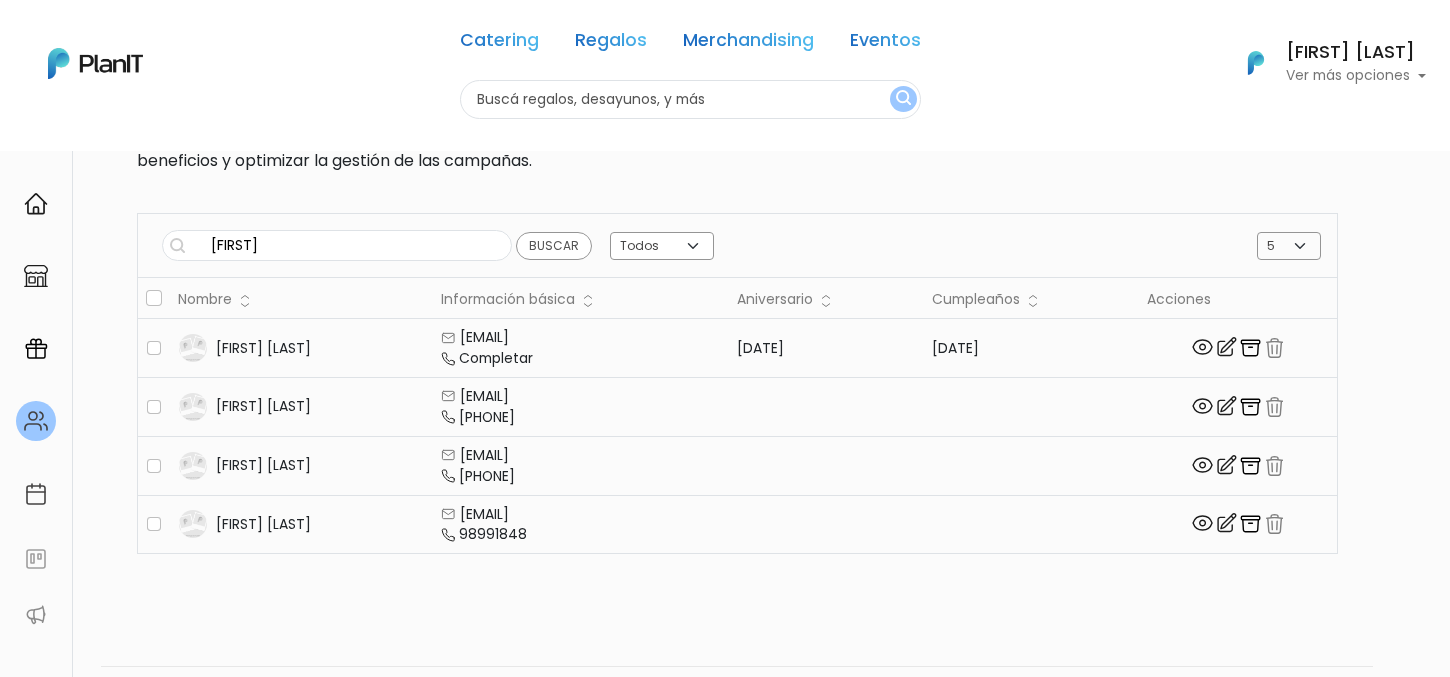 scroll, scrollTop: 172, scrollLeft: 0, axis: vertical 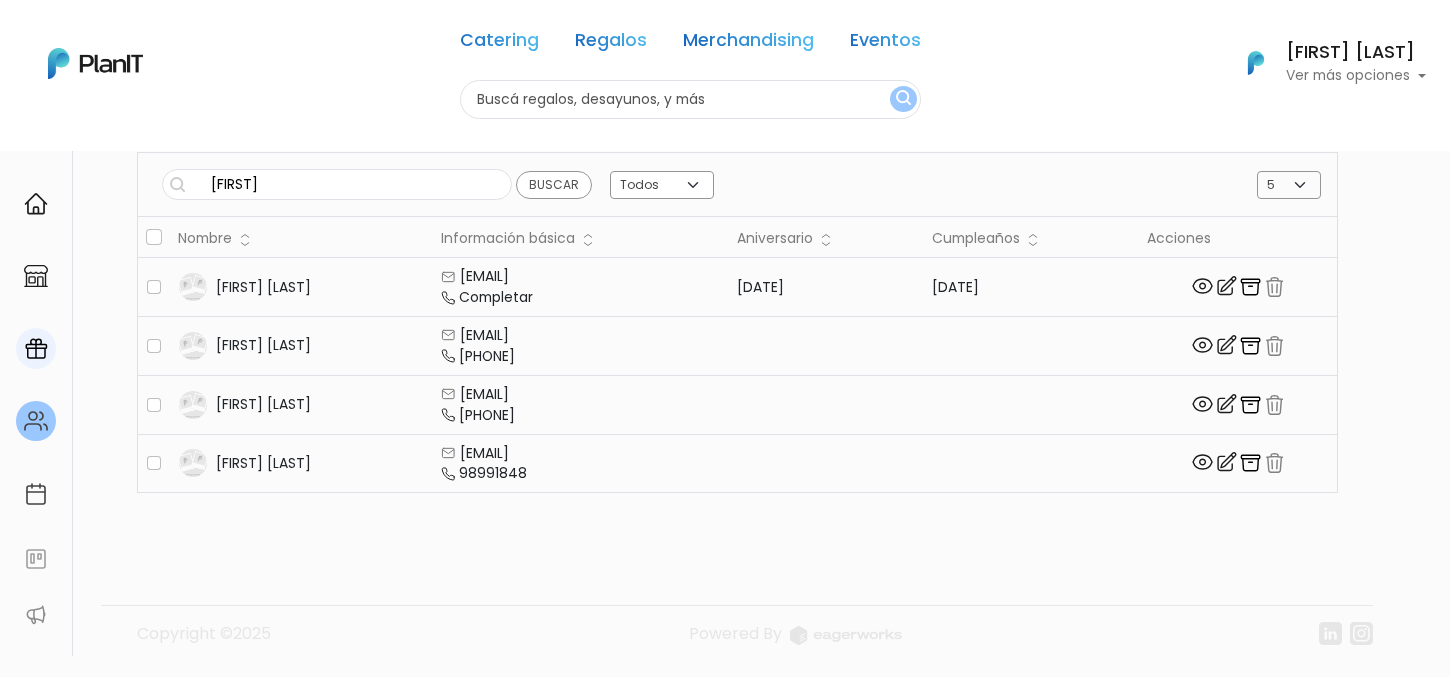 click at bounding box center (36, 349) 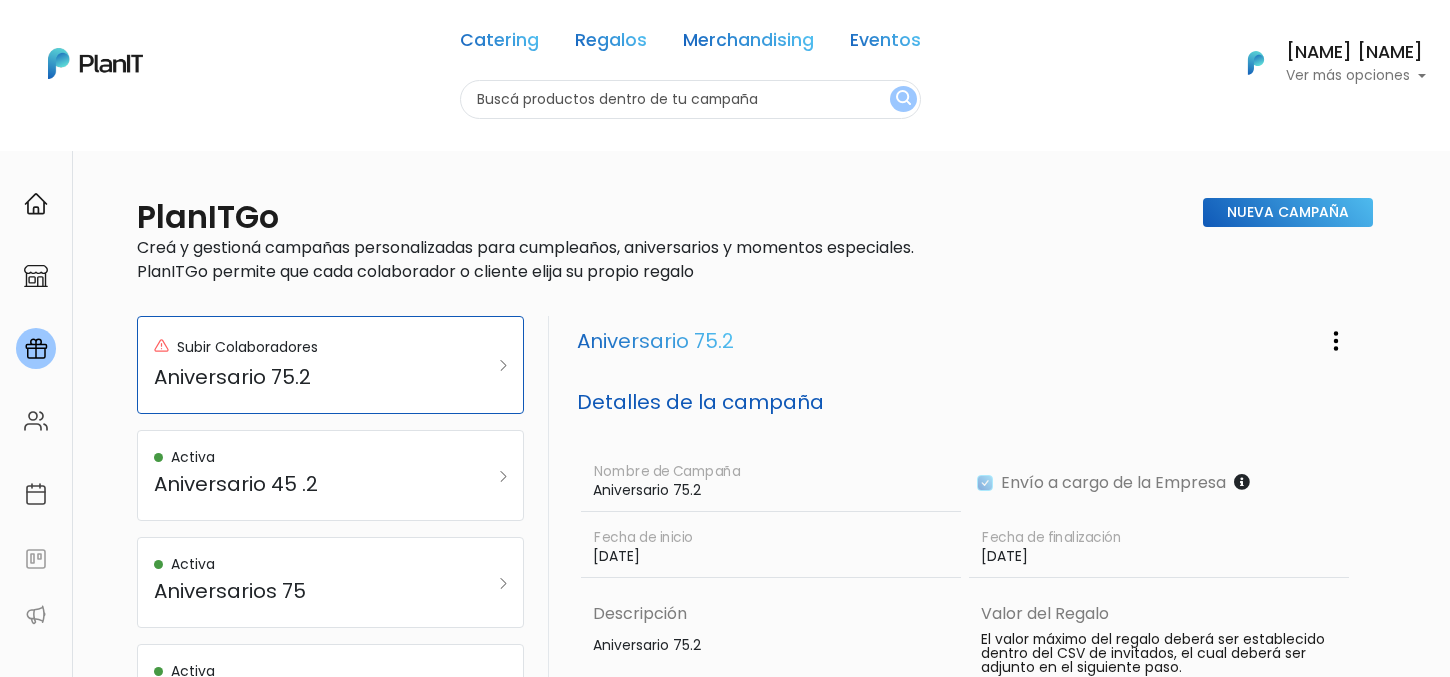 scroll, scrollTop: 0, scrollLeft: 0, axis: both 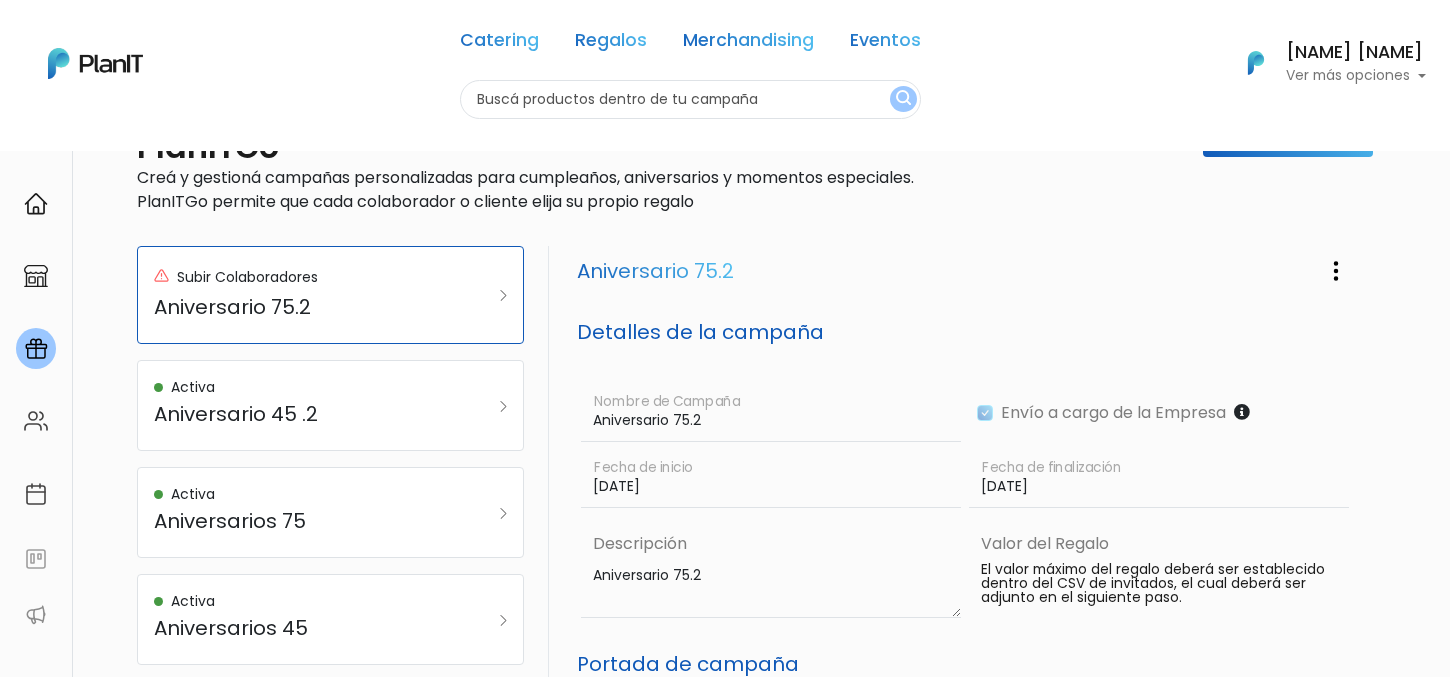 click at bounding box center [36, 349] 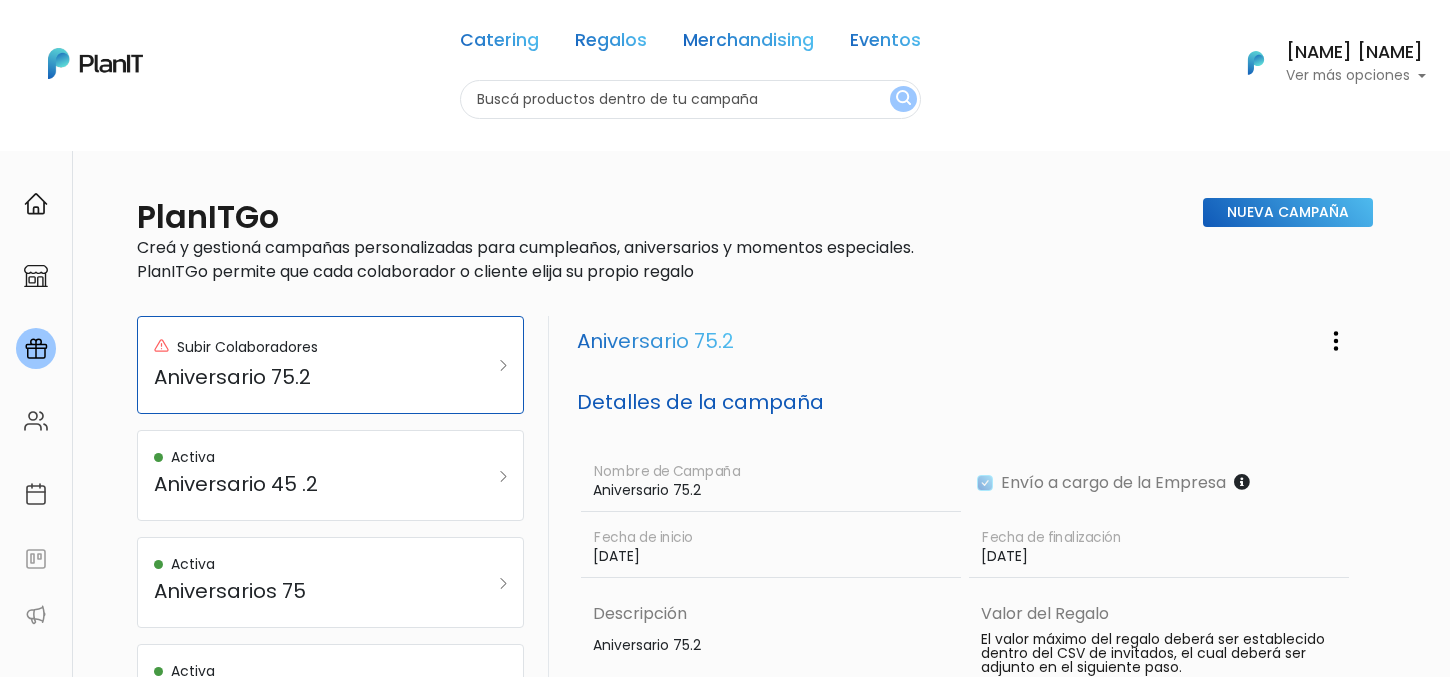 scroll, scrollTop: 0, scrollLeft: 0, axis: both 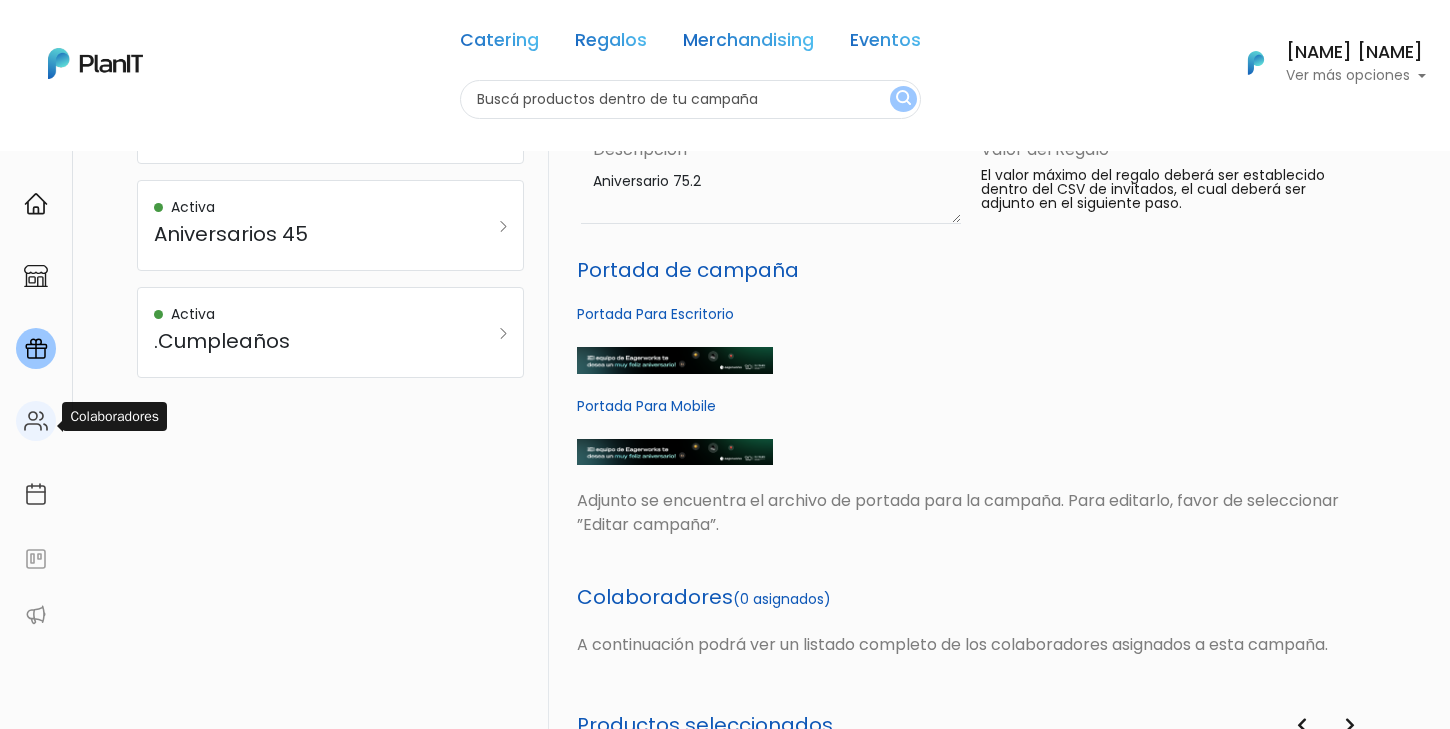 click at bounding box center [36, 421] 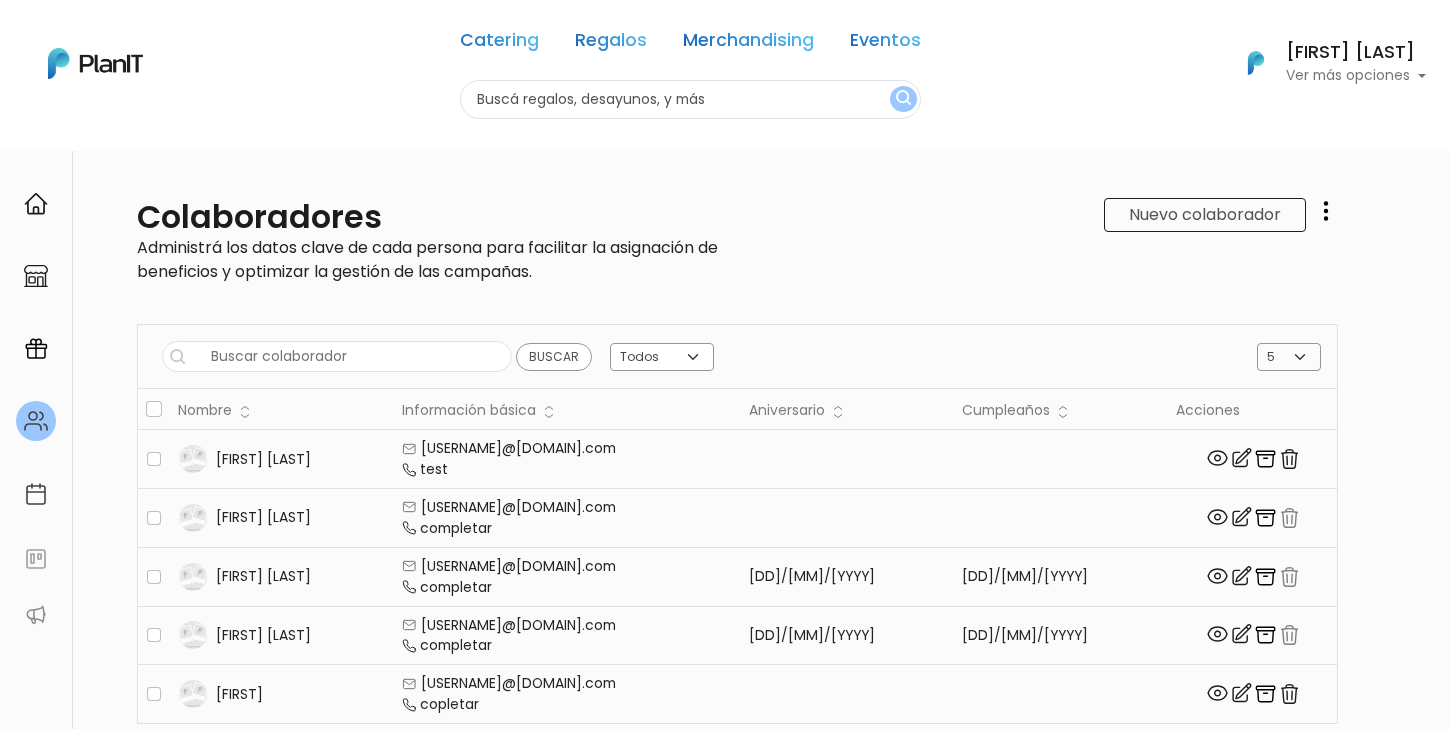 scroll, scrollTop: 0, scrollLeft: 0, axis: both 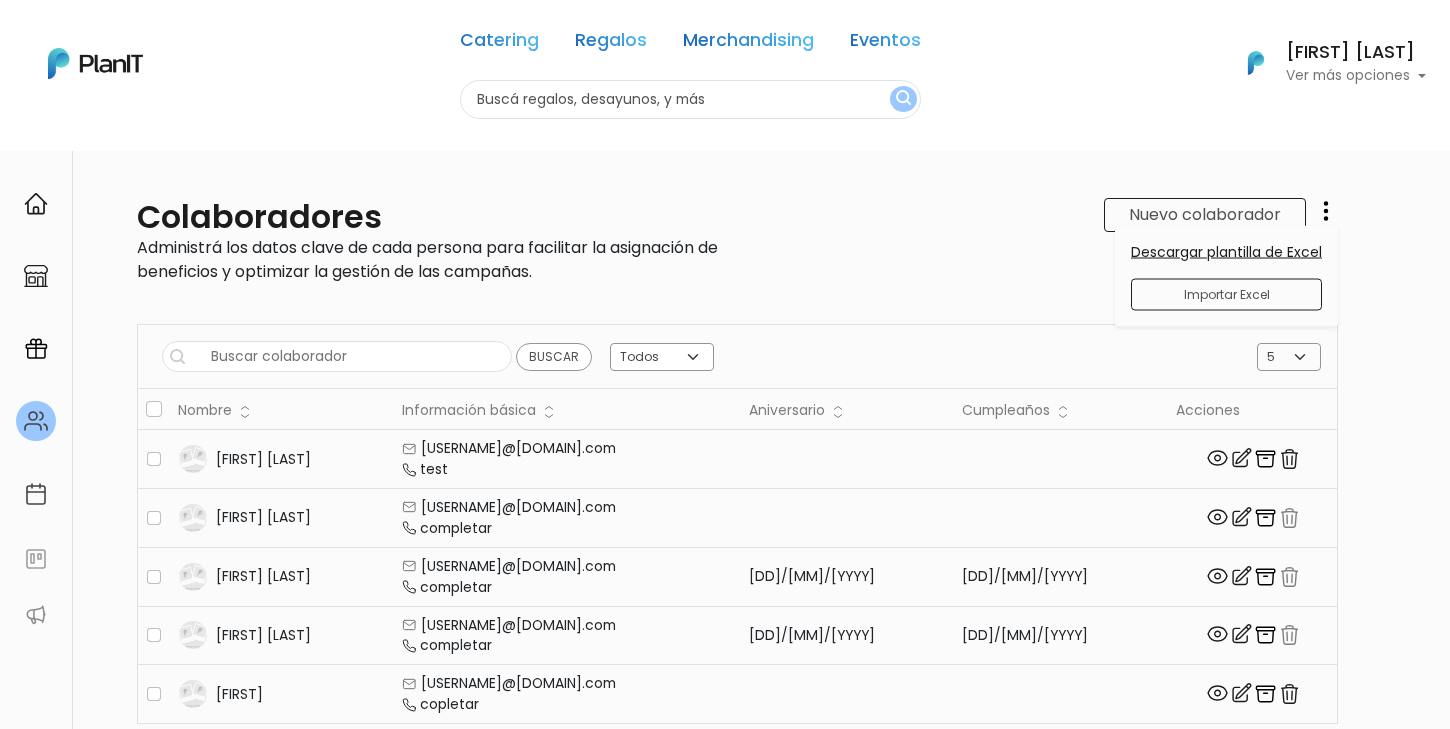 click on "Nuevo colaborador
Descargar plantilla de Excel" at bounding box center (1038, 215) 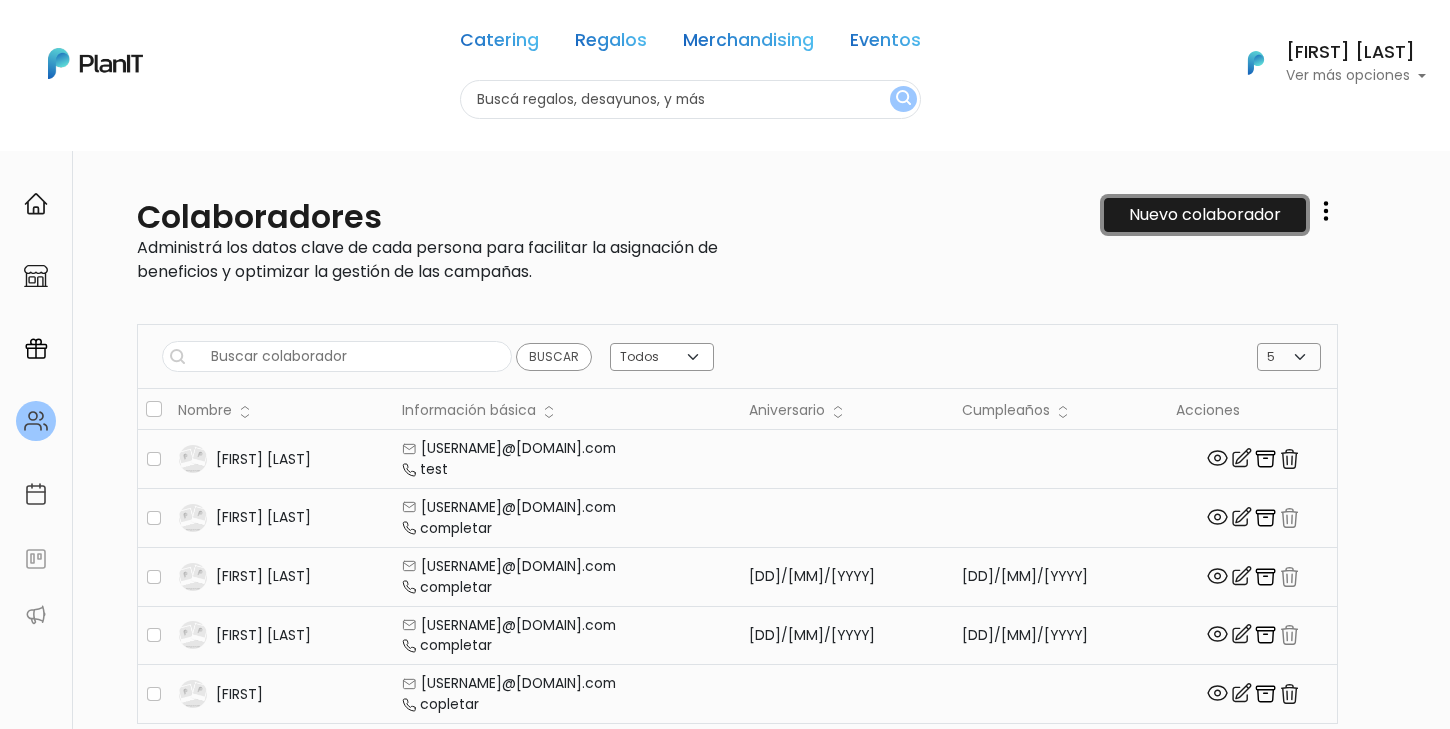 click on "Nuevo colaborador" at bounding box center (1205, 215) 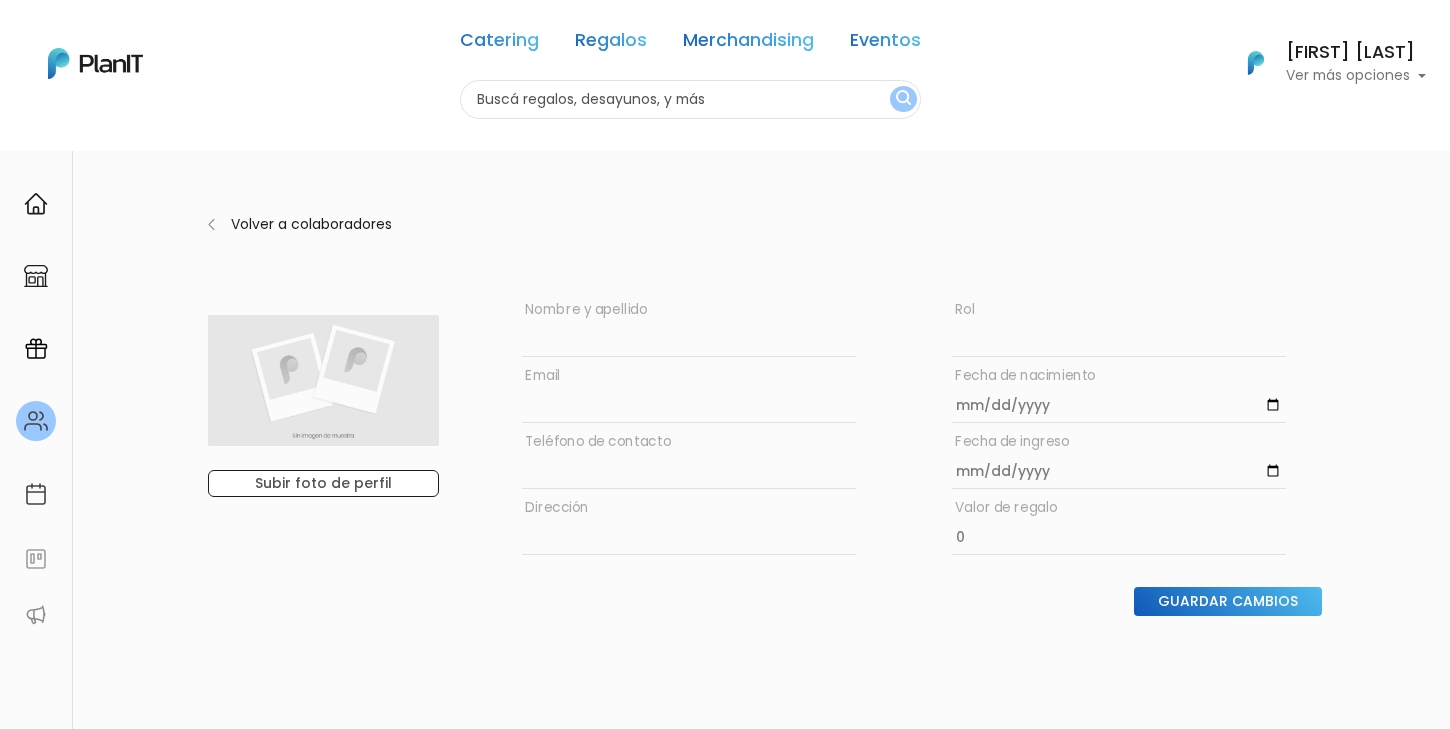 scroll, scrollTop: 0, scrollLeft: 0, axis: both 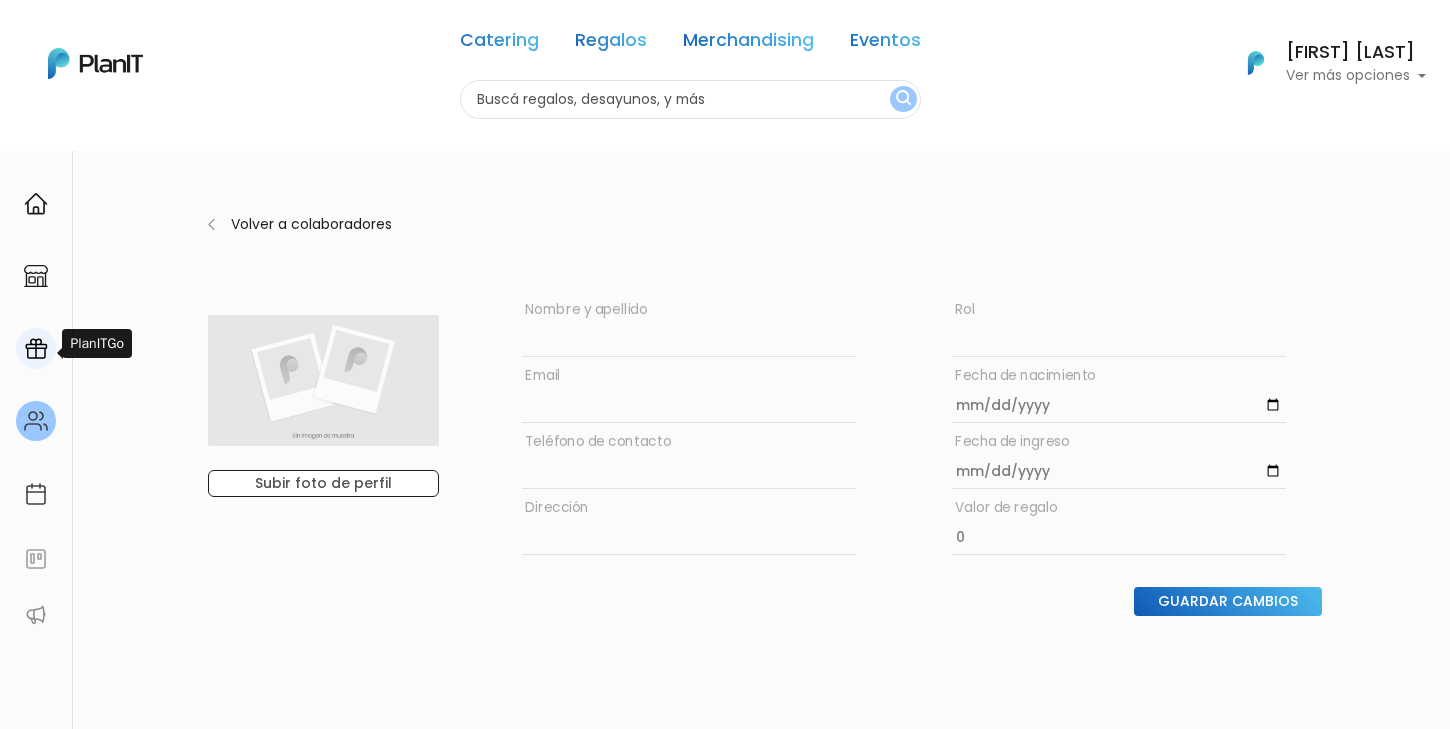 click at bounding box center [36, 349] 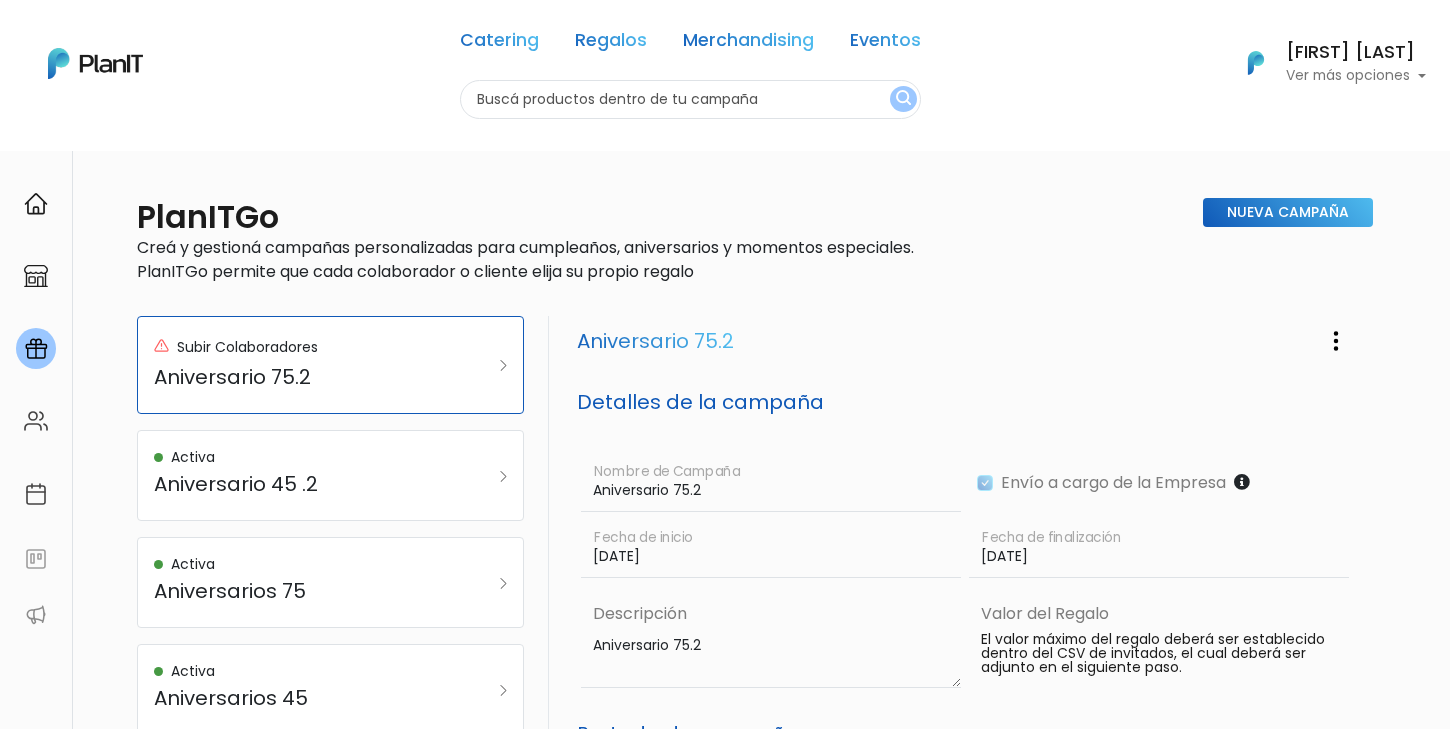 scroll, scrollTop: 0, scrollLeft: 0, axis: both 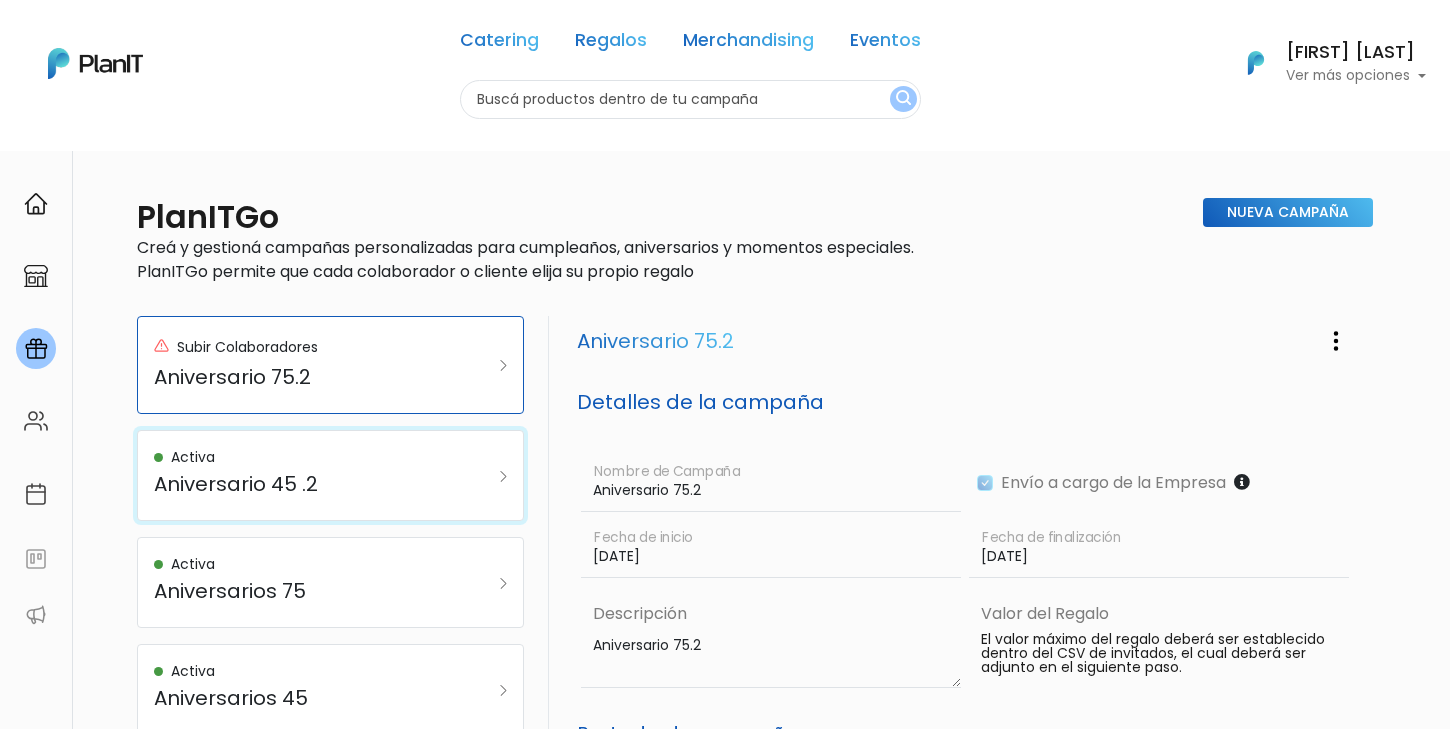 click on "Aniversario 45 .2" at bounding box center (304, 484) 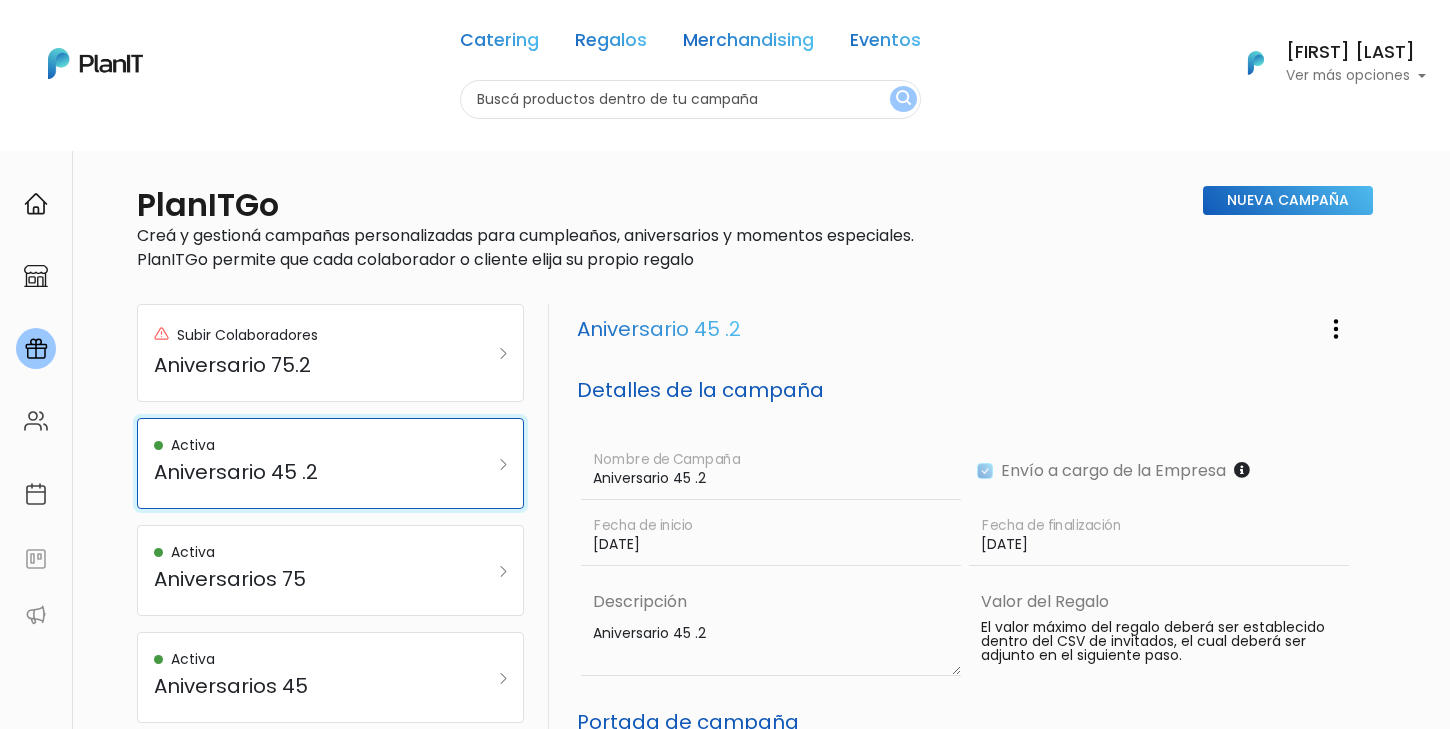 scroll, scrollTop: 0, scrollLeft: 0, axis: both 